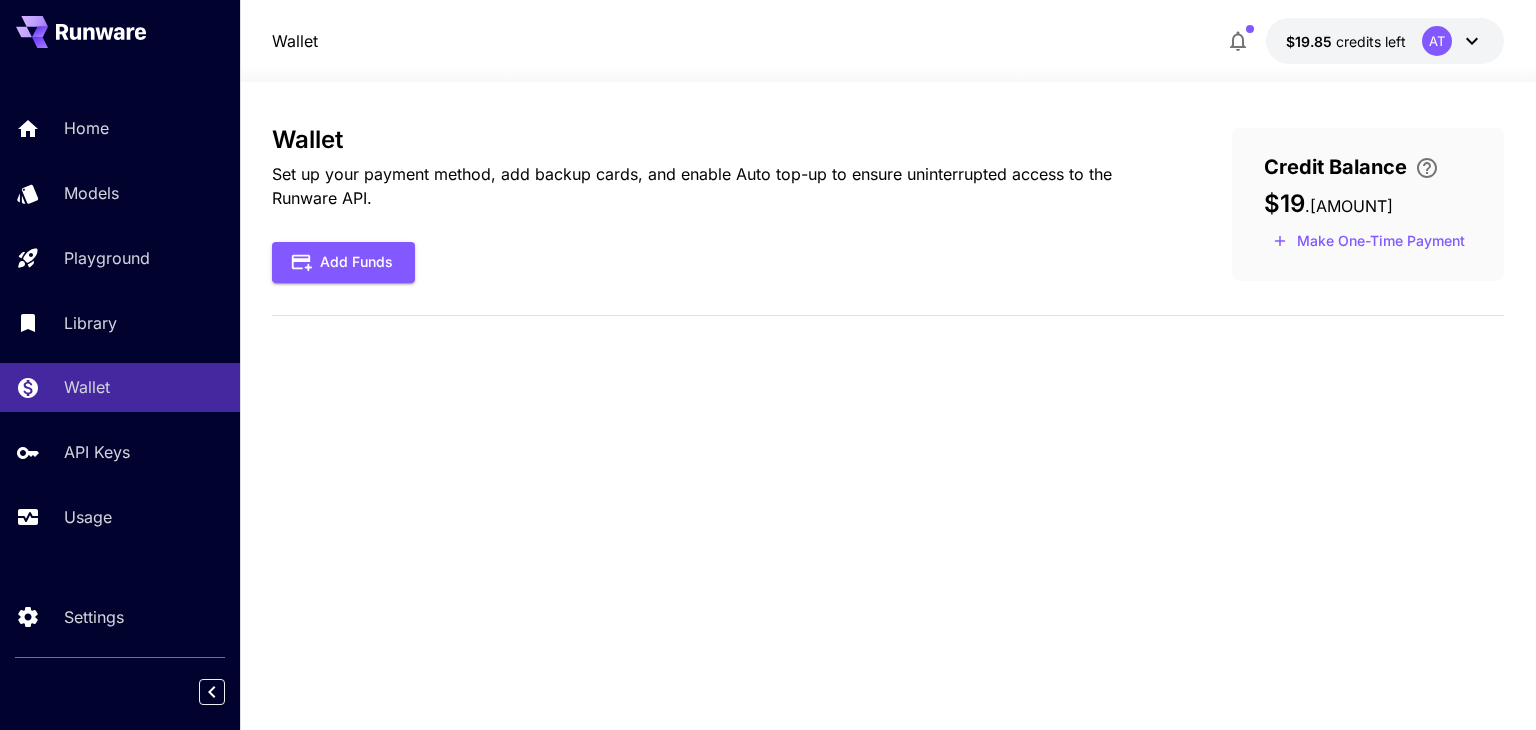 scroll, scrollTop: 0, scrollLeft: 0, axis: both 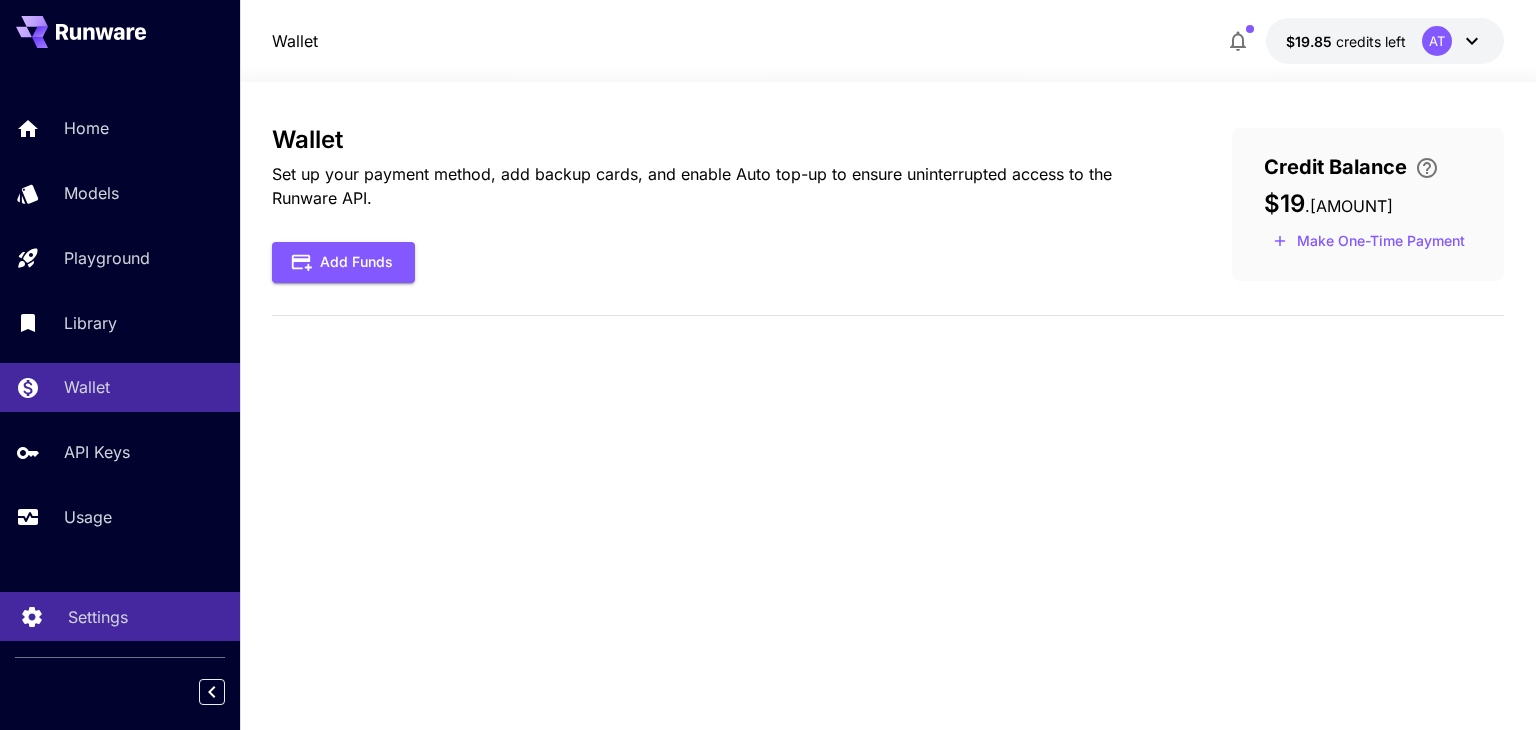 click on "Settings" at bounding box center (120, 616) 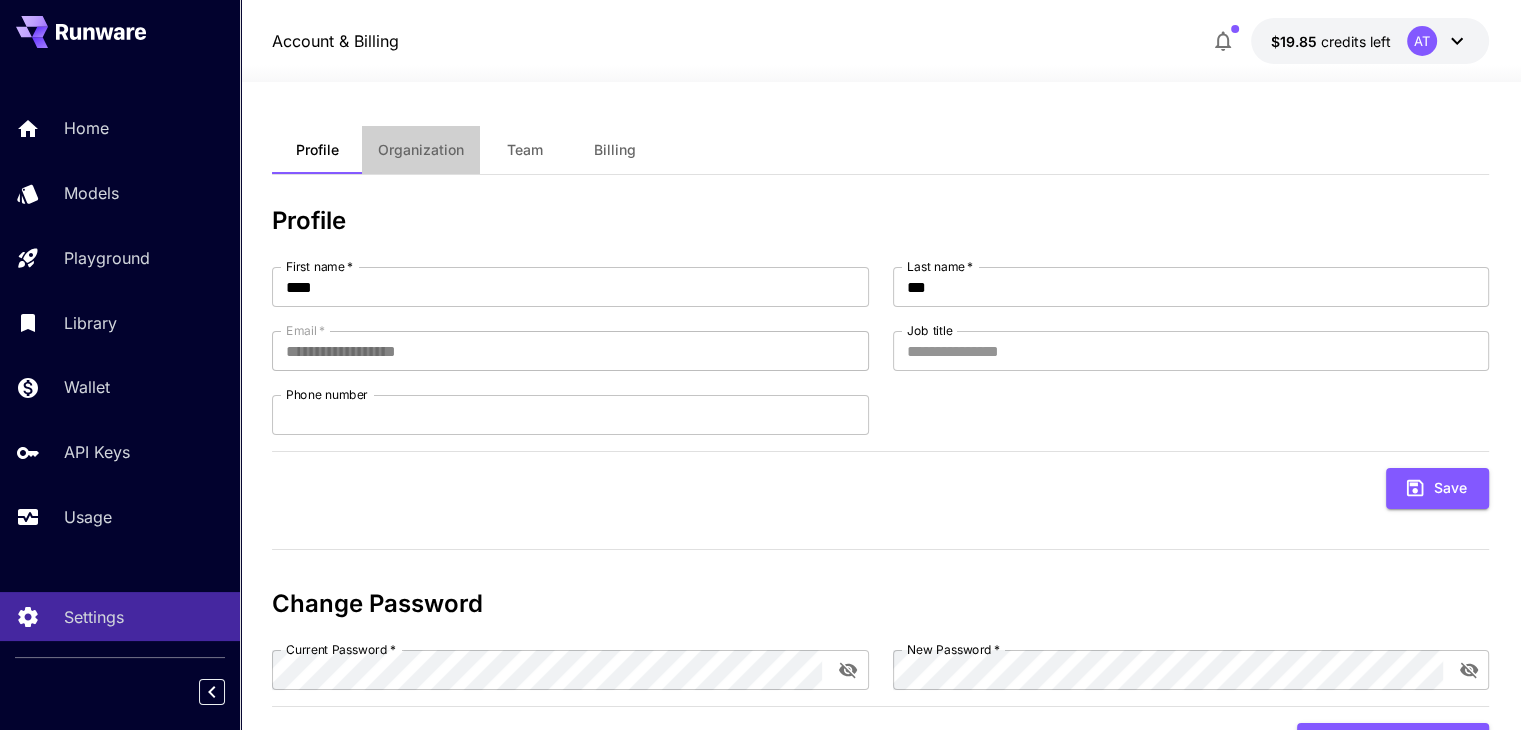 click on "Organization" at bounding box center (421, 150) 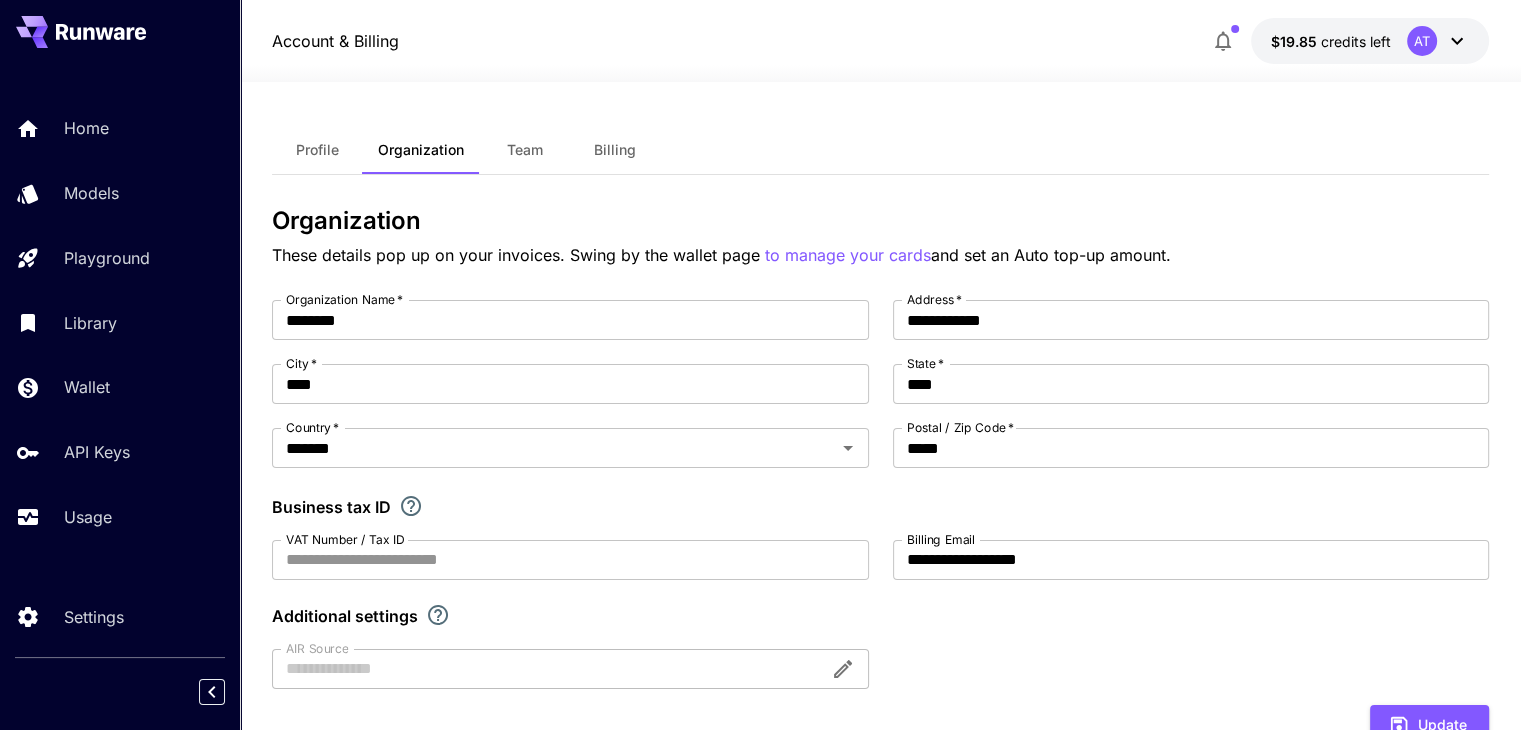 click on "Team" at bounding box center [525, 150] 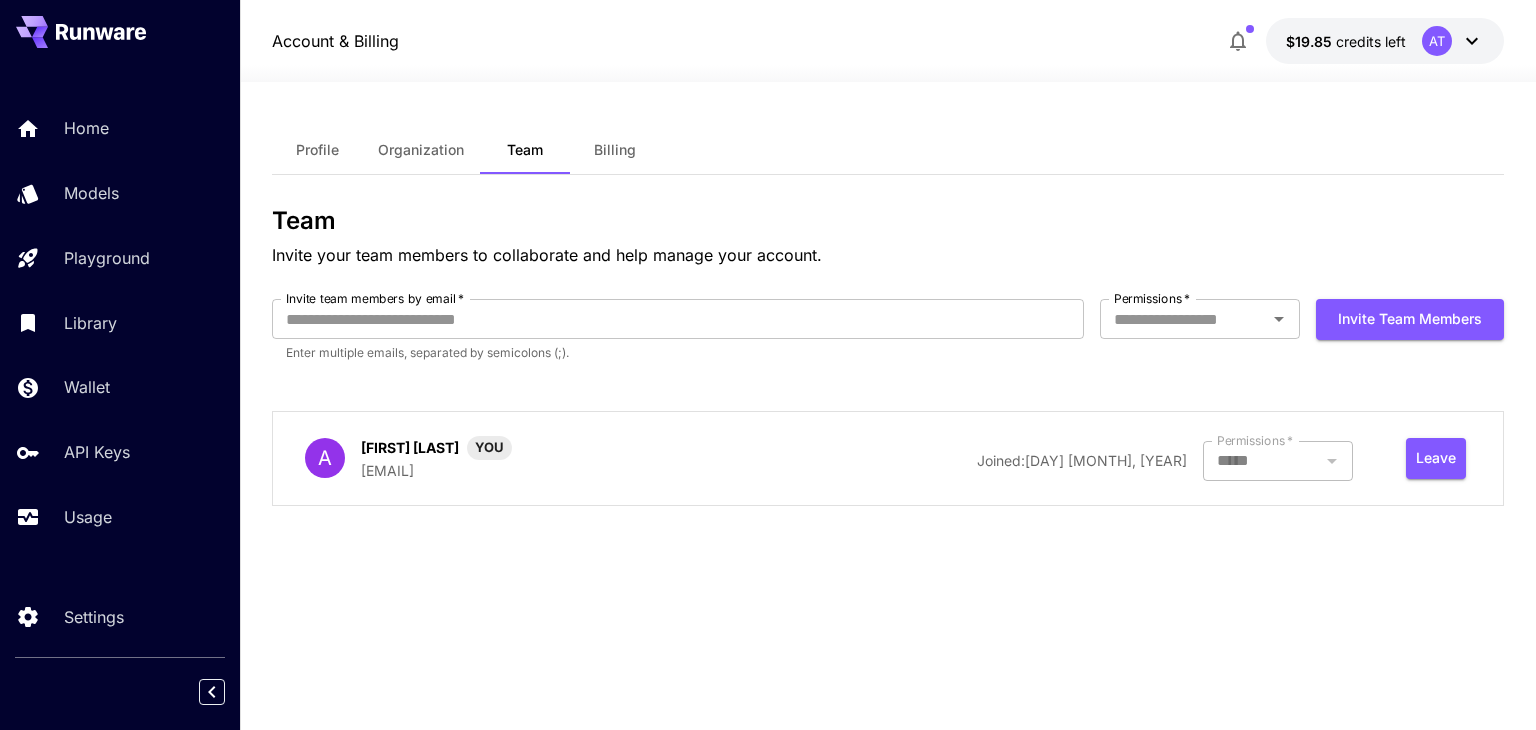 click on "Billing" at bounding box center [615, 150] 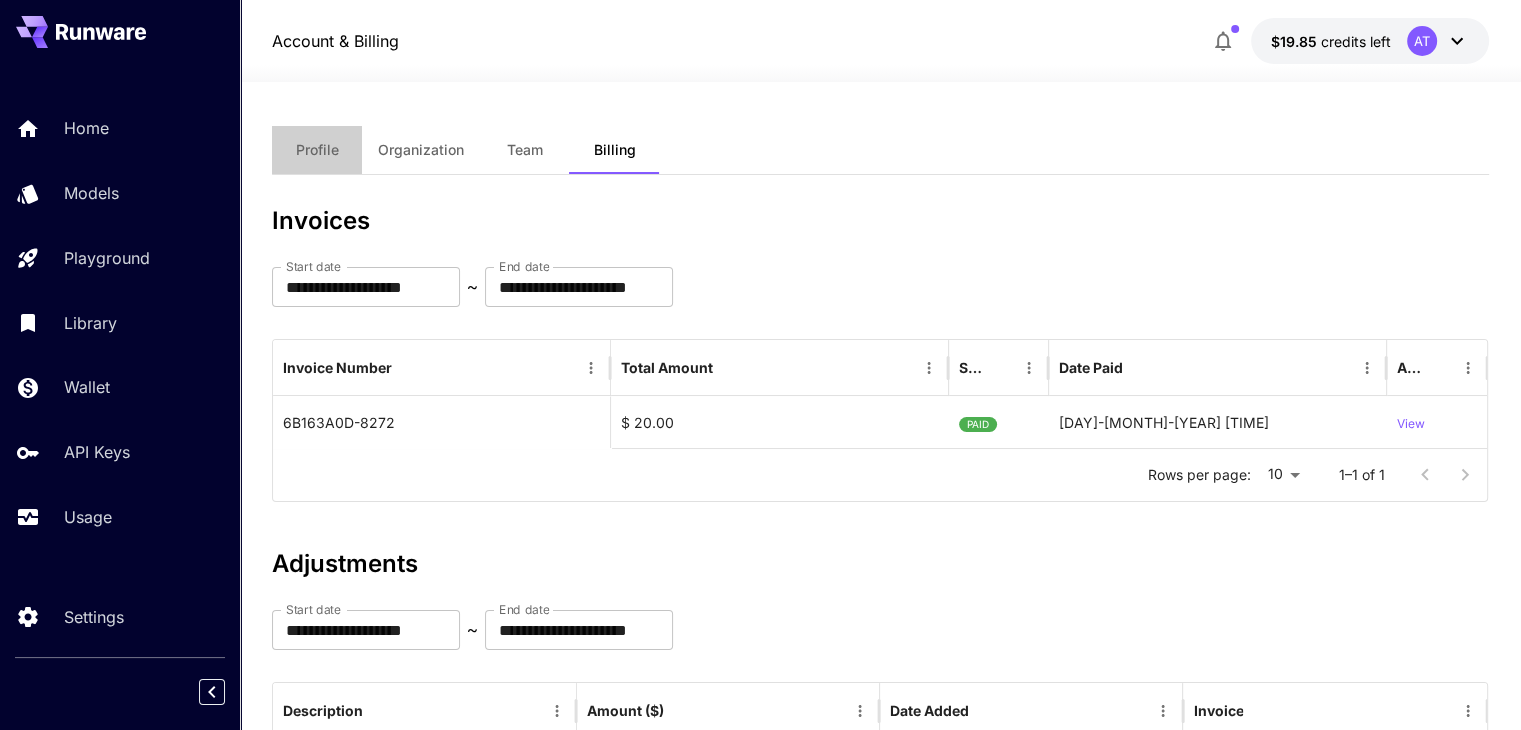 click on "Profile" at bounding box center [317, 150] 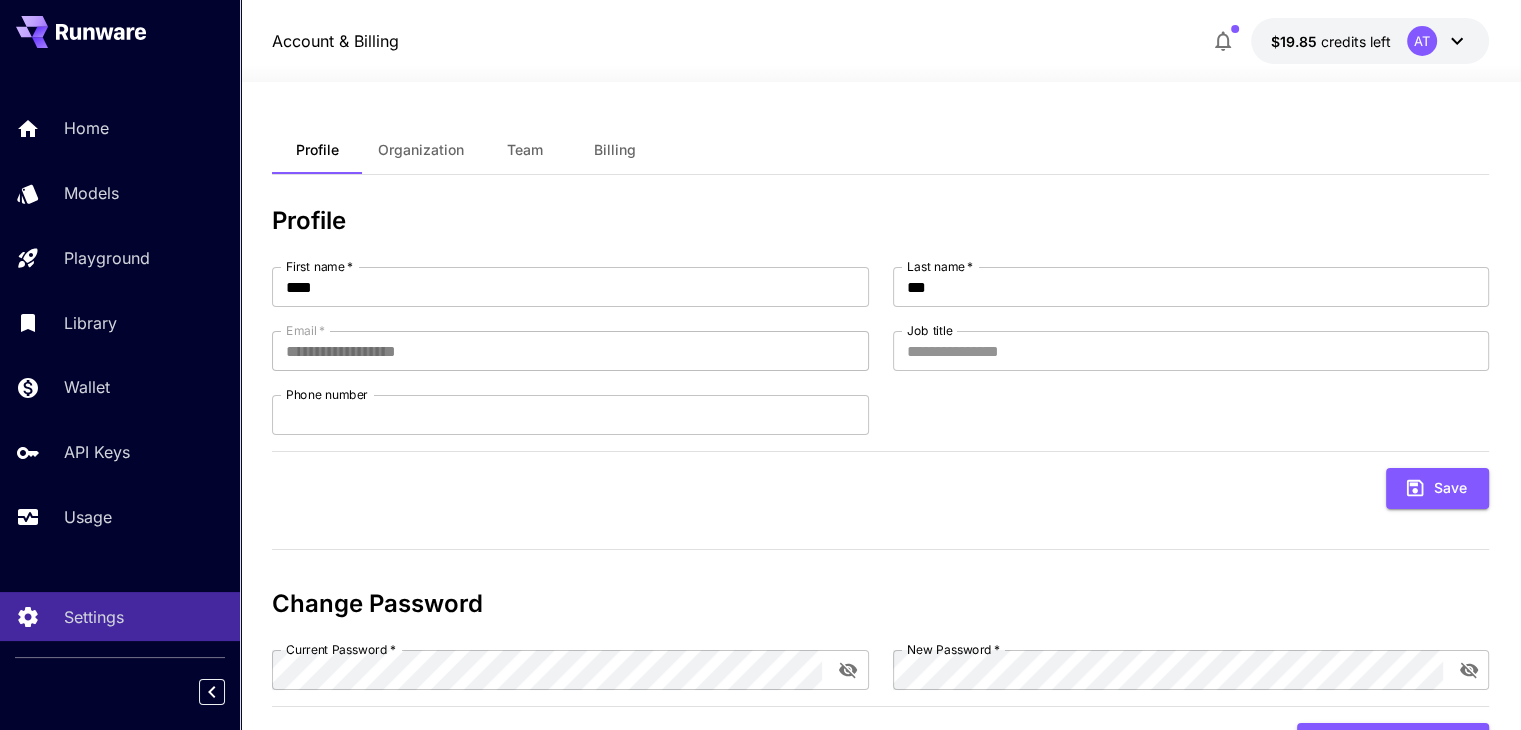 scroll, scrollTop: 92, scrollLeft: 0, axis: vertical 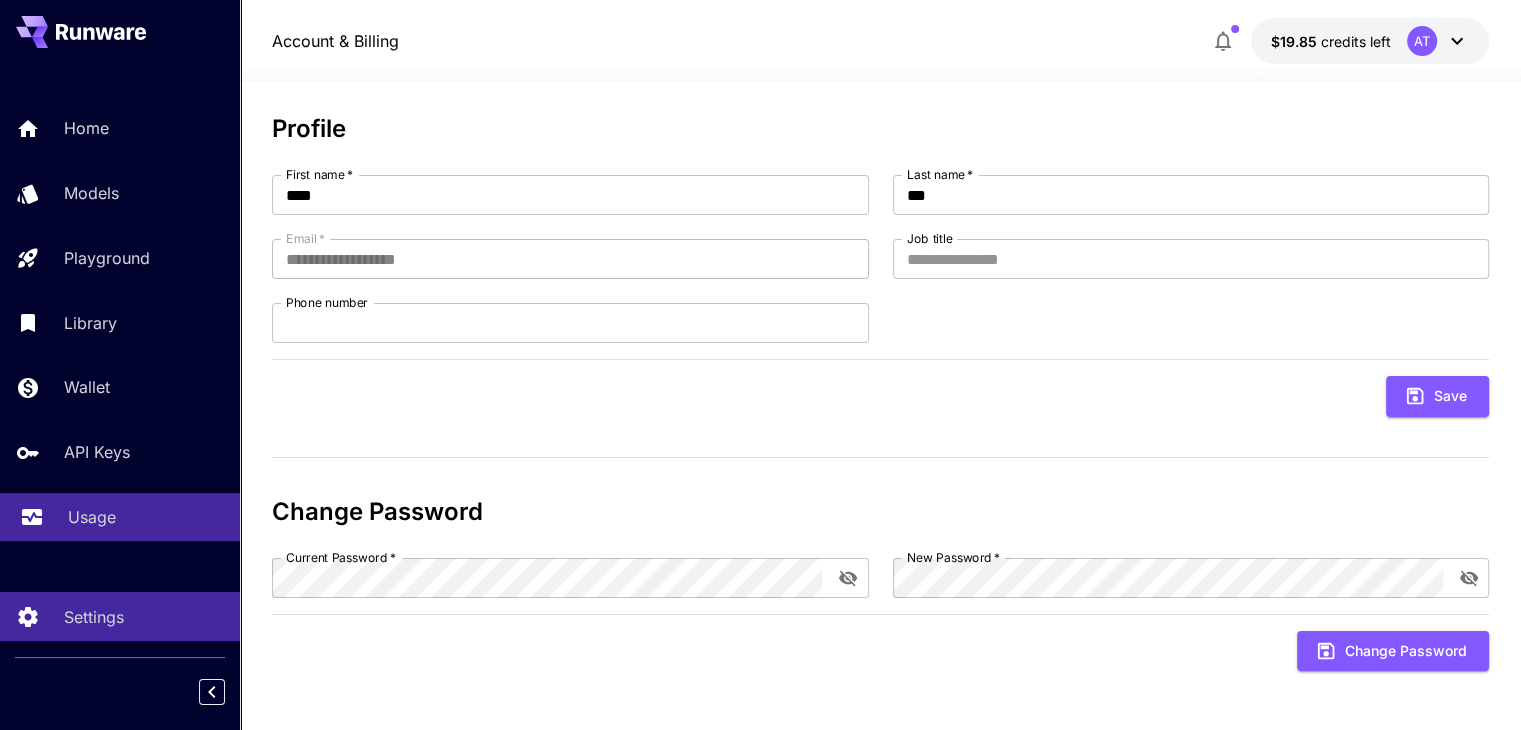click on "Usage" at bounding box center [146, 517] 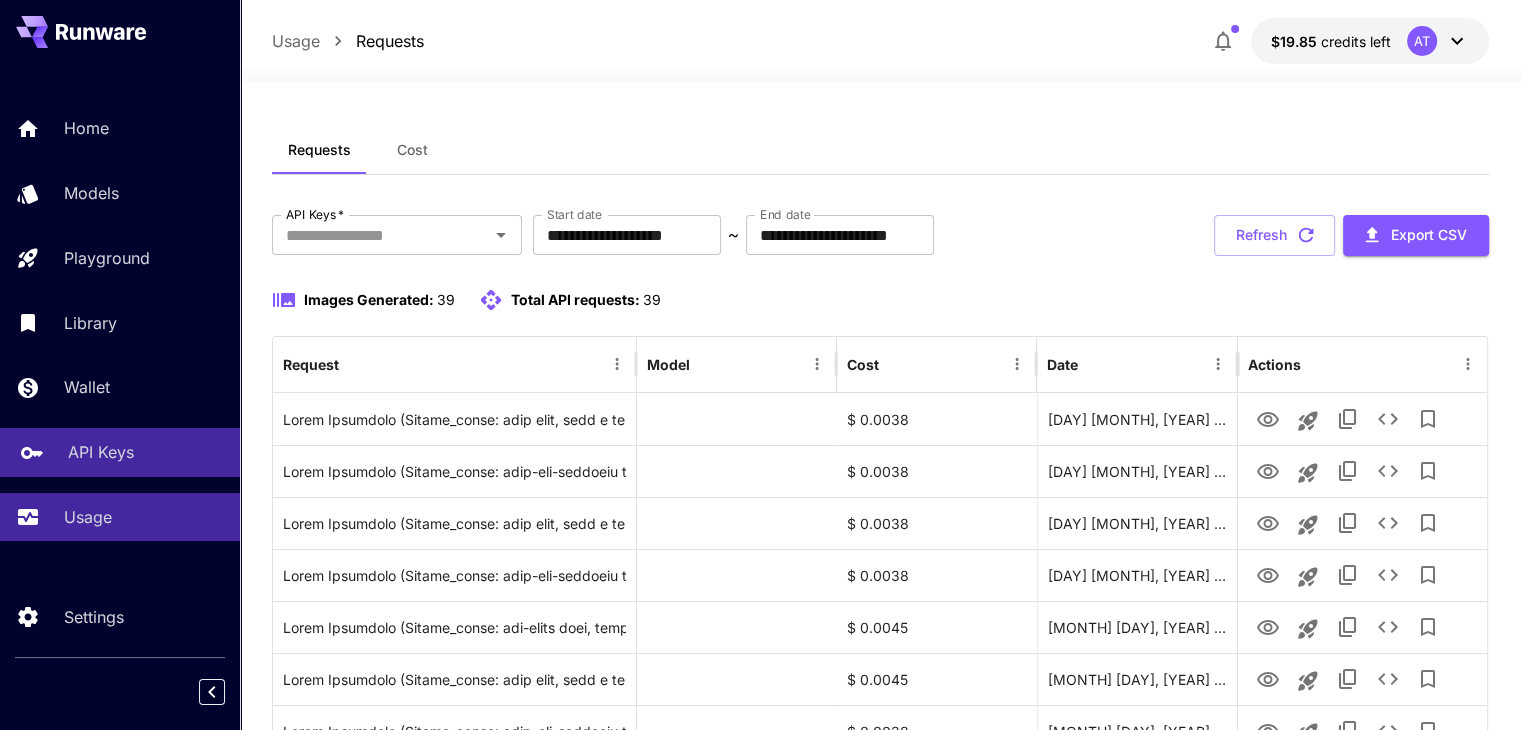 click on "API Keys" at bounding box center [101, 452] 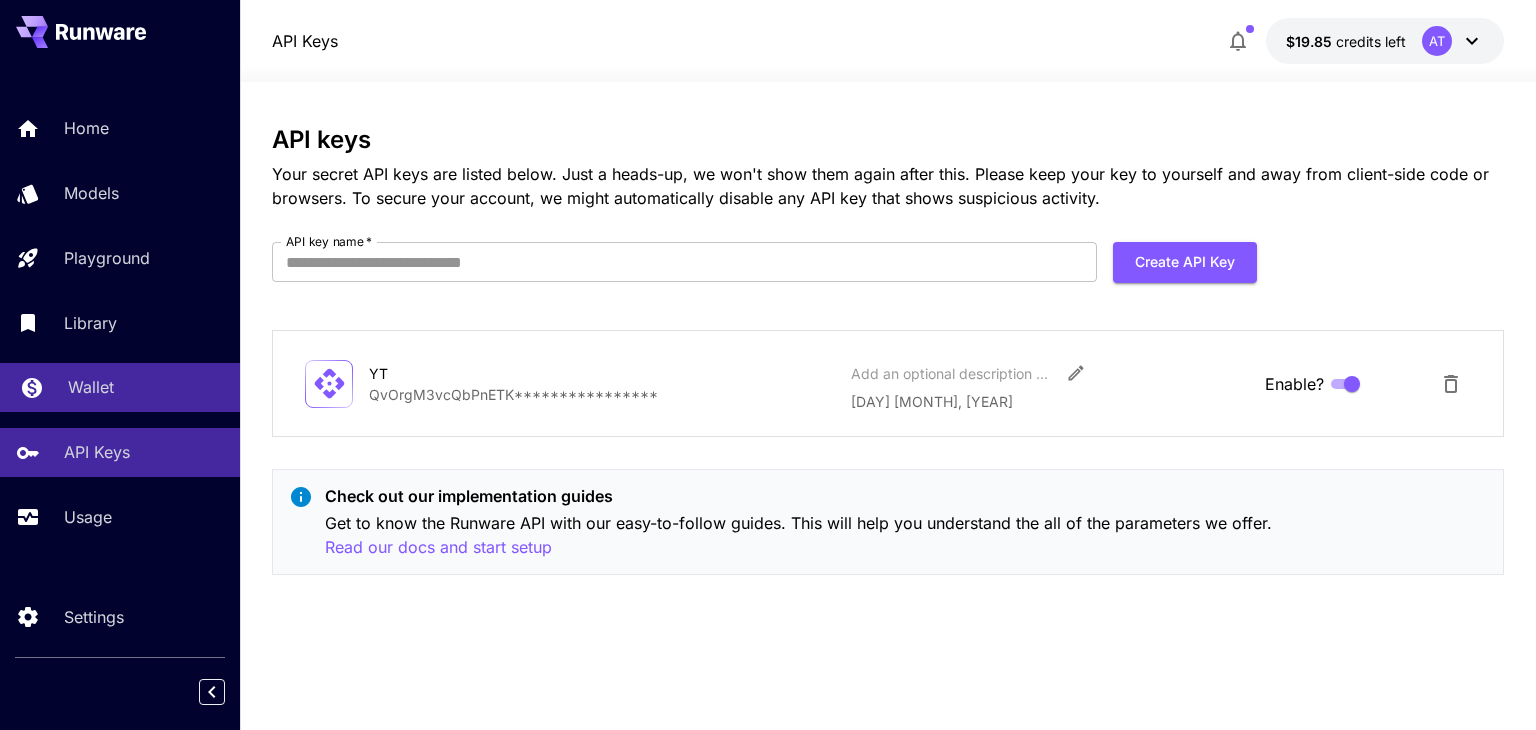 click on "Wallet" at bounding box center [120, 387] 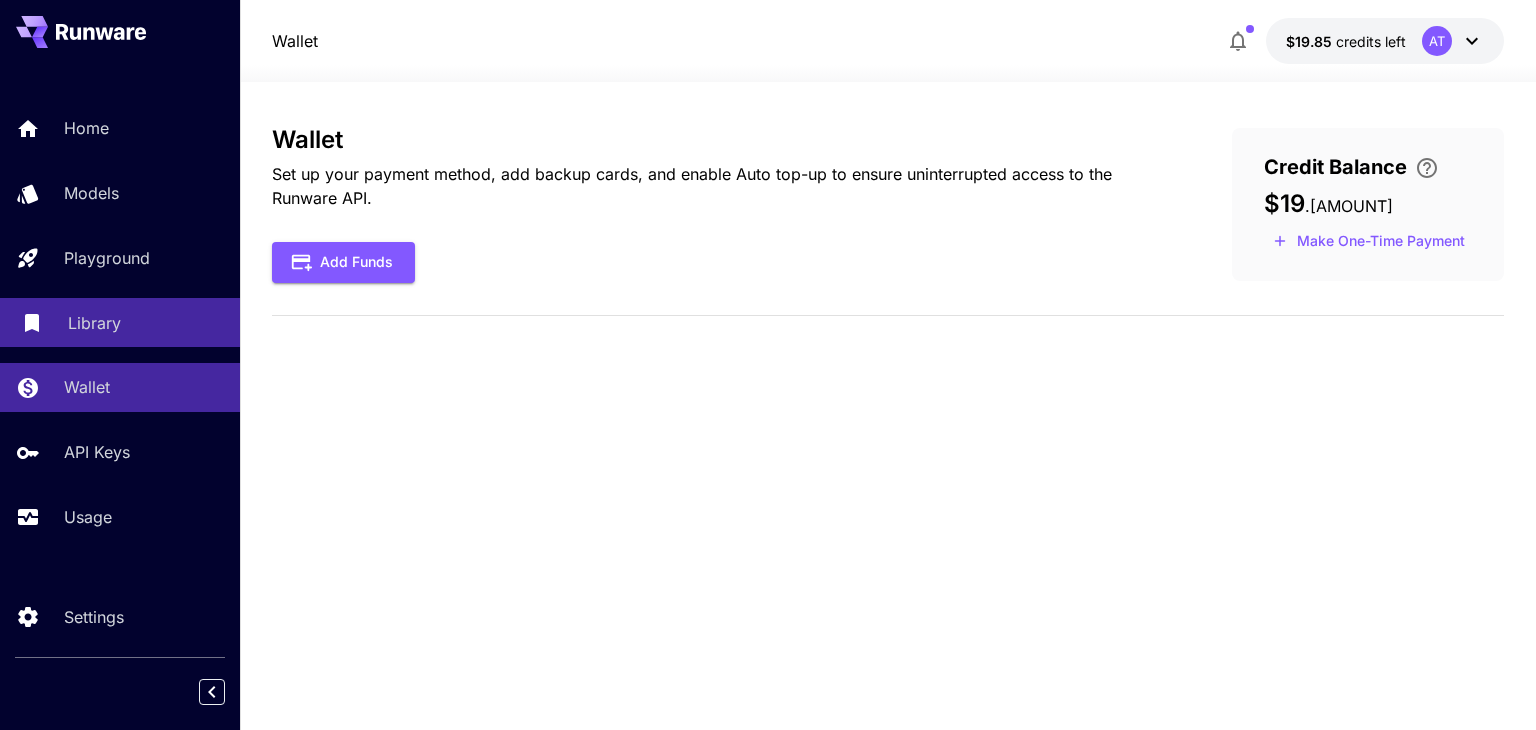 click on "Library" at bounding box center [94, 323] 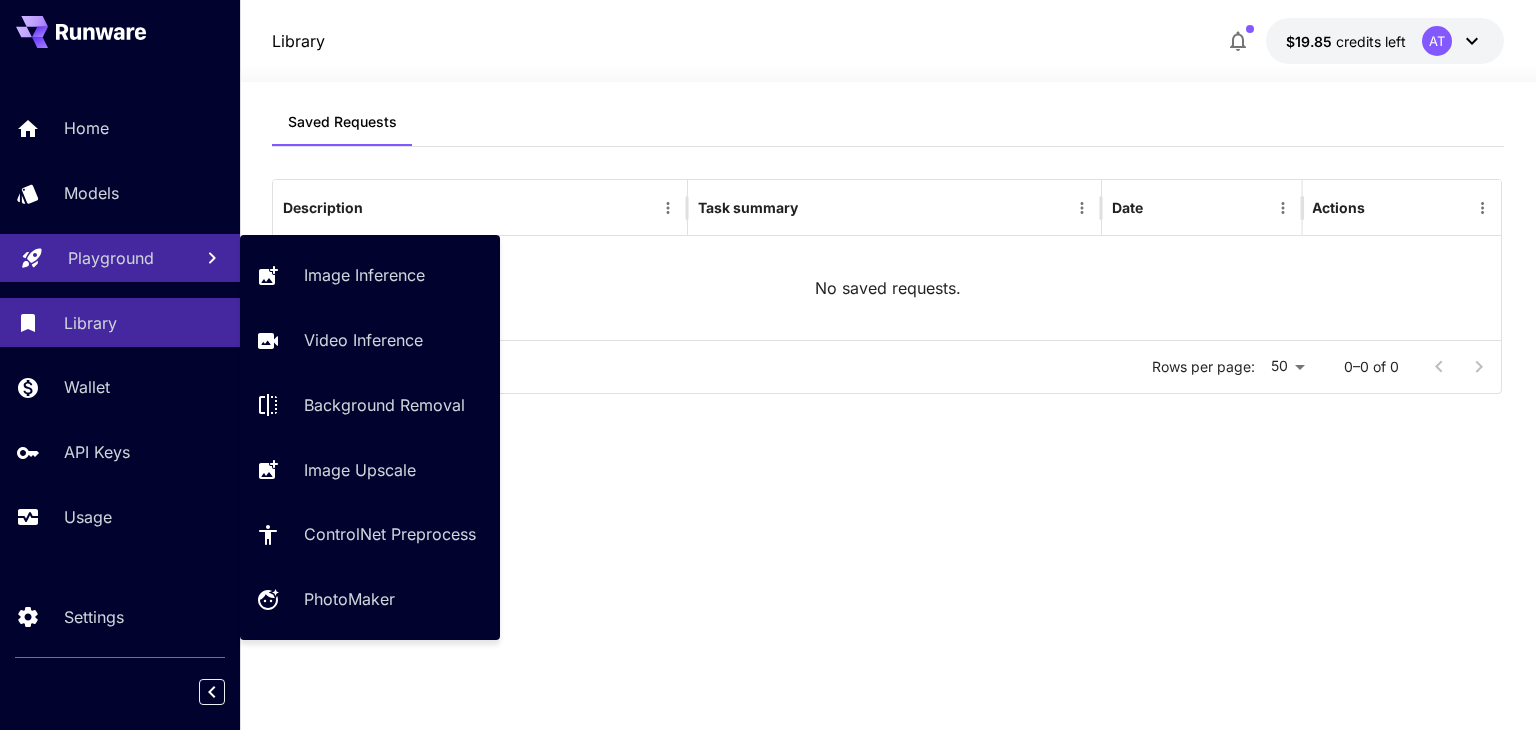 click on "Playground" at bounding box center (111, 258) 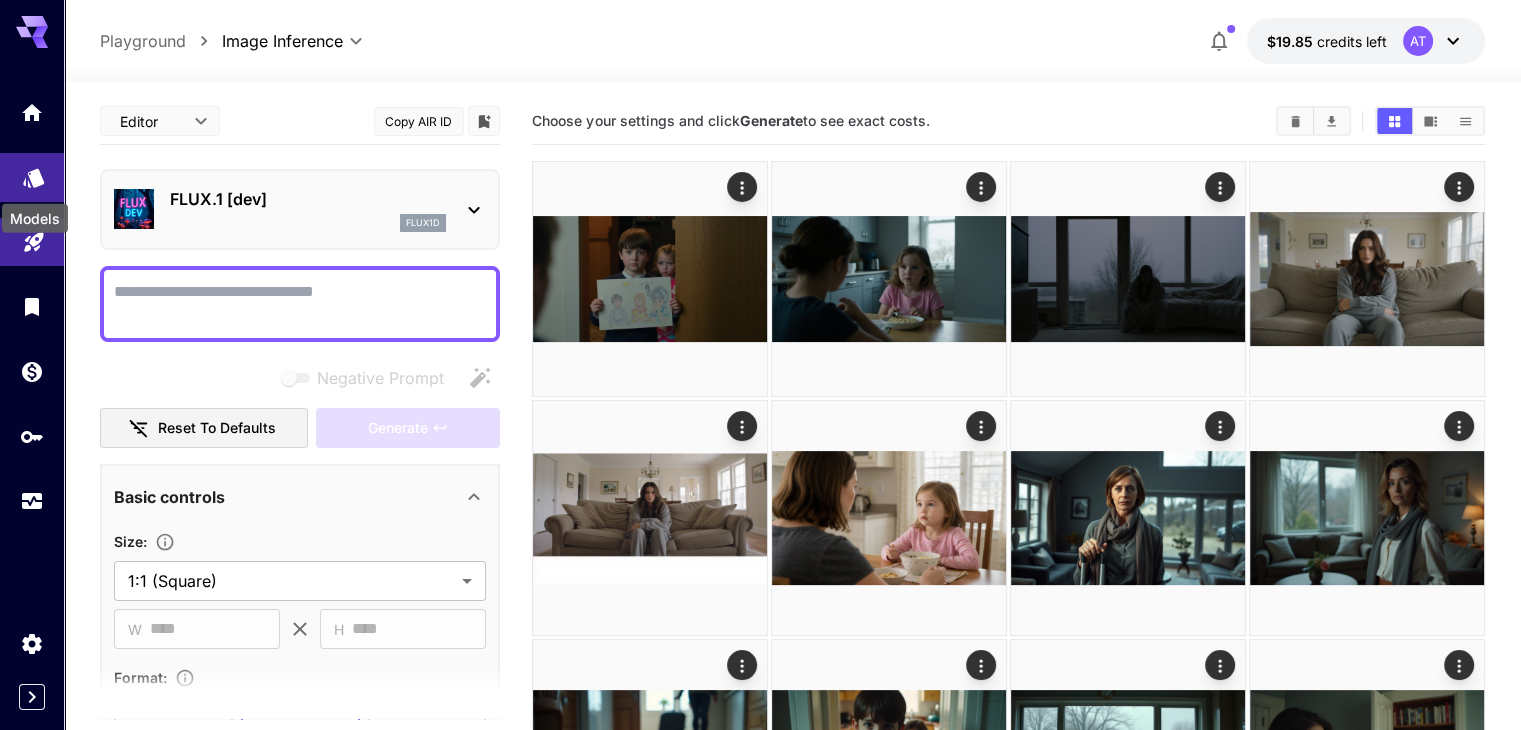 click 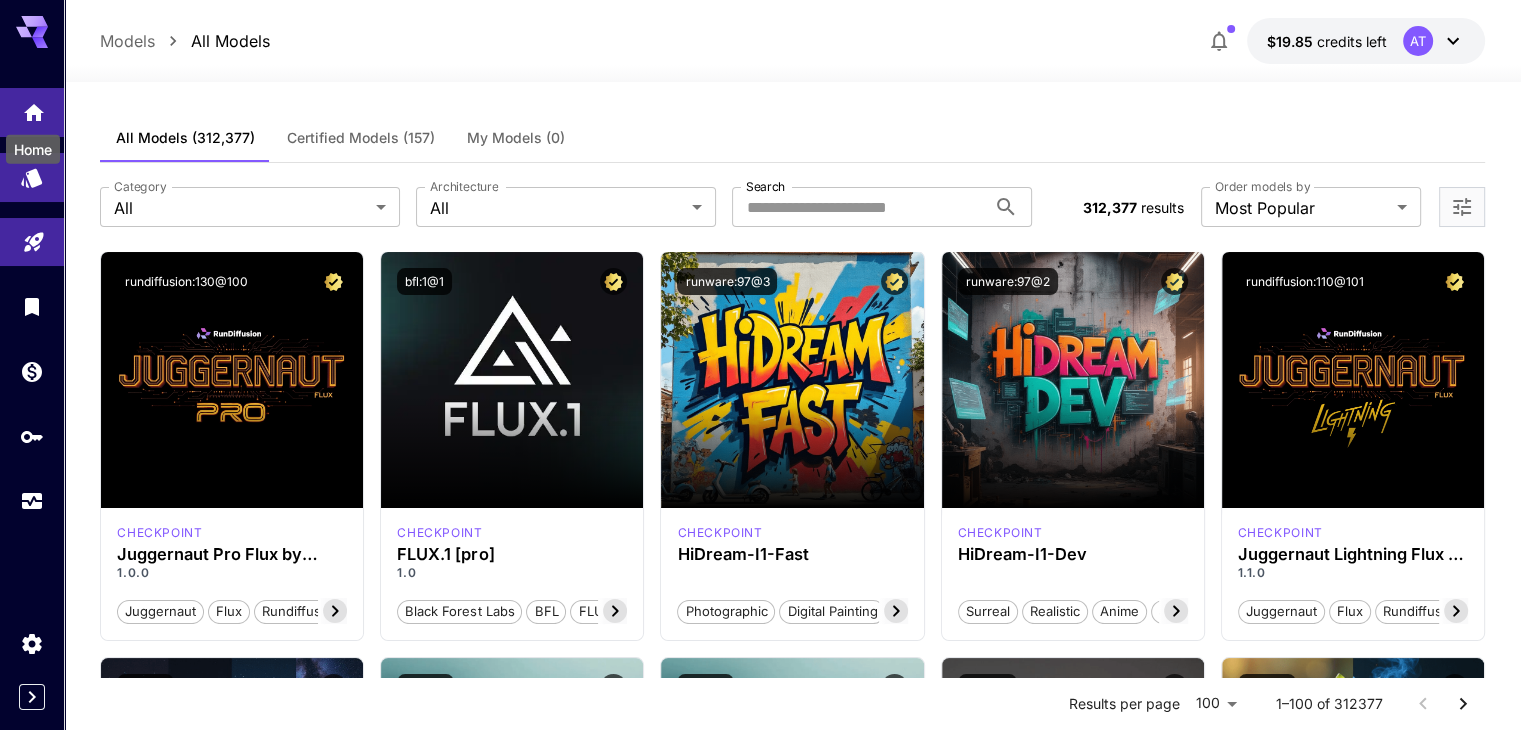 click on "Home" at bounding box center (33, 143) 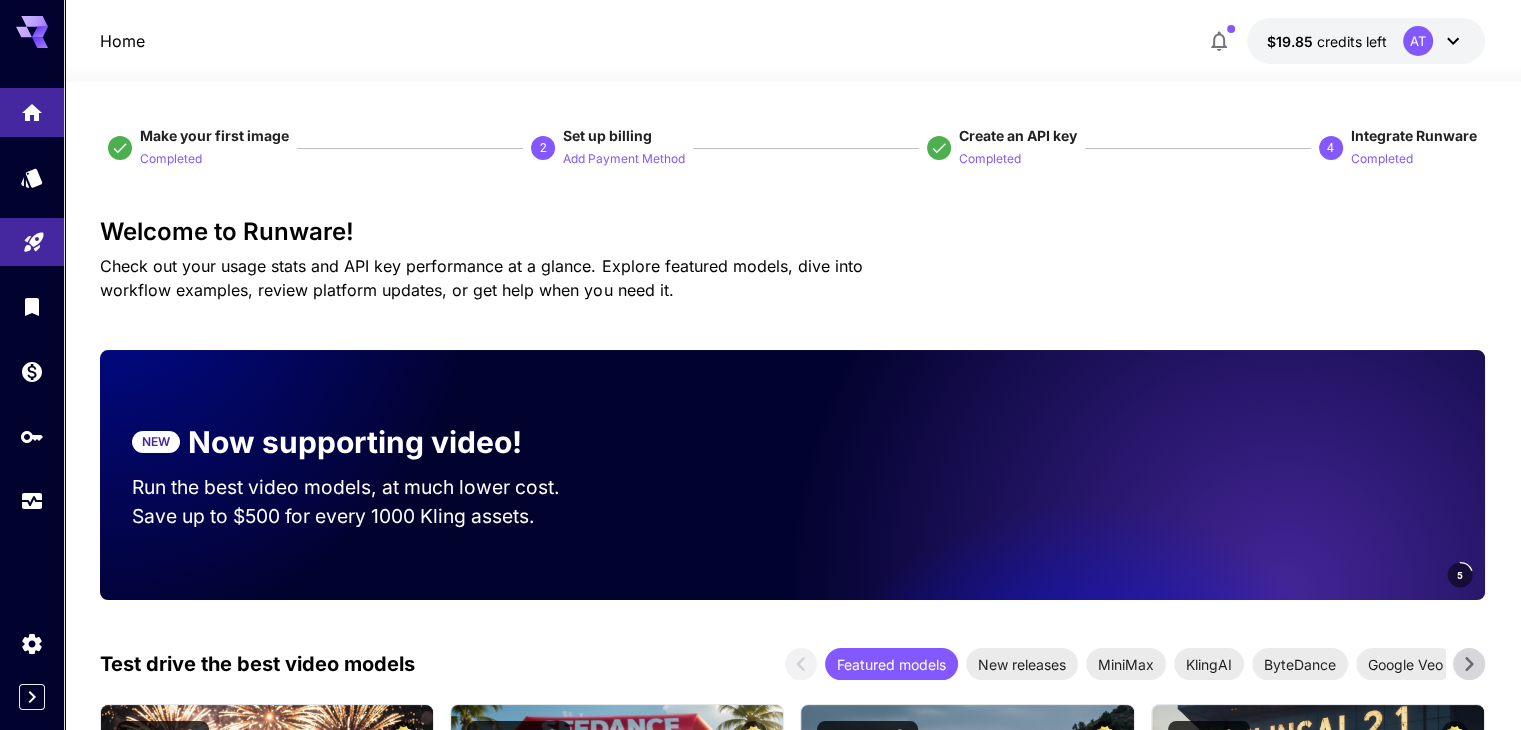 click 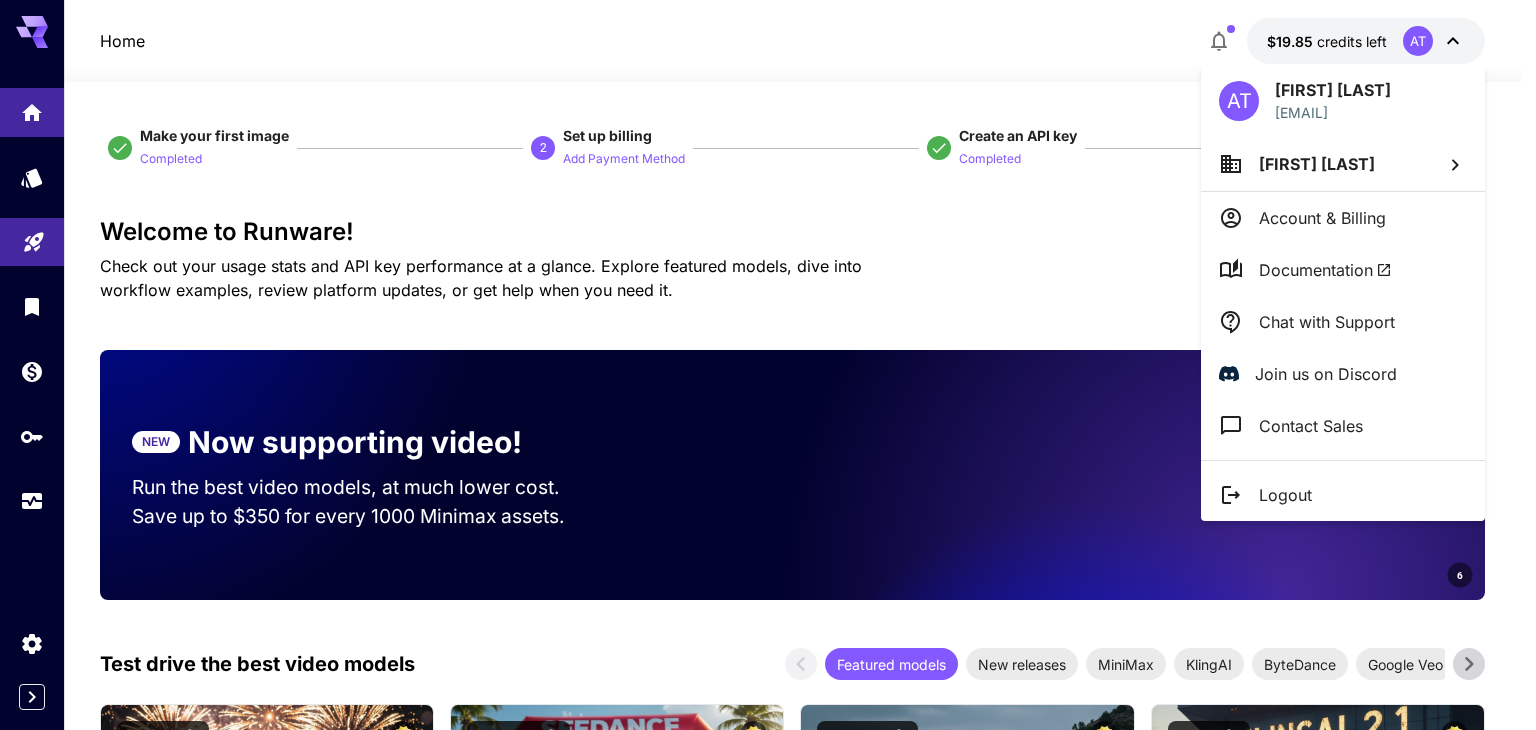 click on "Documentation" at bounding box center (1325, 270) 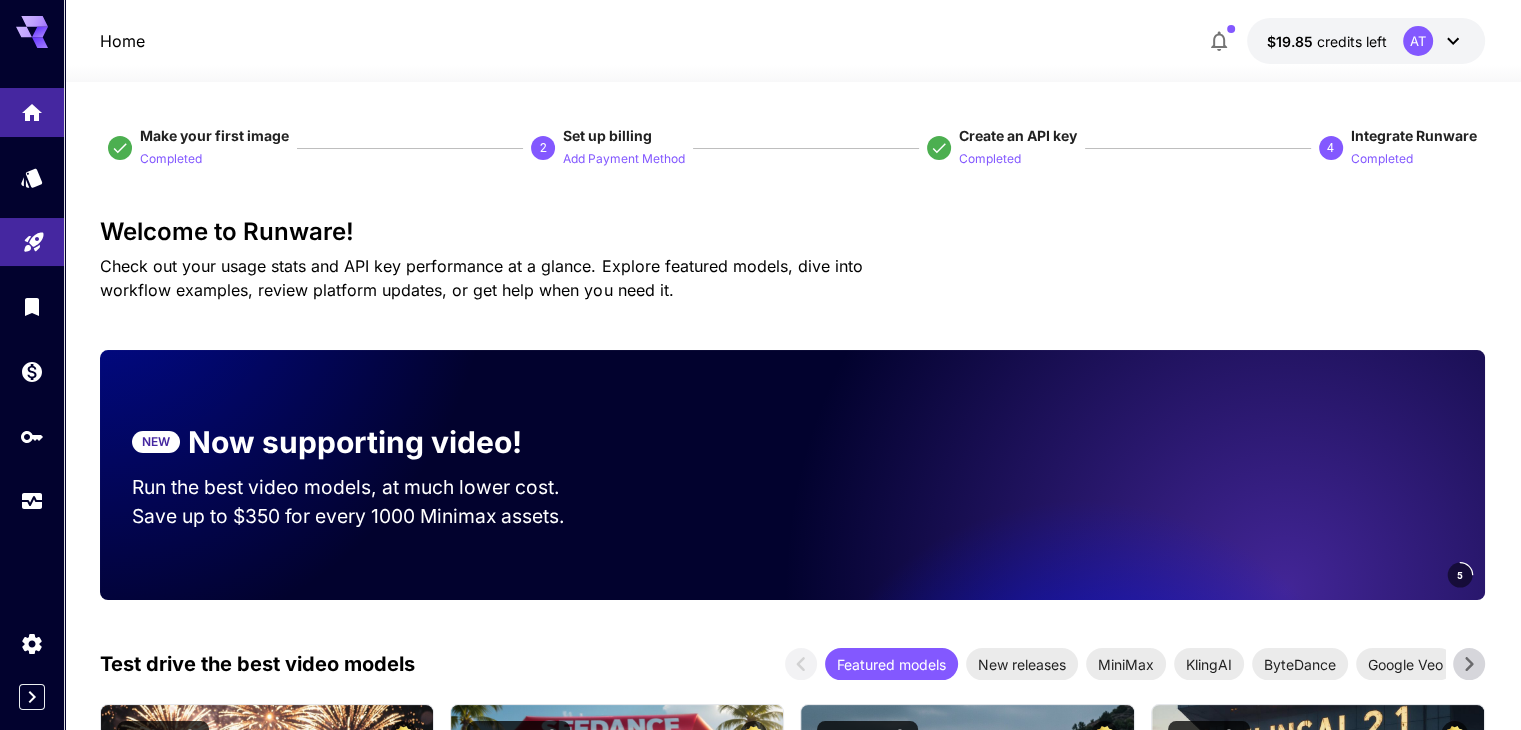 click 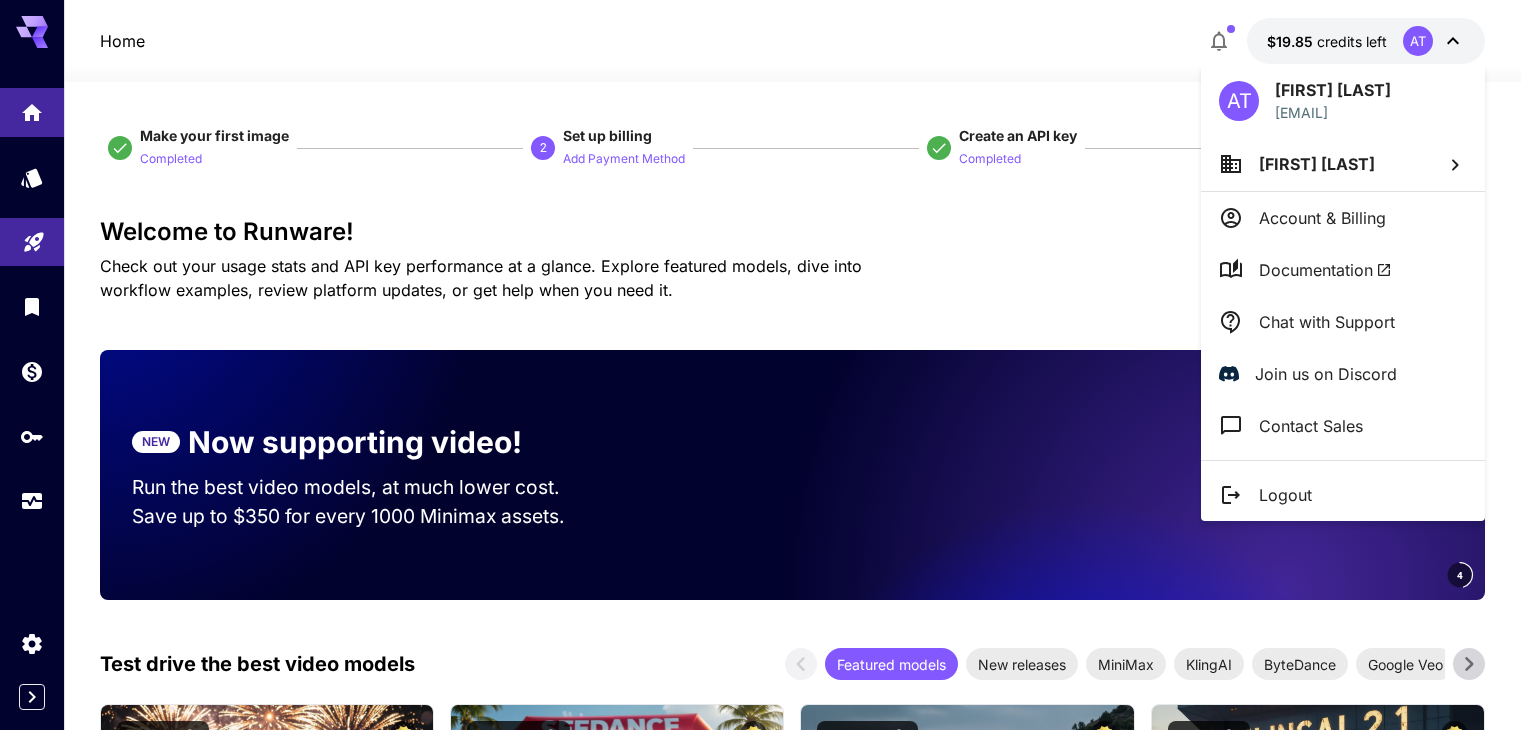 click on "Account & Billing" at bounding box center [1343, 218] 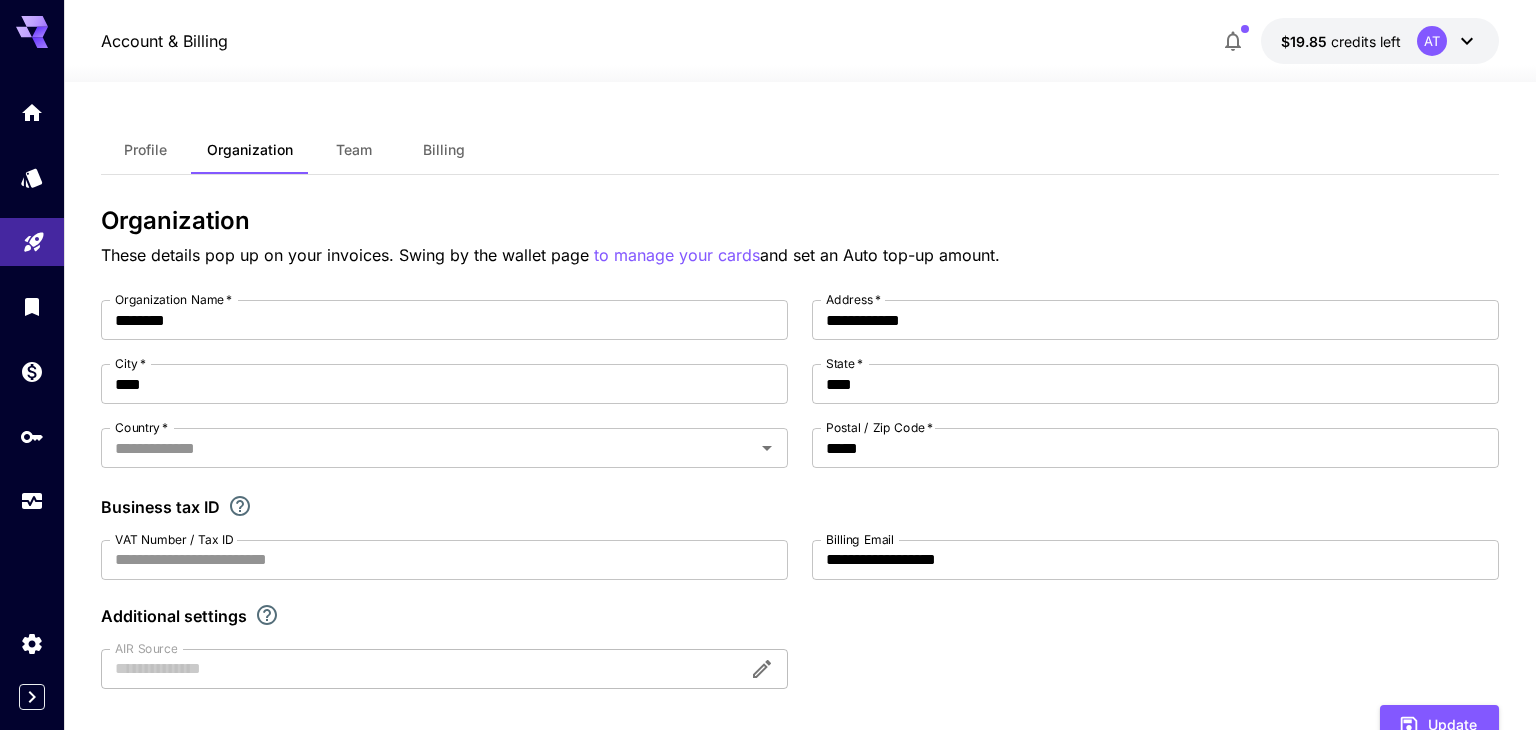type on "*******" 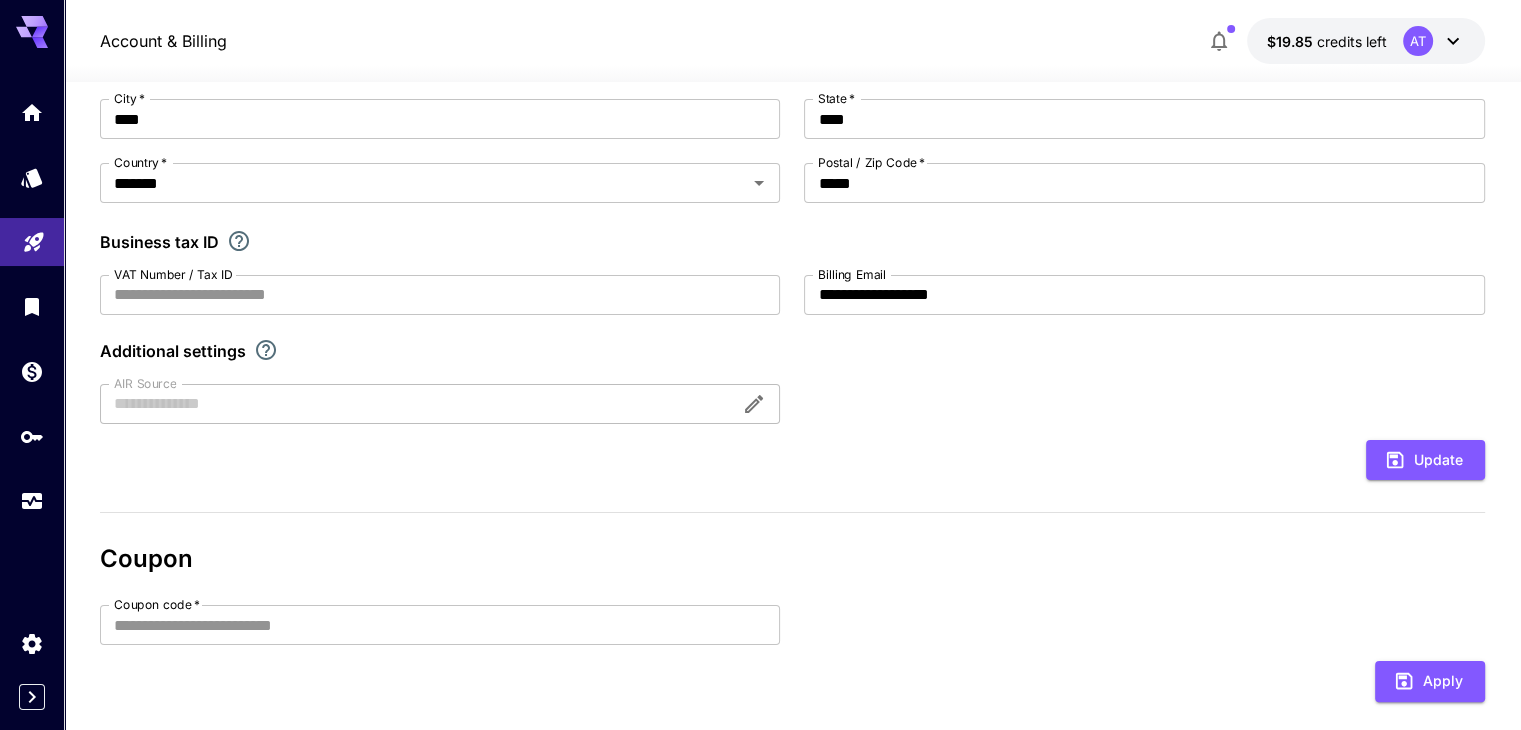 scroll, scrollTop: 491, scrollLeft: 0, axis: vertical 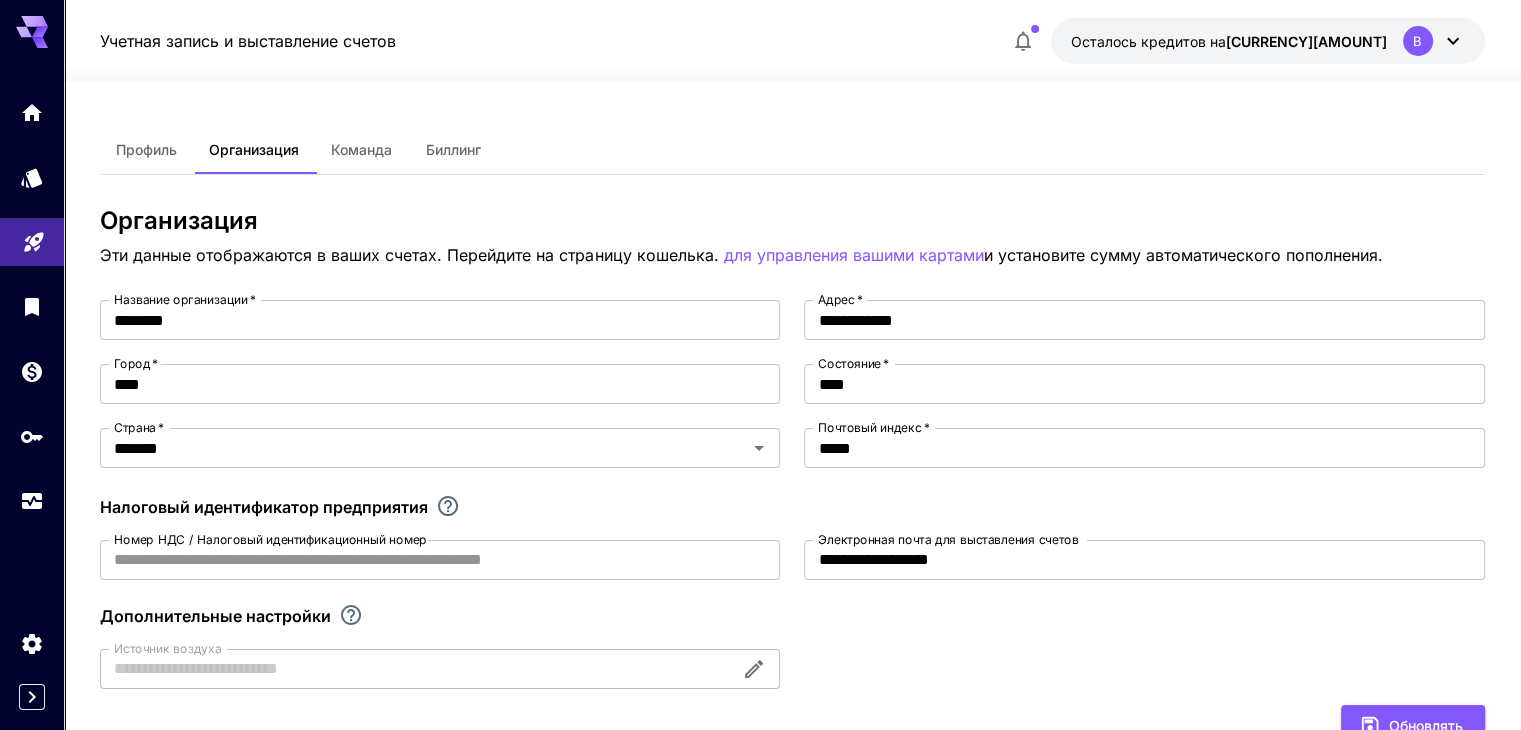 click on "Команда" at bounding box center [361, 150] 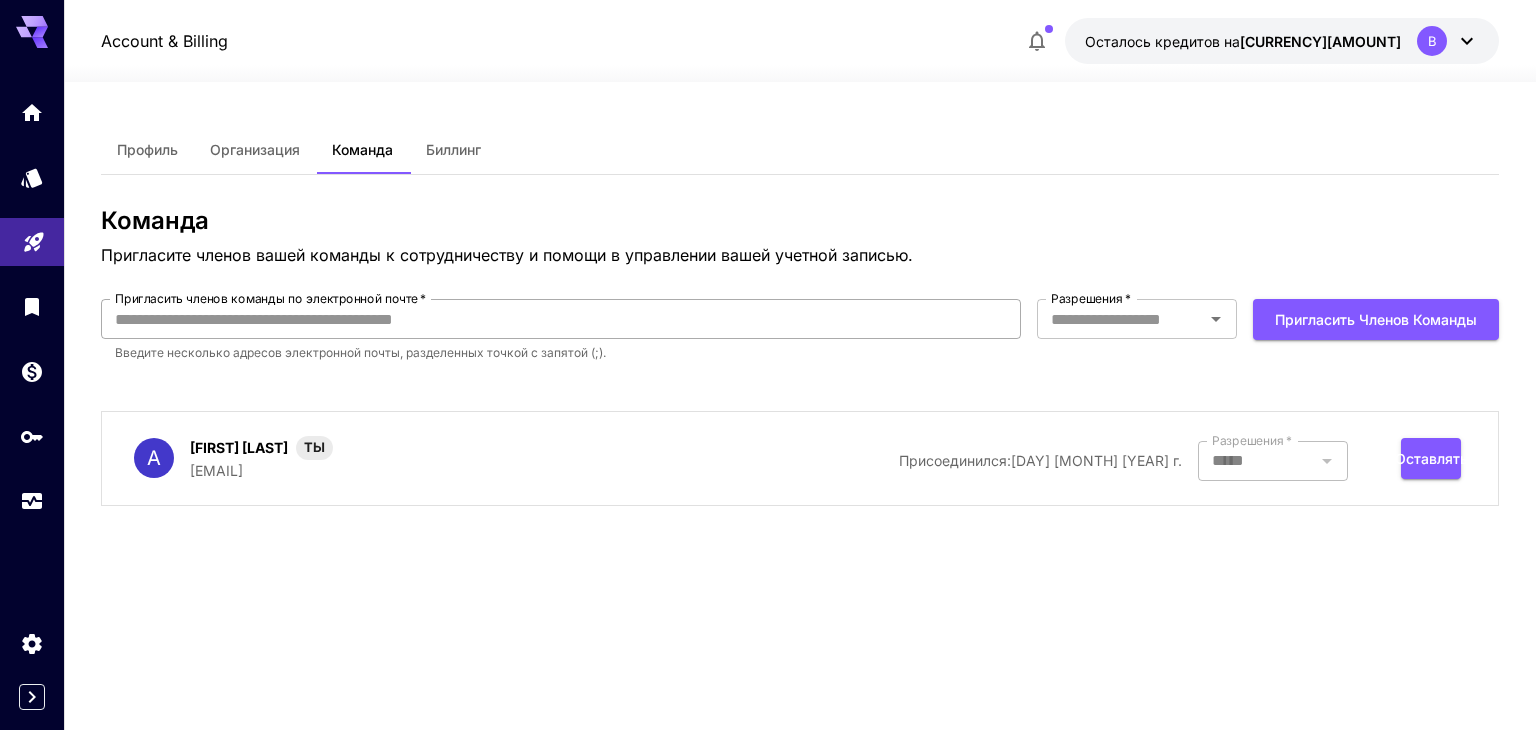 click on "Пригласить членов команды по [EMAIL]    *" at bounding box center [561, 319] 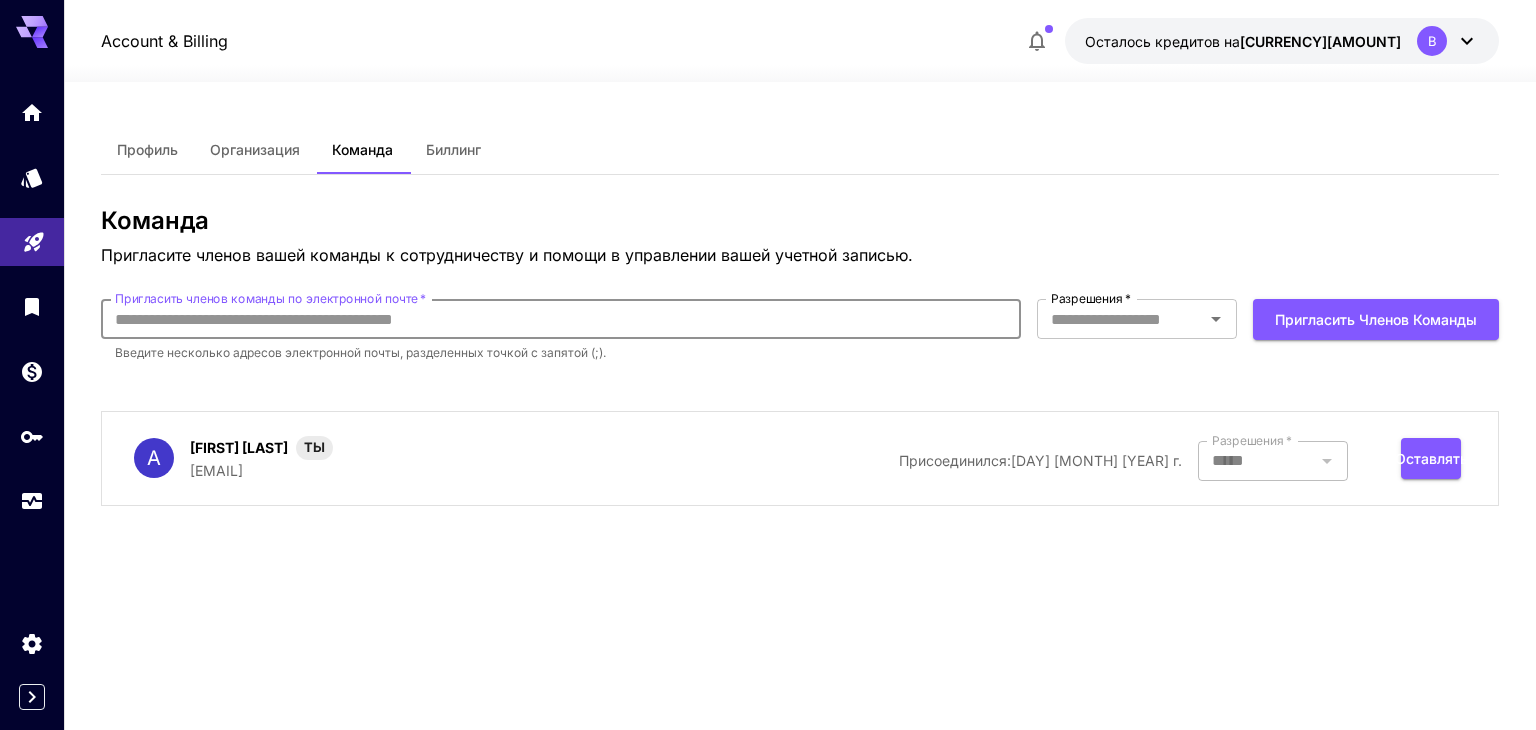 click on "Профиль" at bounding box center [147, 150] 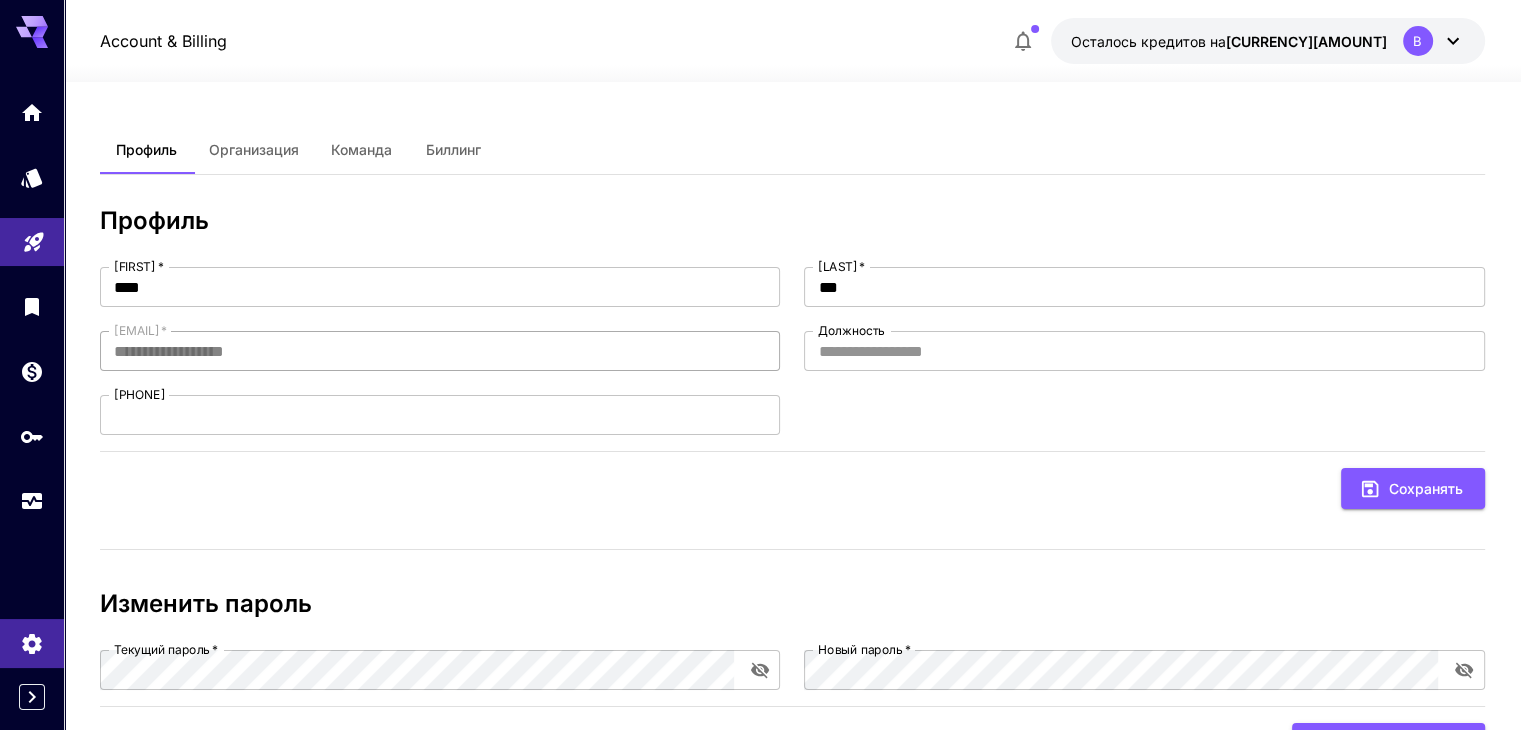 scroll, scrollTop: 94, scrollLeft: 0, axis: vertical 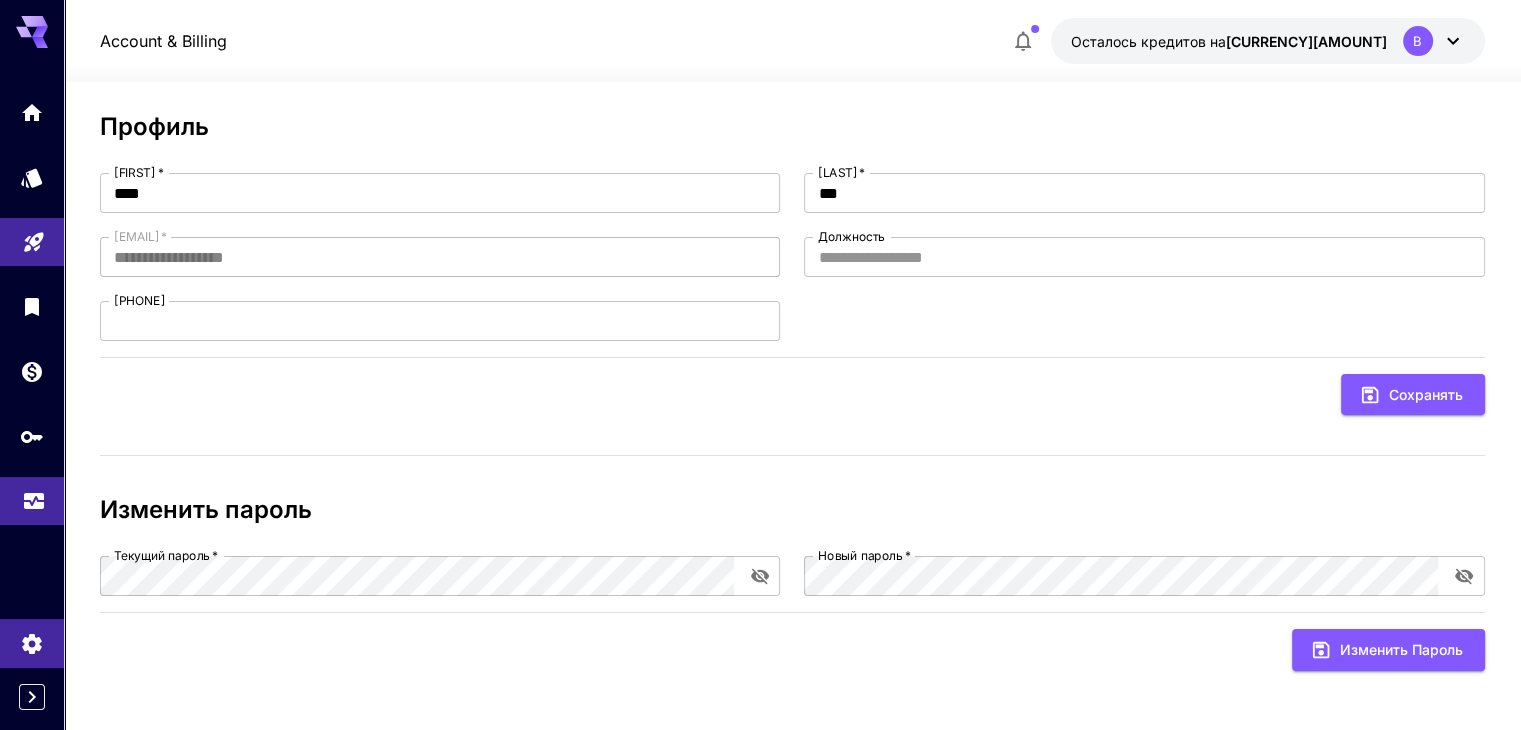 click at bounding box center [32, 501] 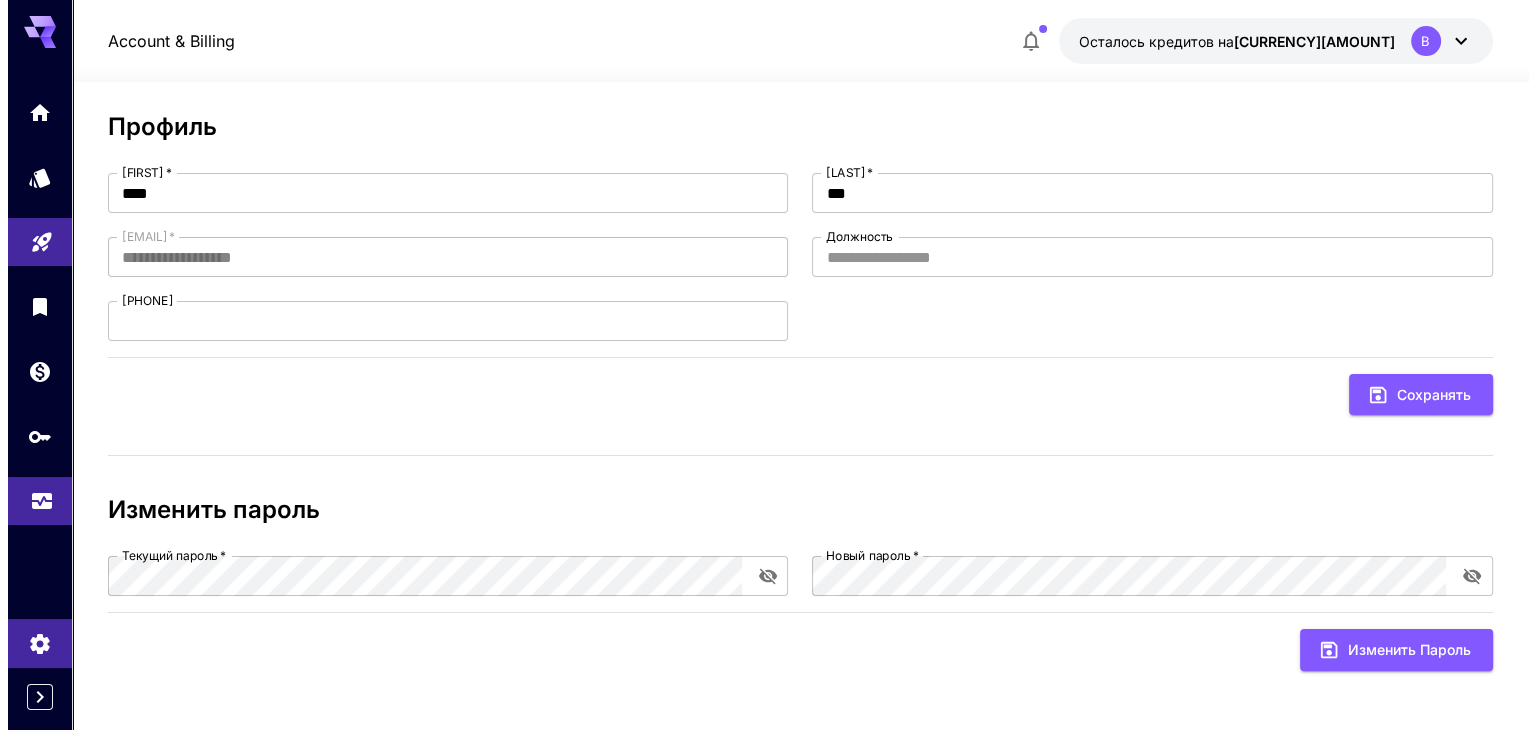 scroll, scrollTop: 0, scrollLeft: 0, axis: both 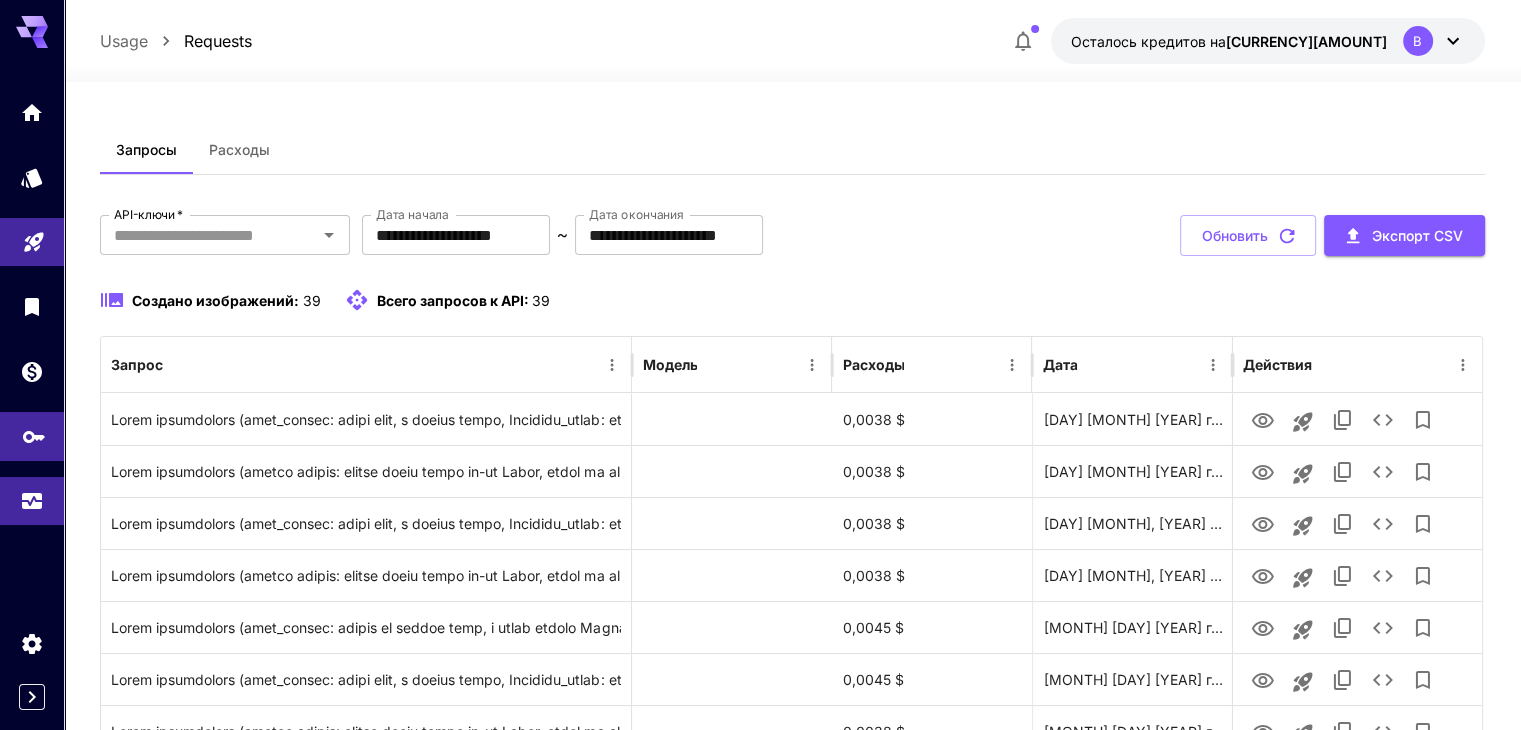 click at bounding box center [32, 436] 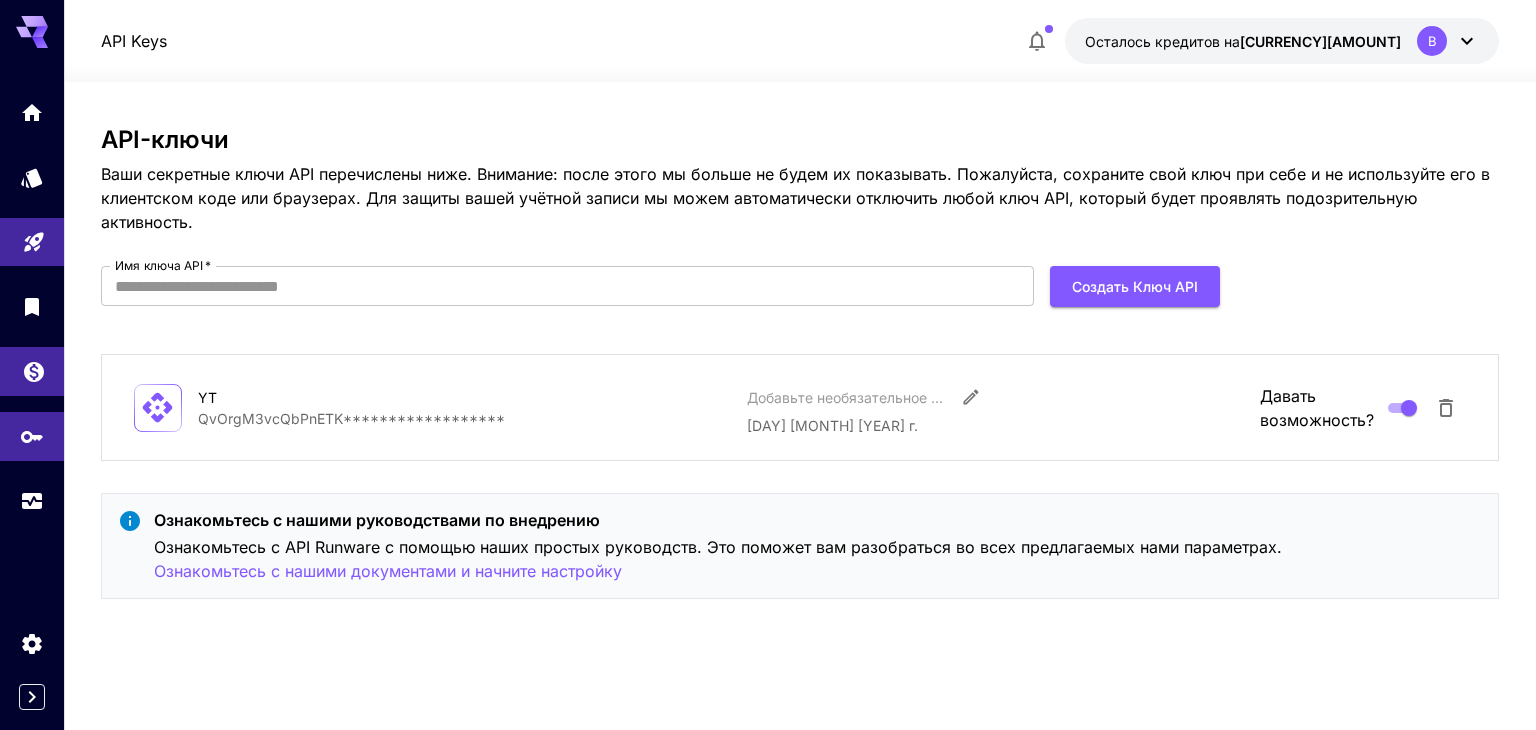 click at bounding box center (32, 371) 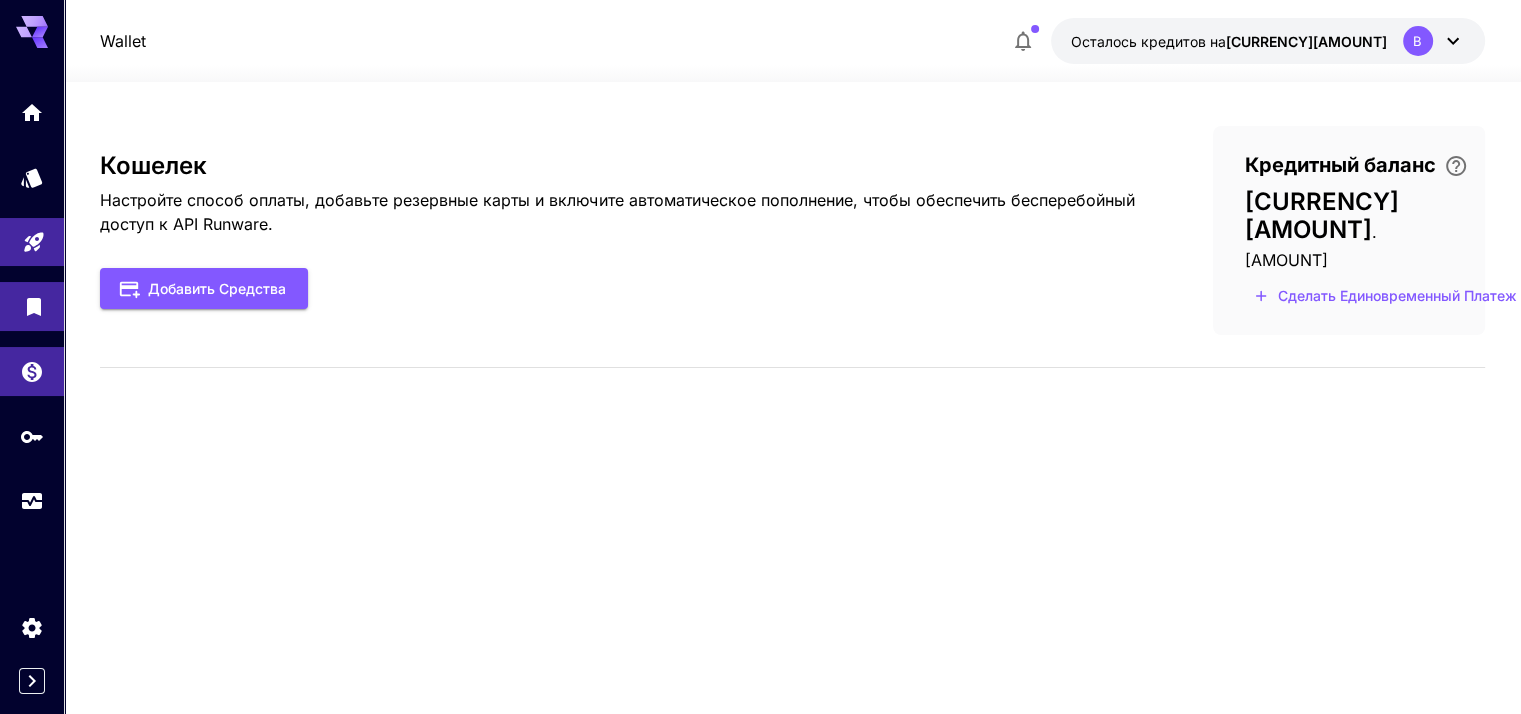 click on "Wallet   Осталось кредитов на  [CURRENCY][AMOUNT] В Кошелек Настройте способ оплаты, добавьте резервные карты и включите автоматическое пополнение, чтобы обеспечить бесперебойный доступ к API Runware. Добавить средства Кредитный баланс [CURRENCY][AMOUNT] .  [AMOUNT]1 Сделать единовременный платеж
Исходный текст Оцените этот перевод Ваш отзыв поможет нам улучшить Google Переводчик" at bounding box center [760, 357] 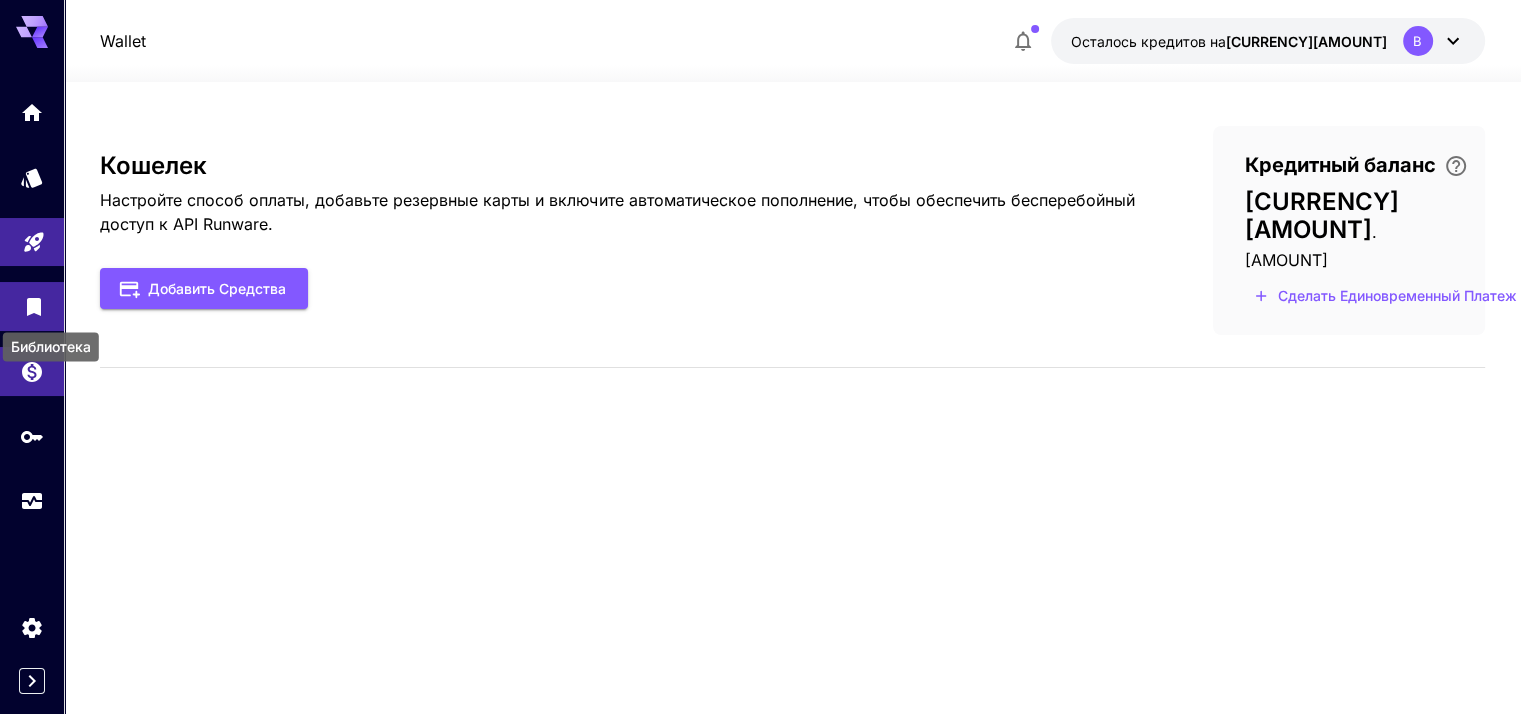 click 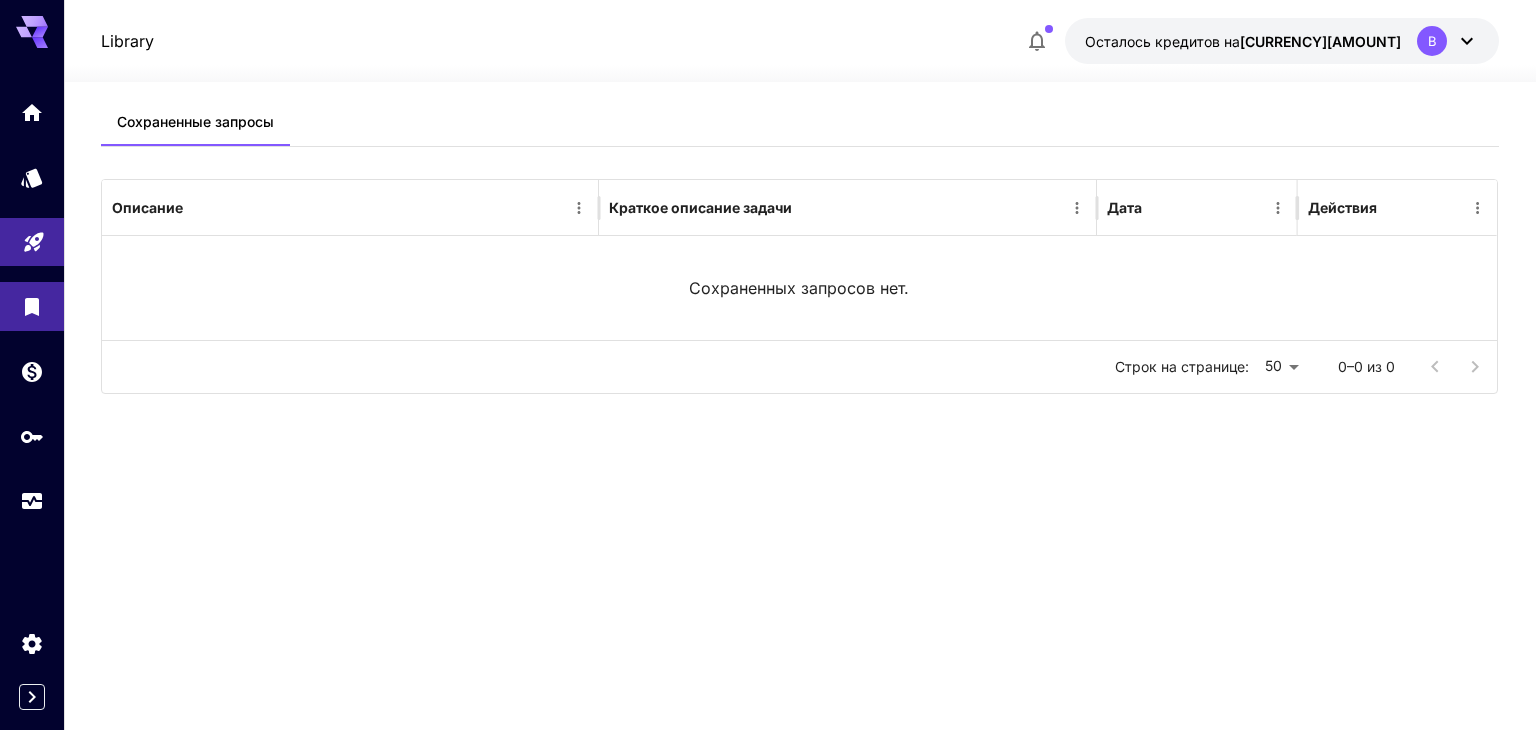 click 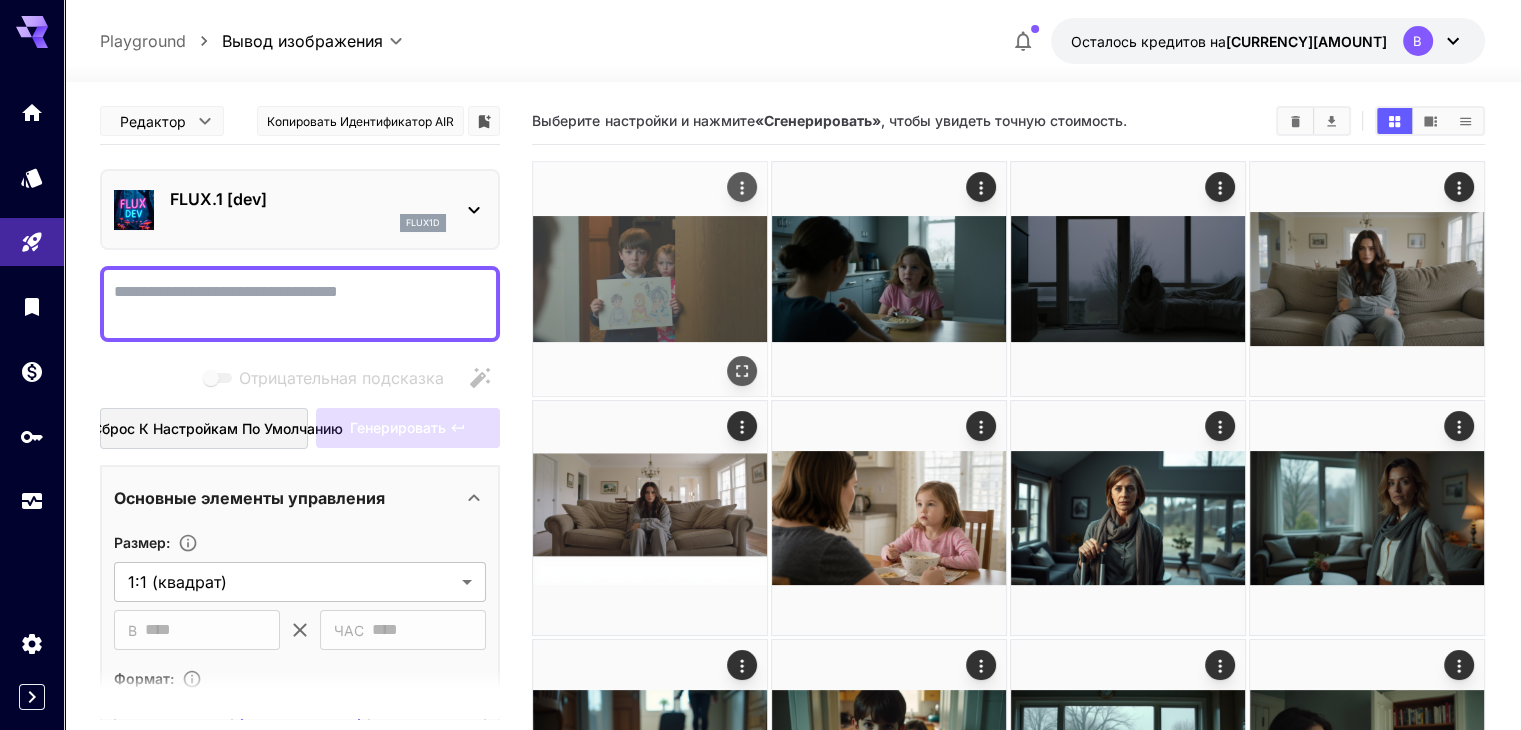 click 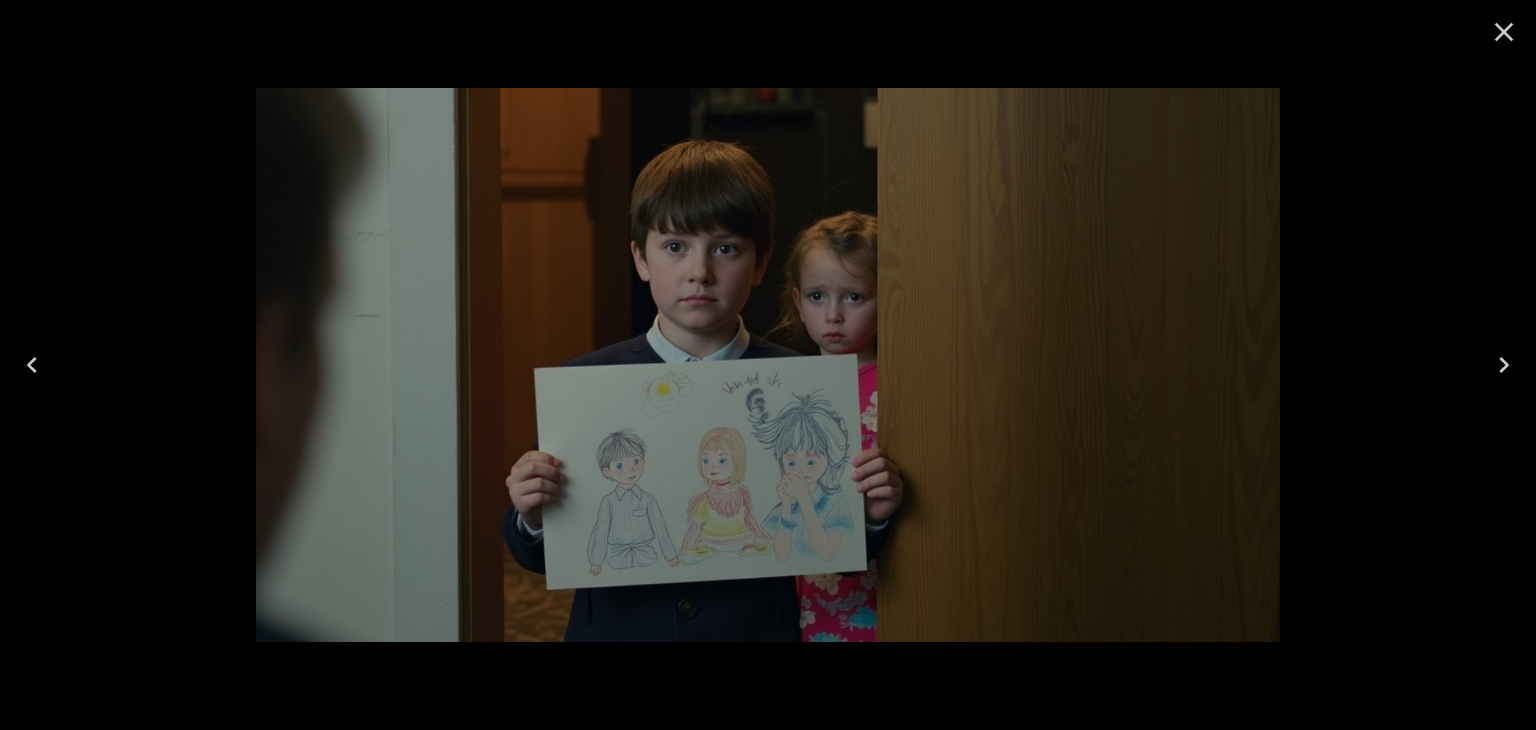 click 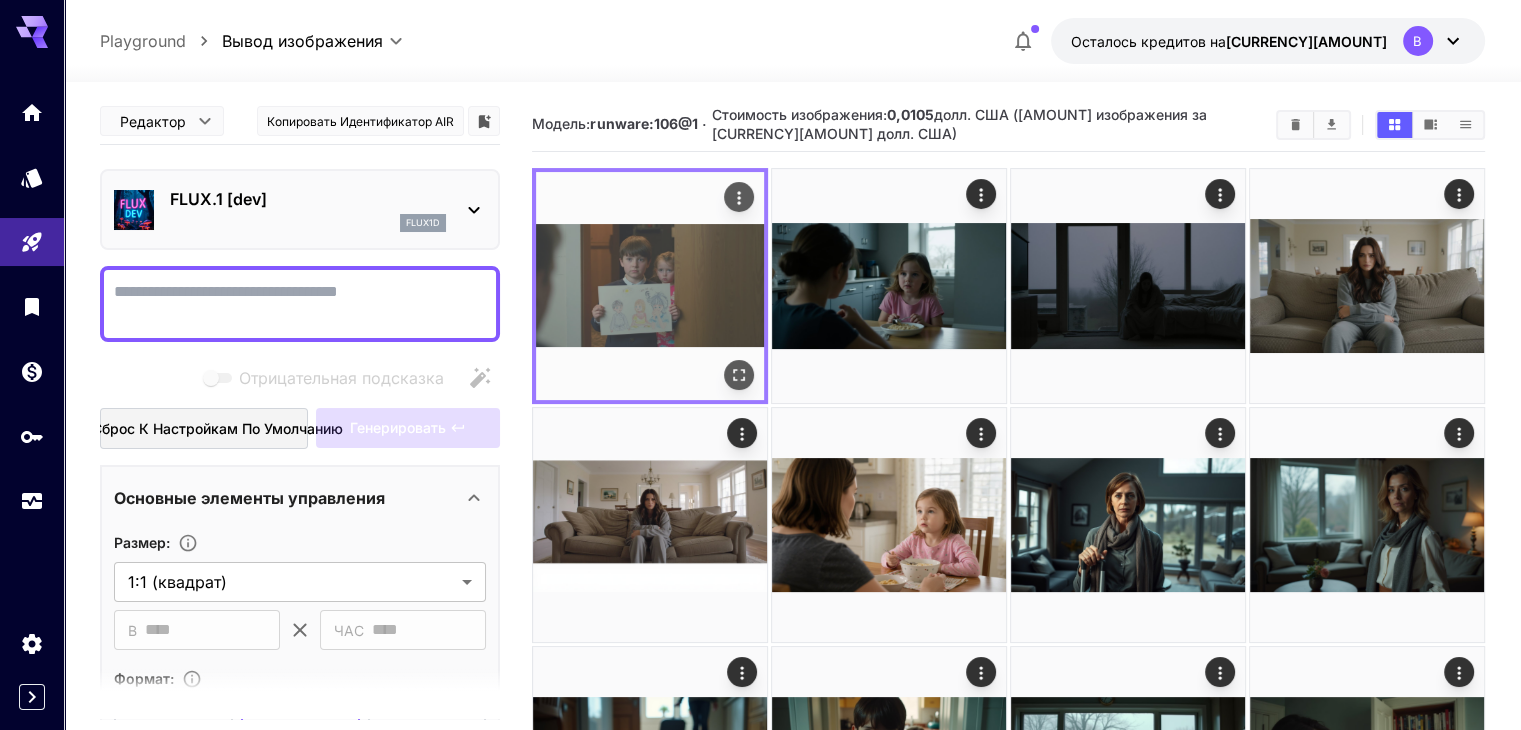 click at bounding box center [650, 286] 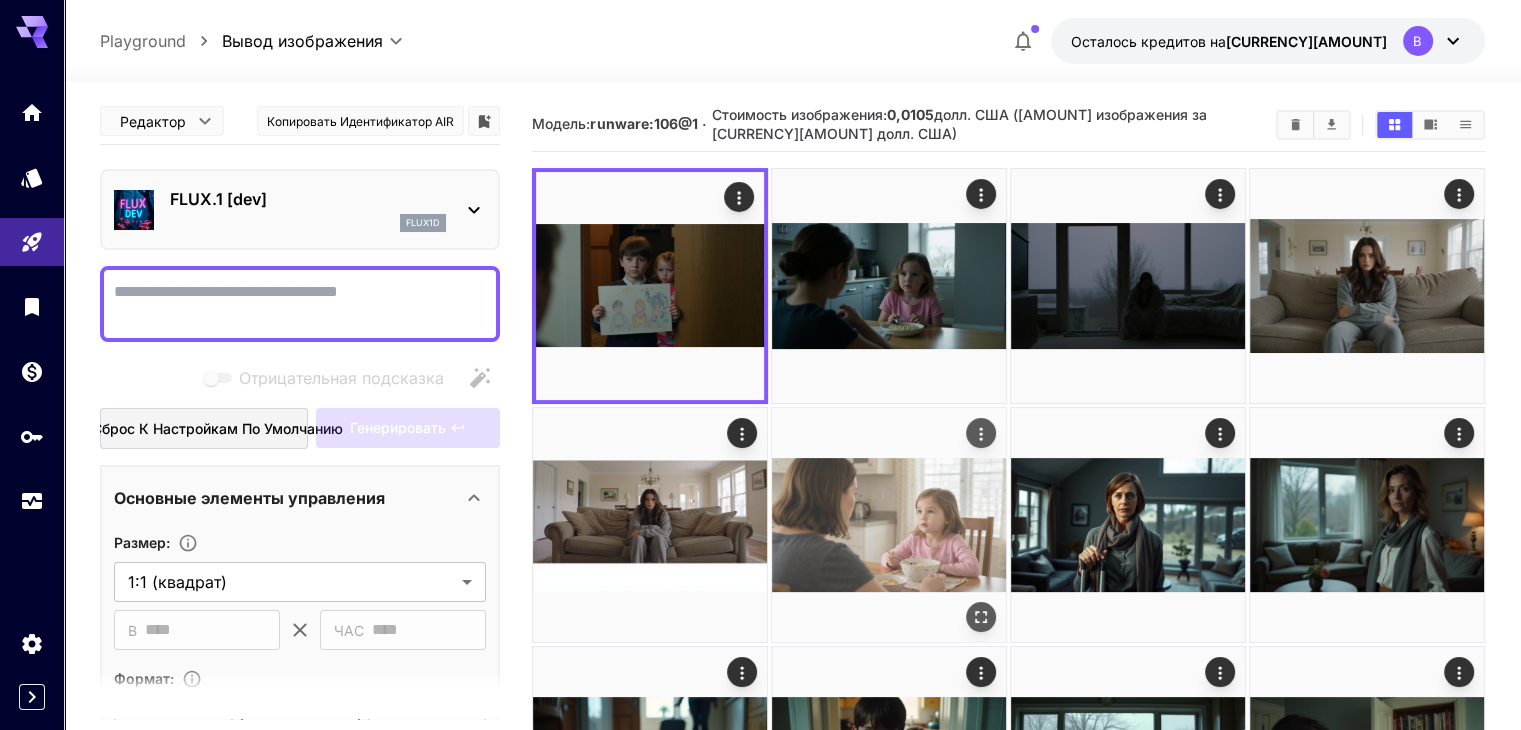 click at bounding box center (889, 525) 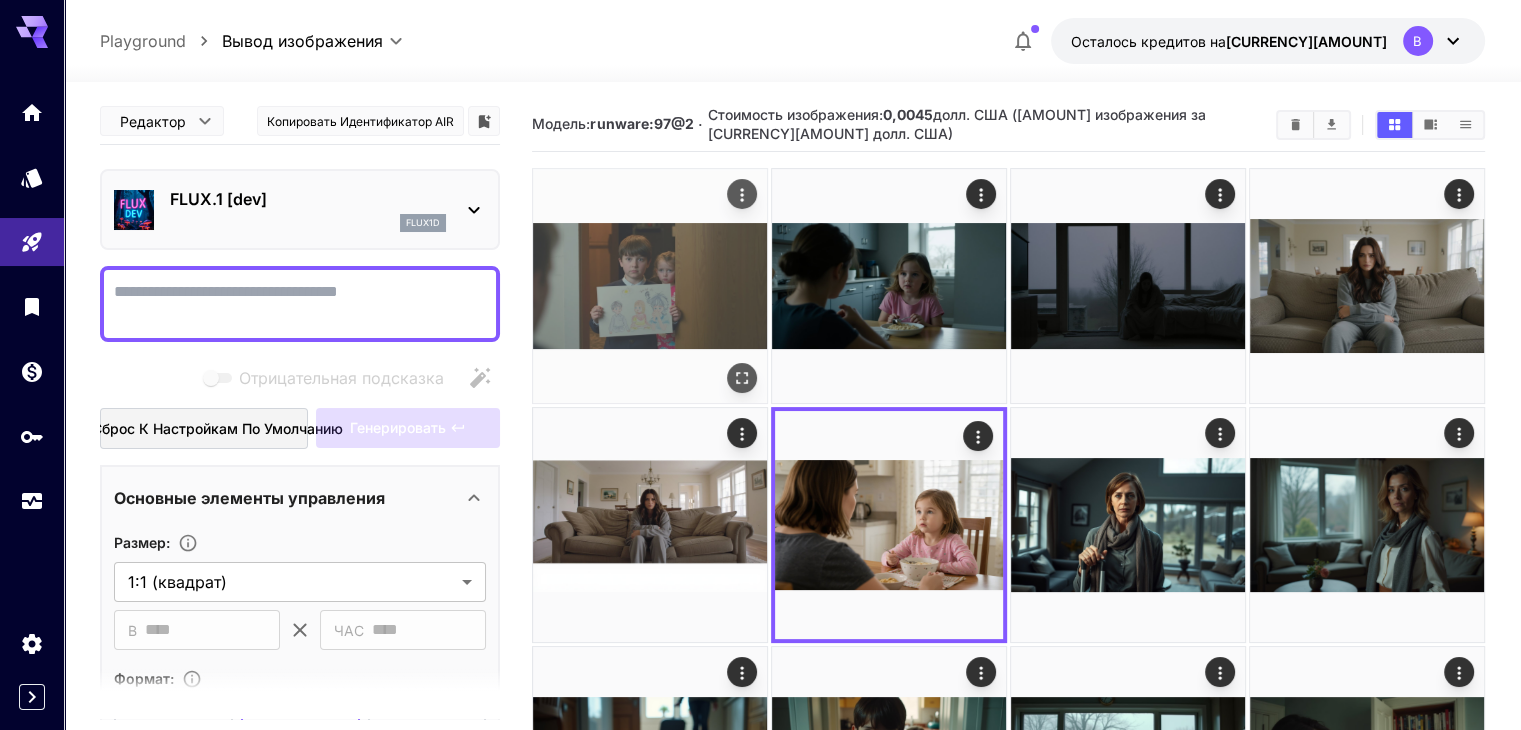 click at bounding box center (650, 286) 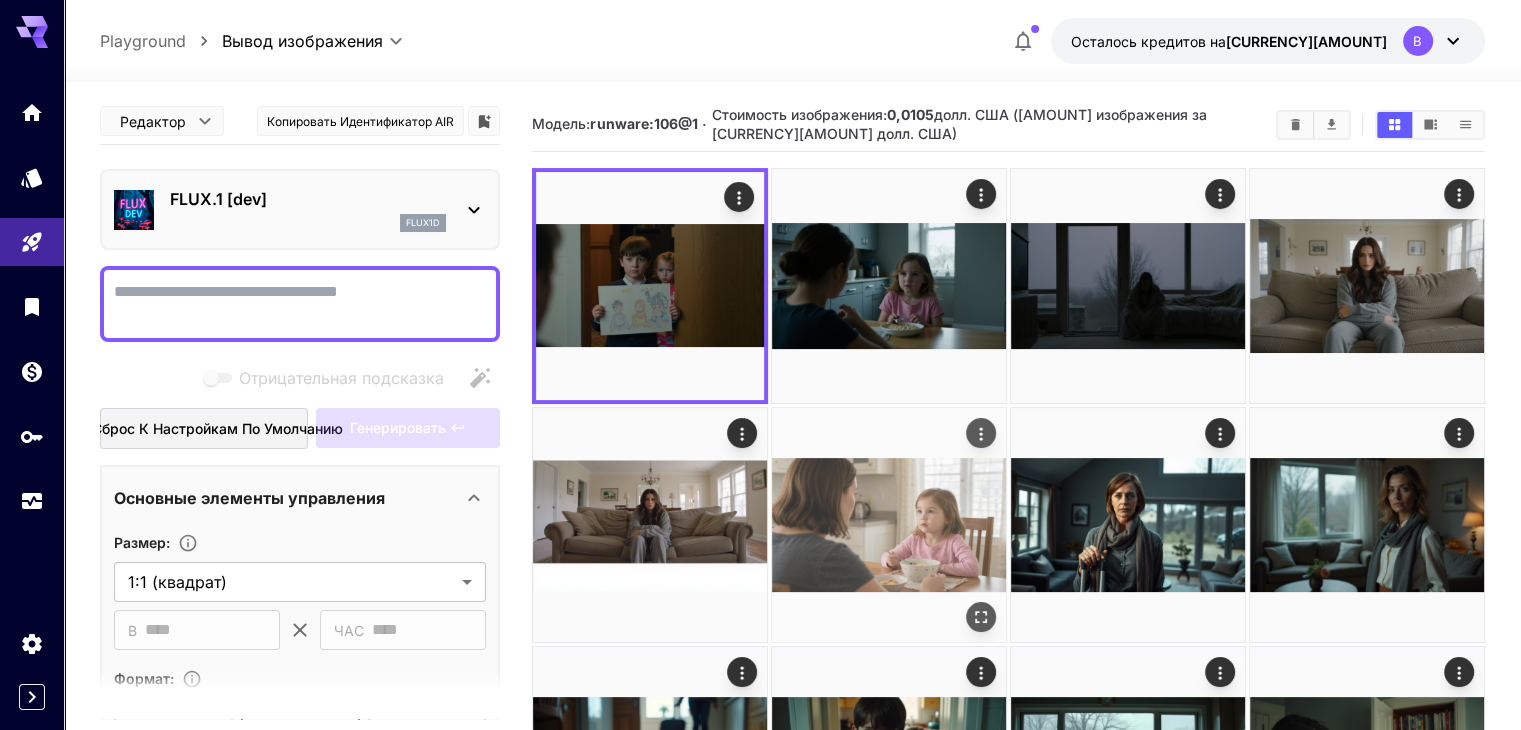 click at bounding box center [889, 525] 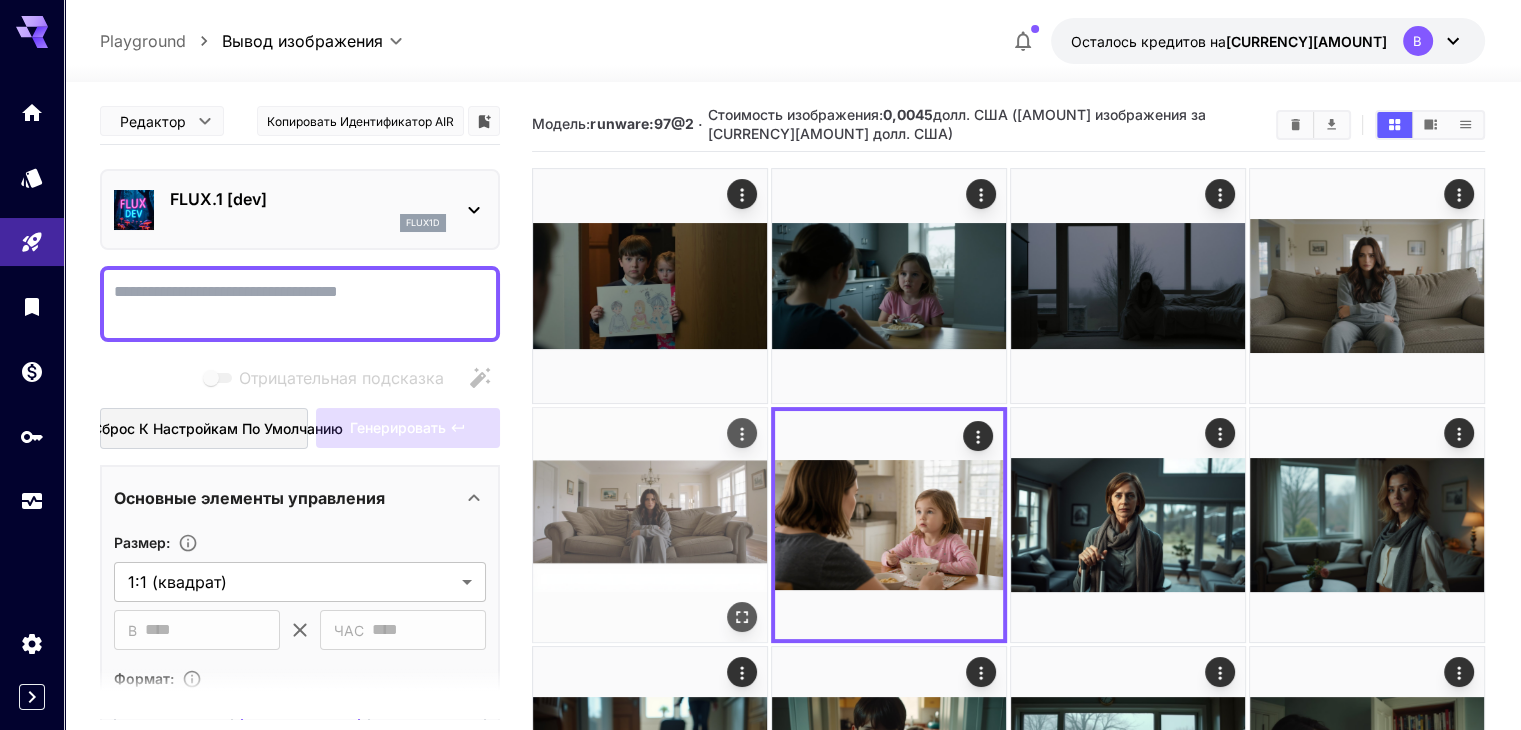 click at bounding box center [650, 525] 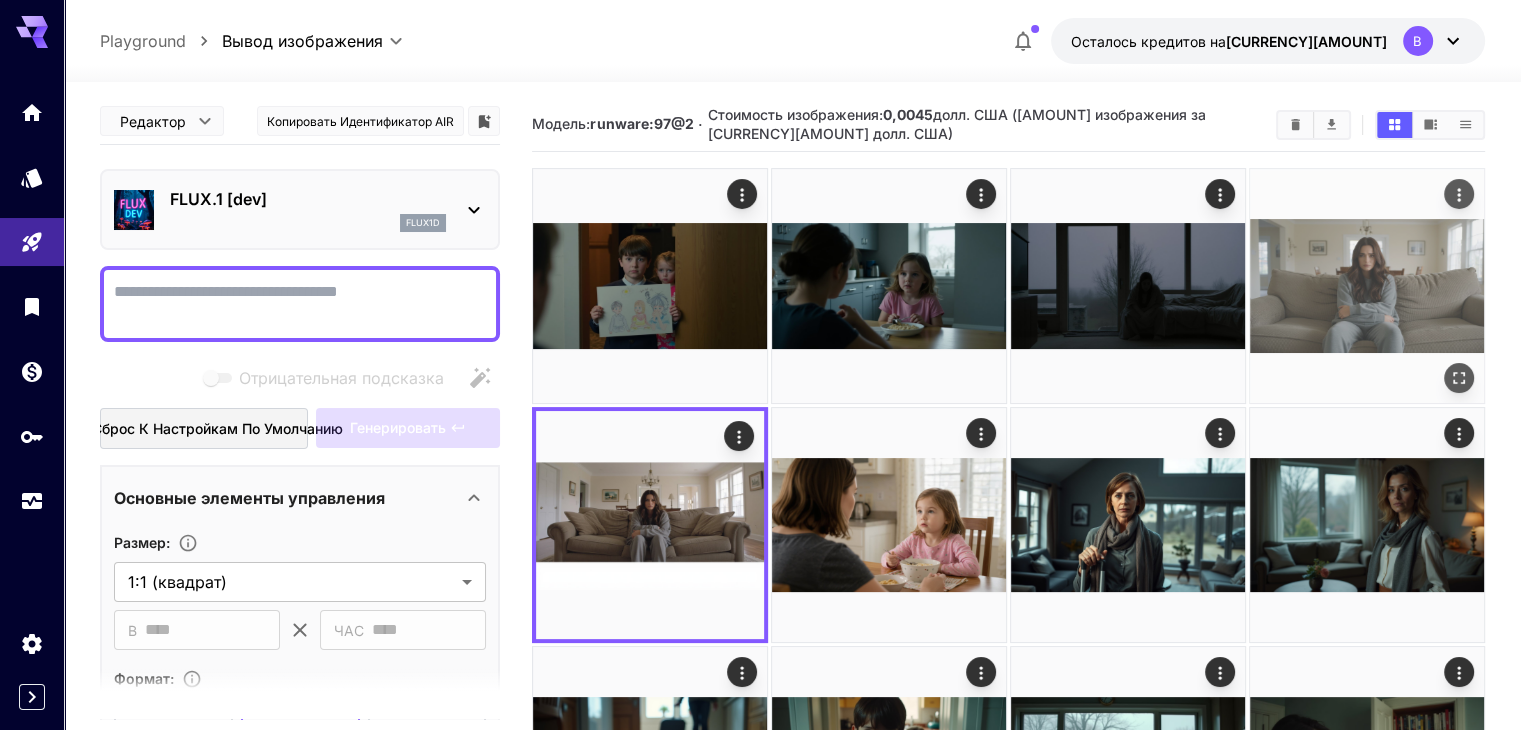 click at bounding box center (1367, 286) 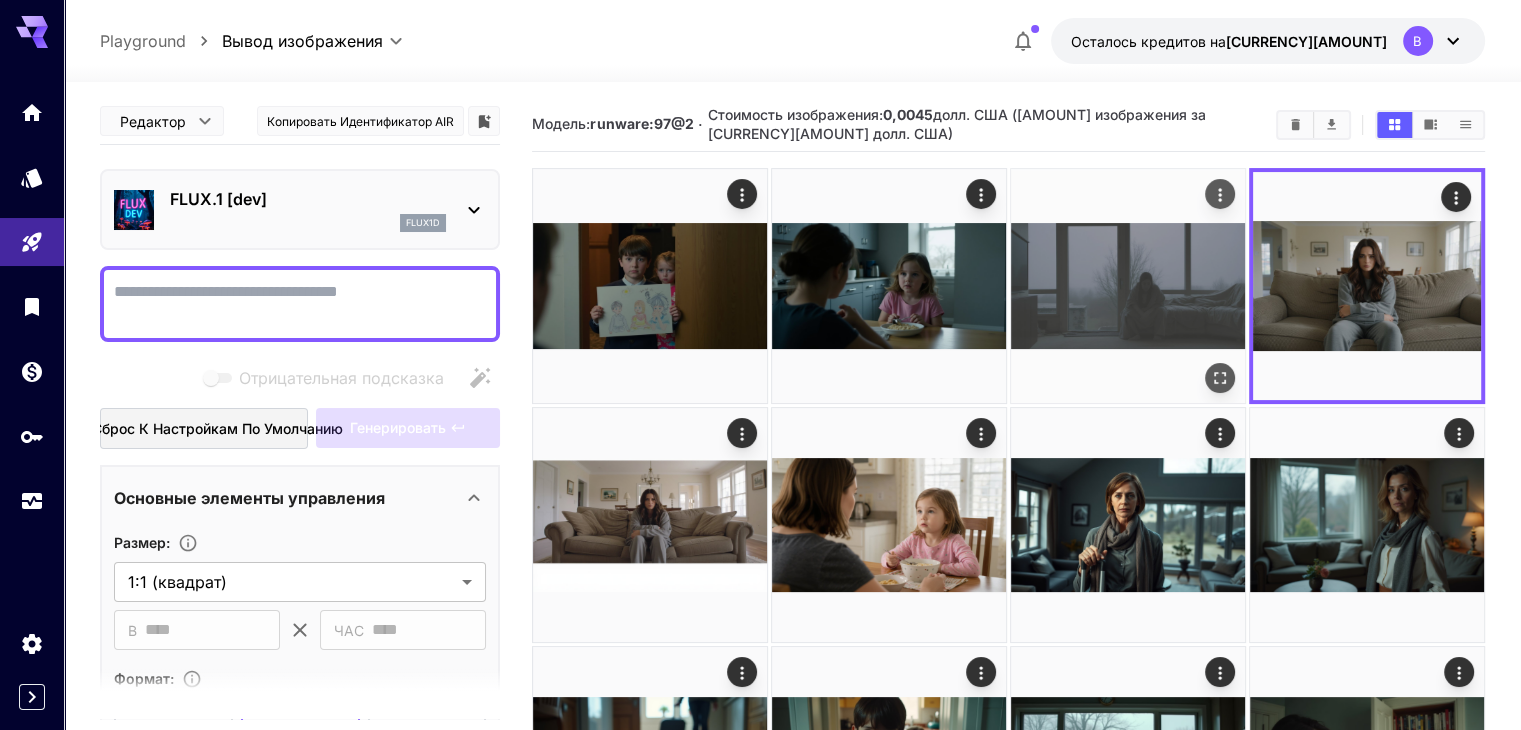 click at bounding box center [1128, 286] 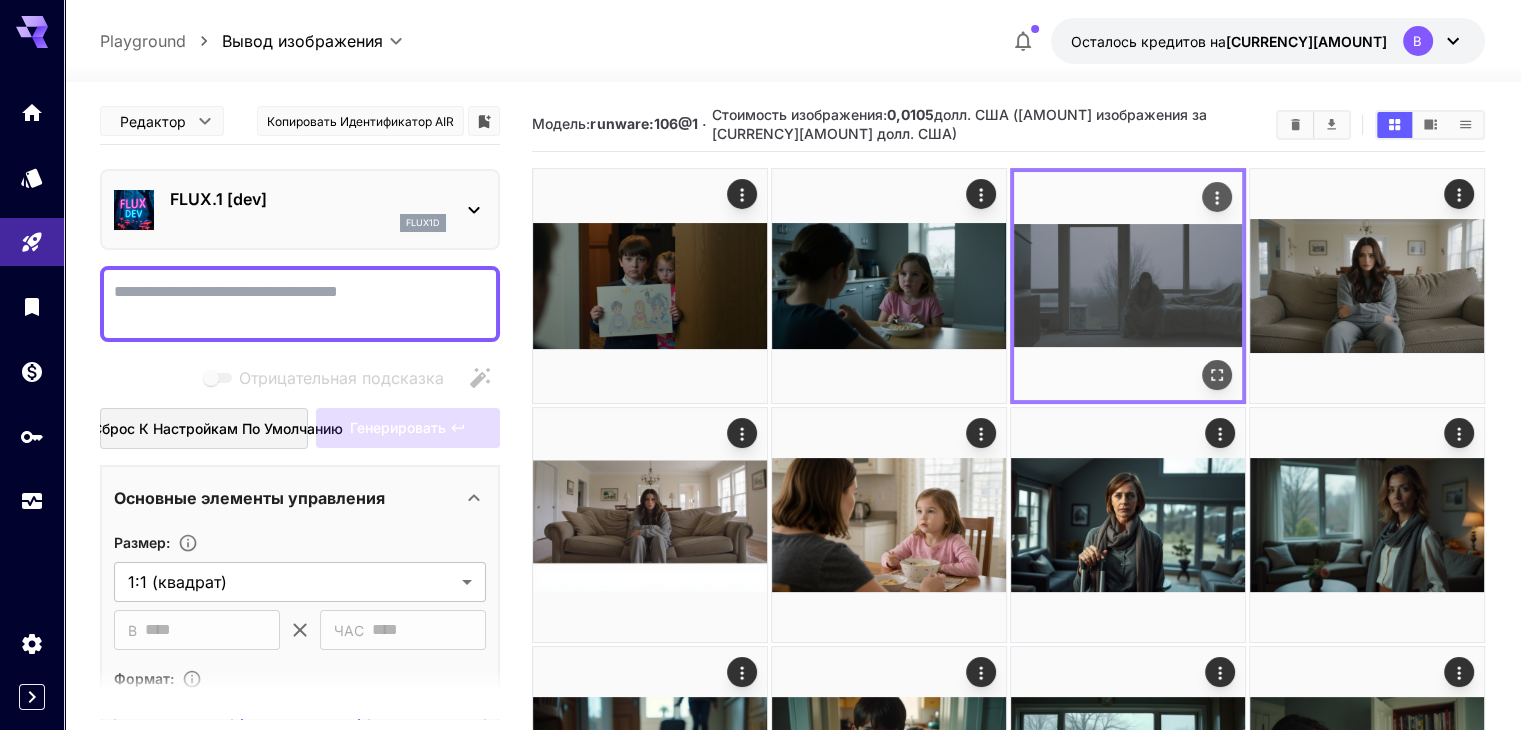 click at bounding box center [1128, 286] 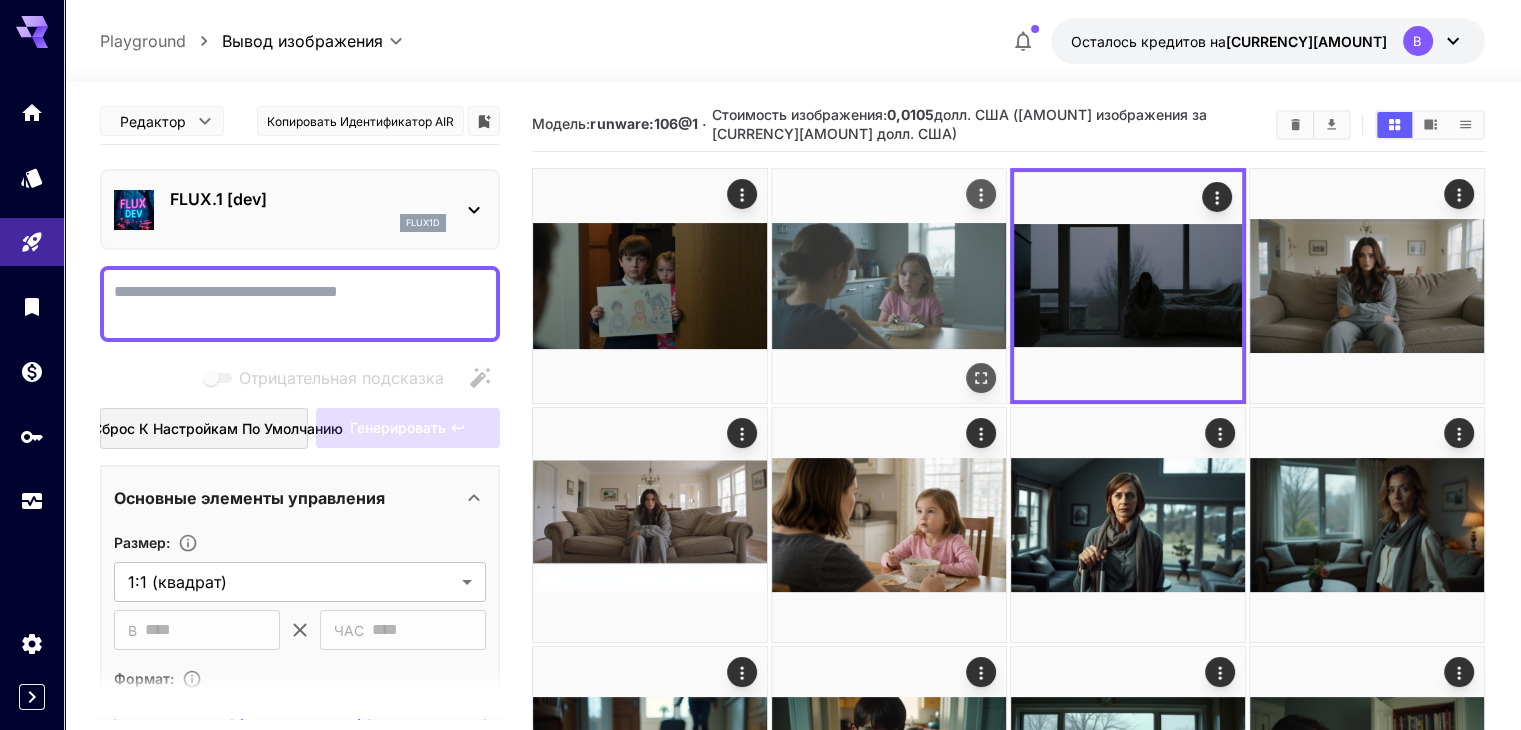 click at bounding box center (889, 286) 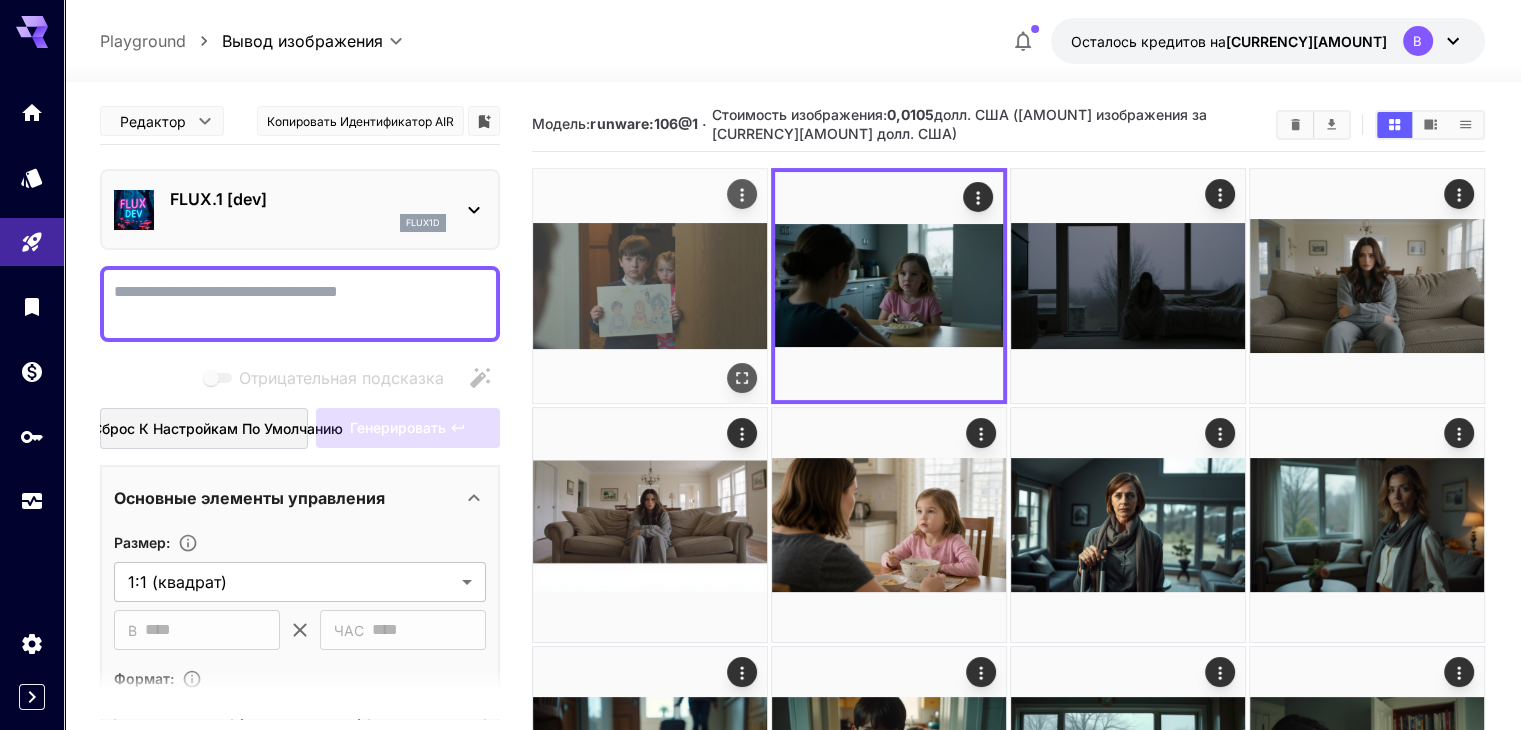 click at bounding box center [650, 286] 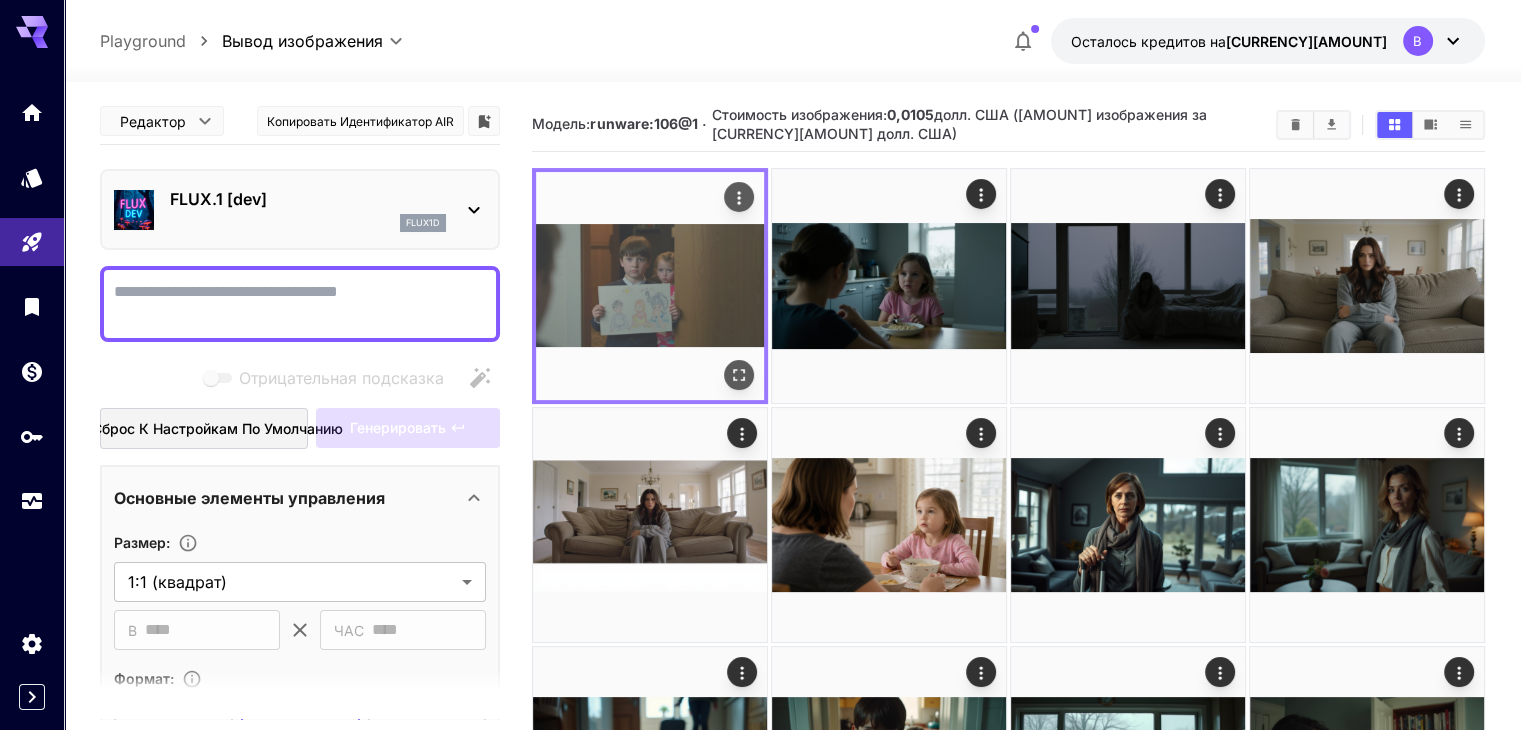 click at bounding box center [650, 286] 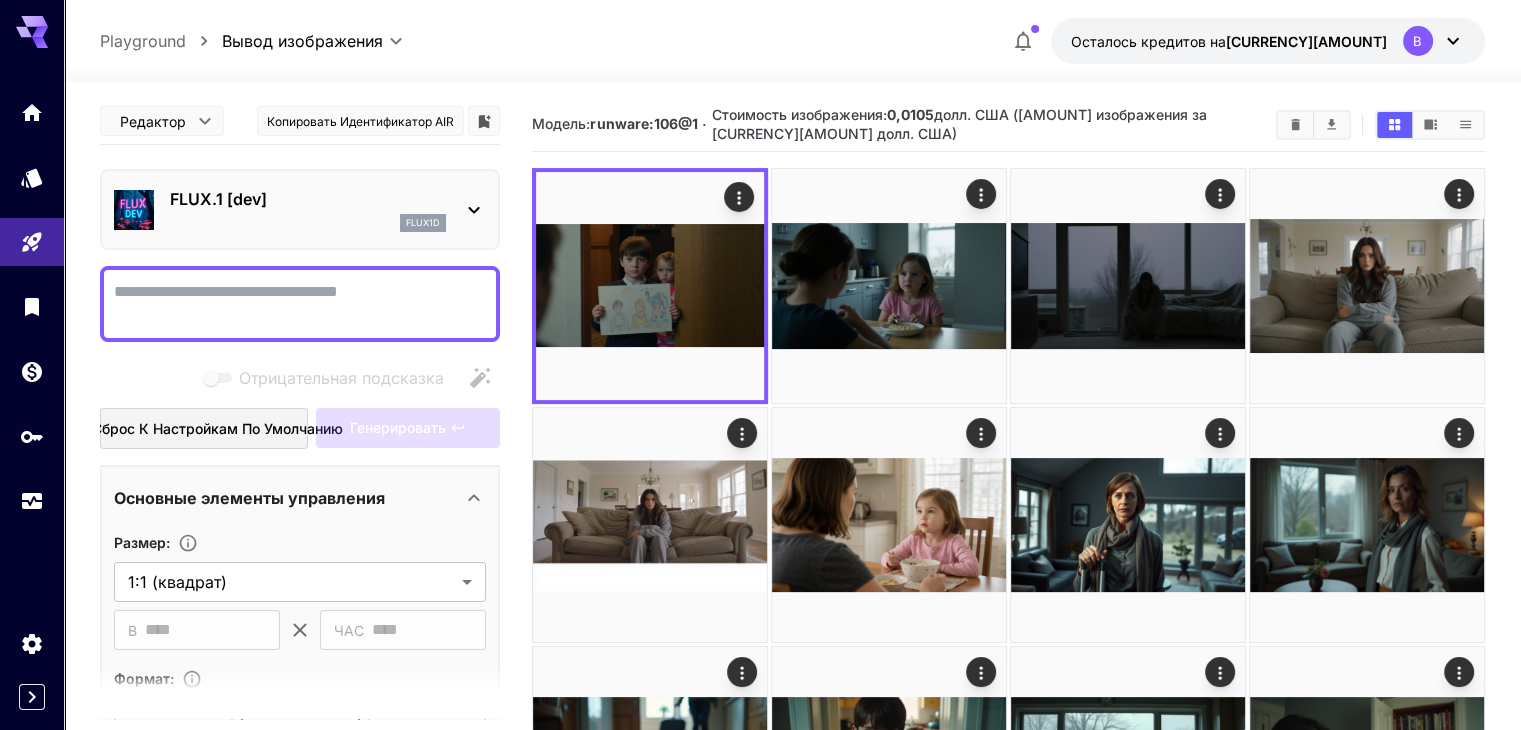 click on "FLUX.1 [dev] flux1d" at bounding box center (300, 209) 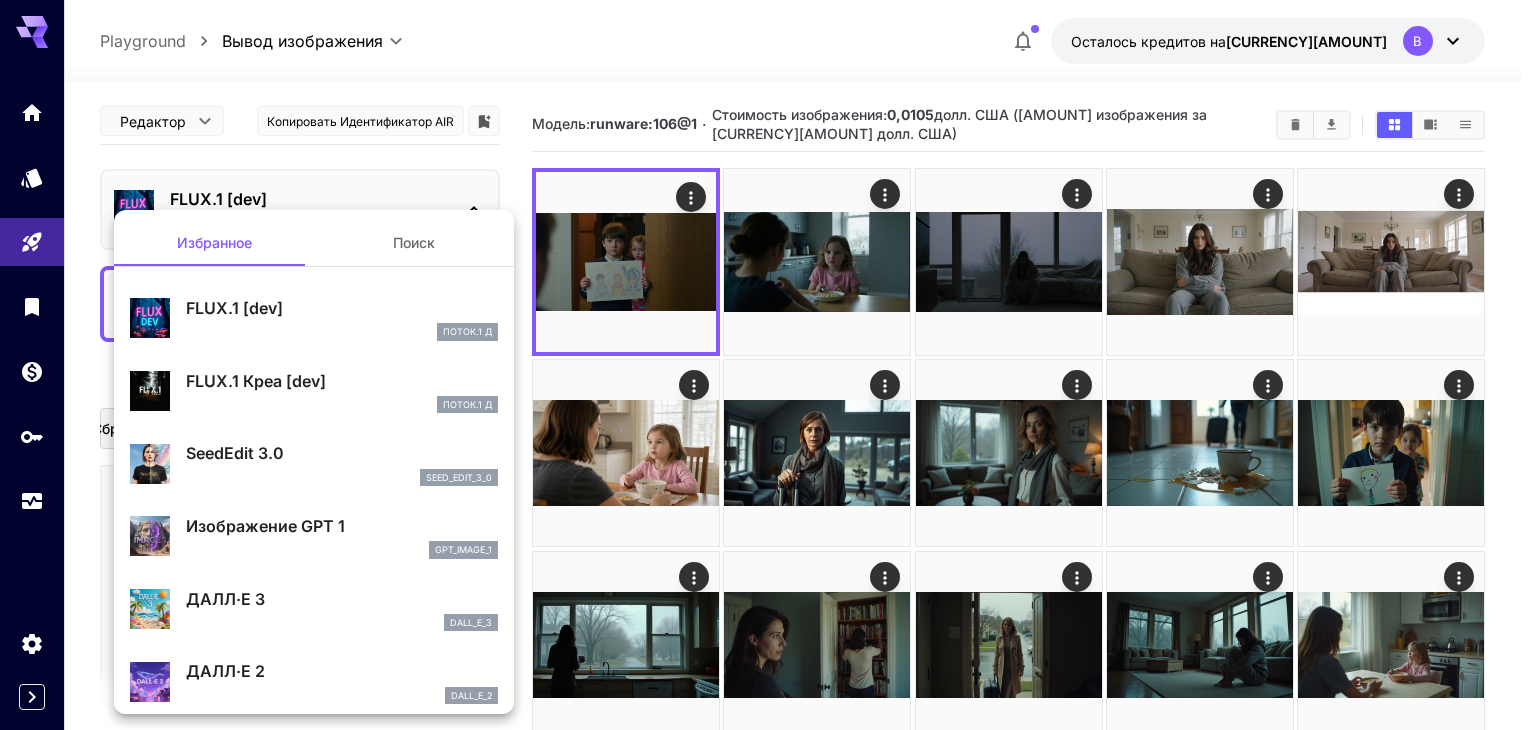 click on "FLUX.1 Креа [dev]" at bounding box center (342, 381) 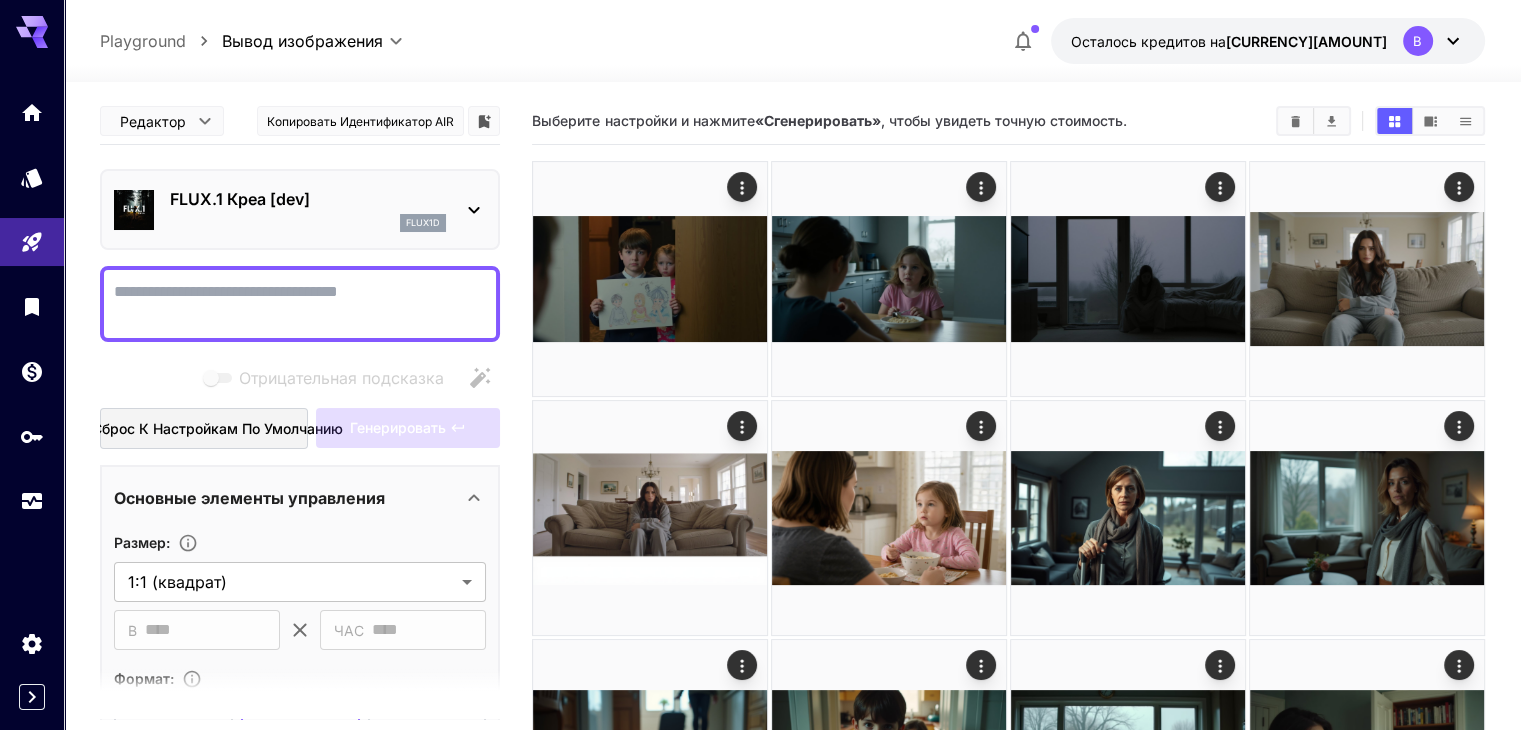 click on "flux1d" at bounding box center (308, 223) 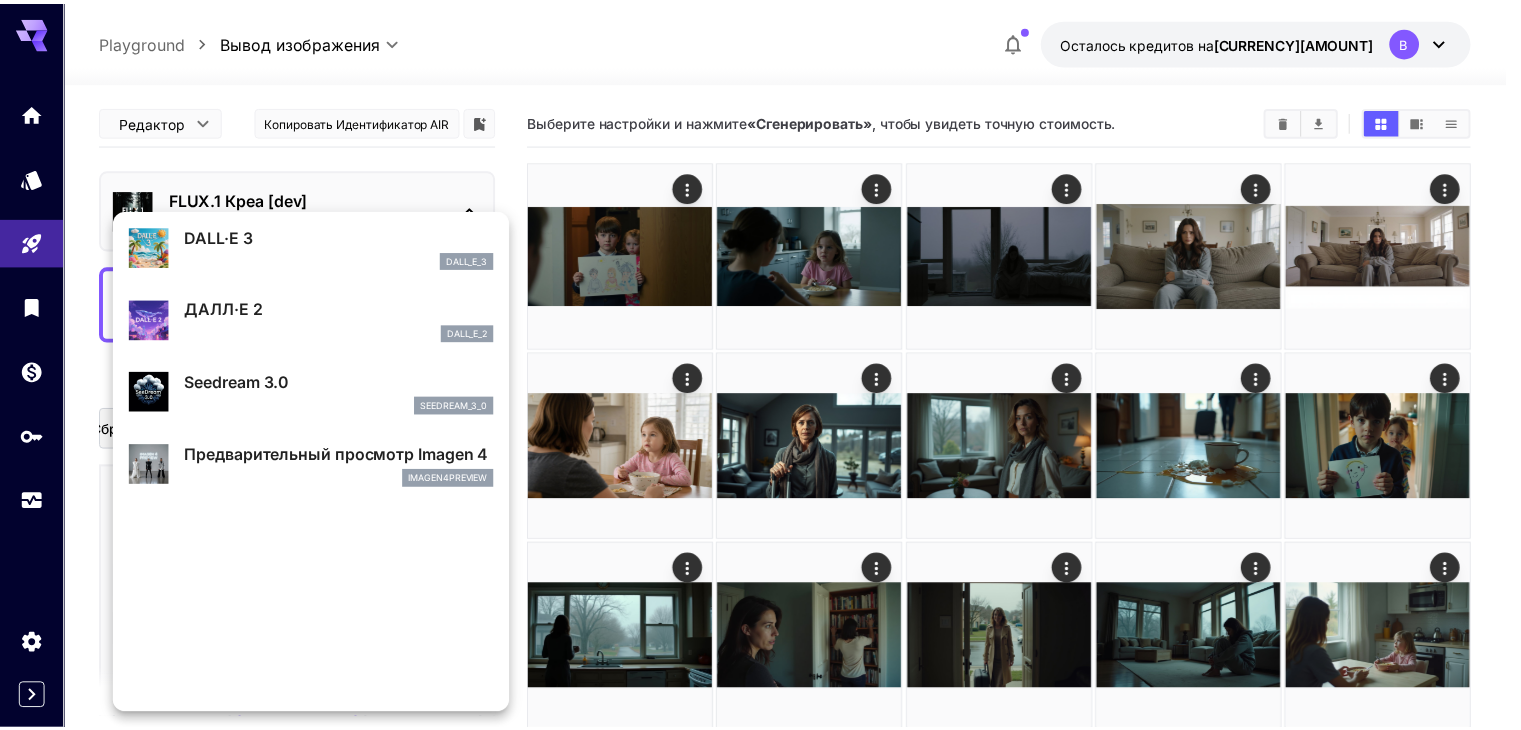 scroll, scrollTop: 0, scrollLeft: 0, axis: both 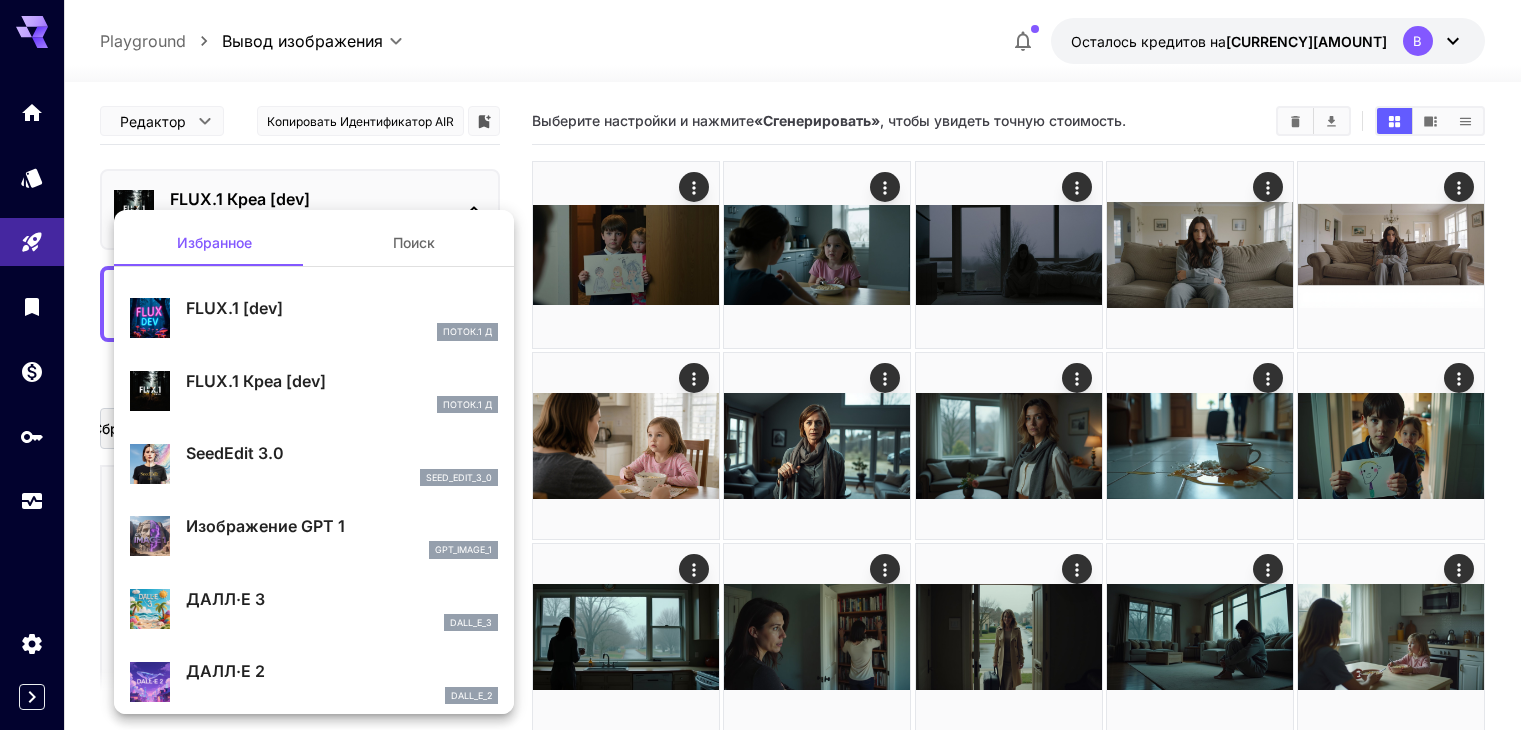 click at bounding box center (768, 365) 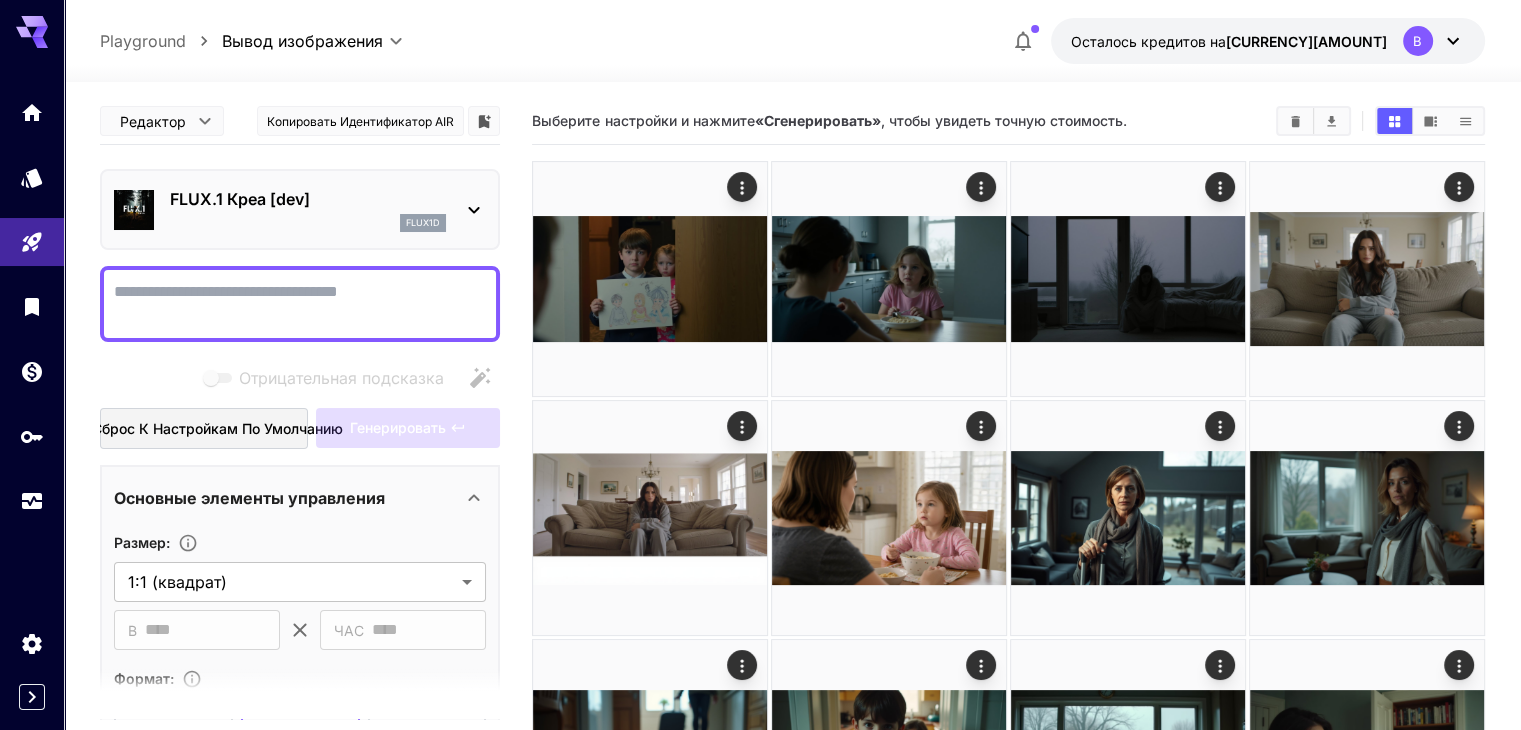click at bounding box center [760, 365] 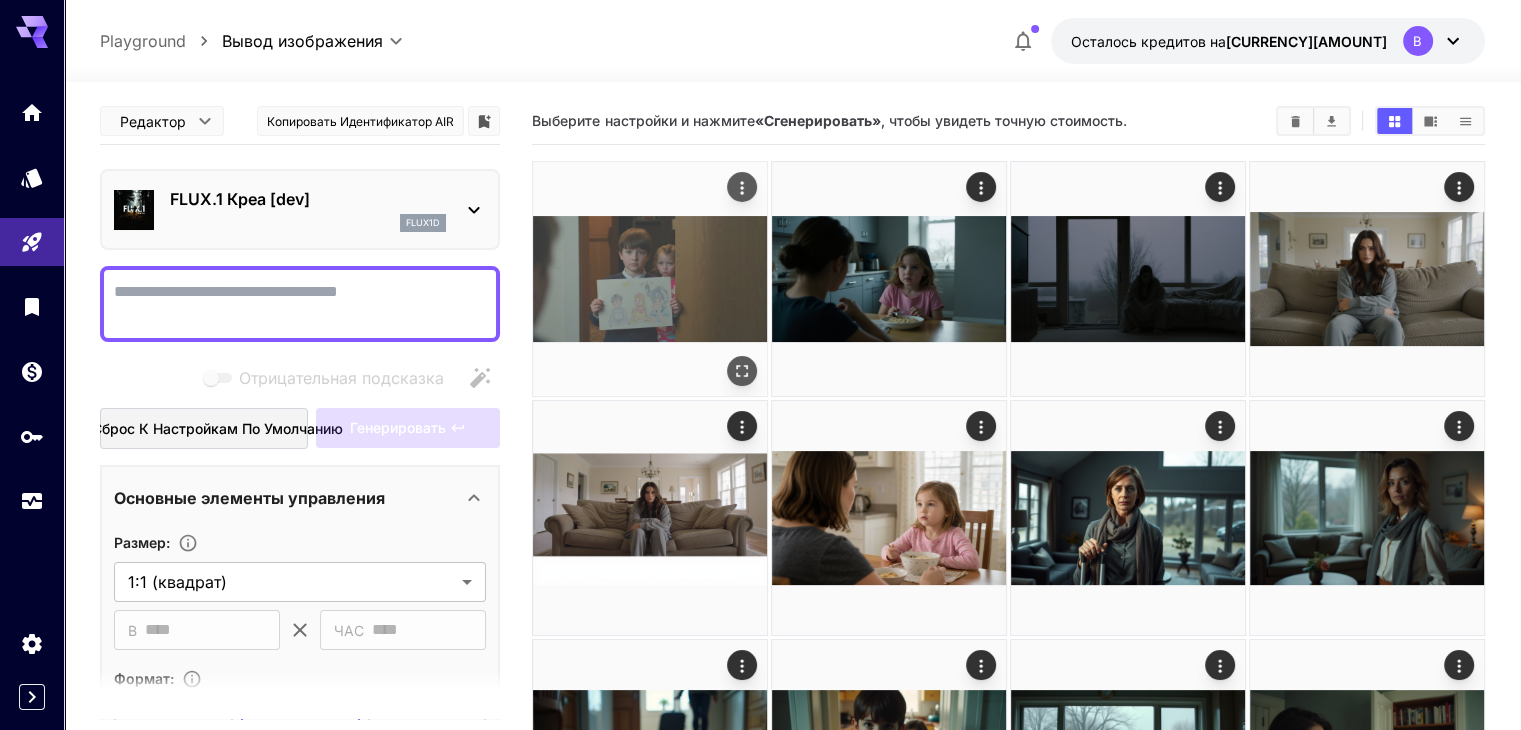 click at bounding box center [650, 279] 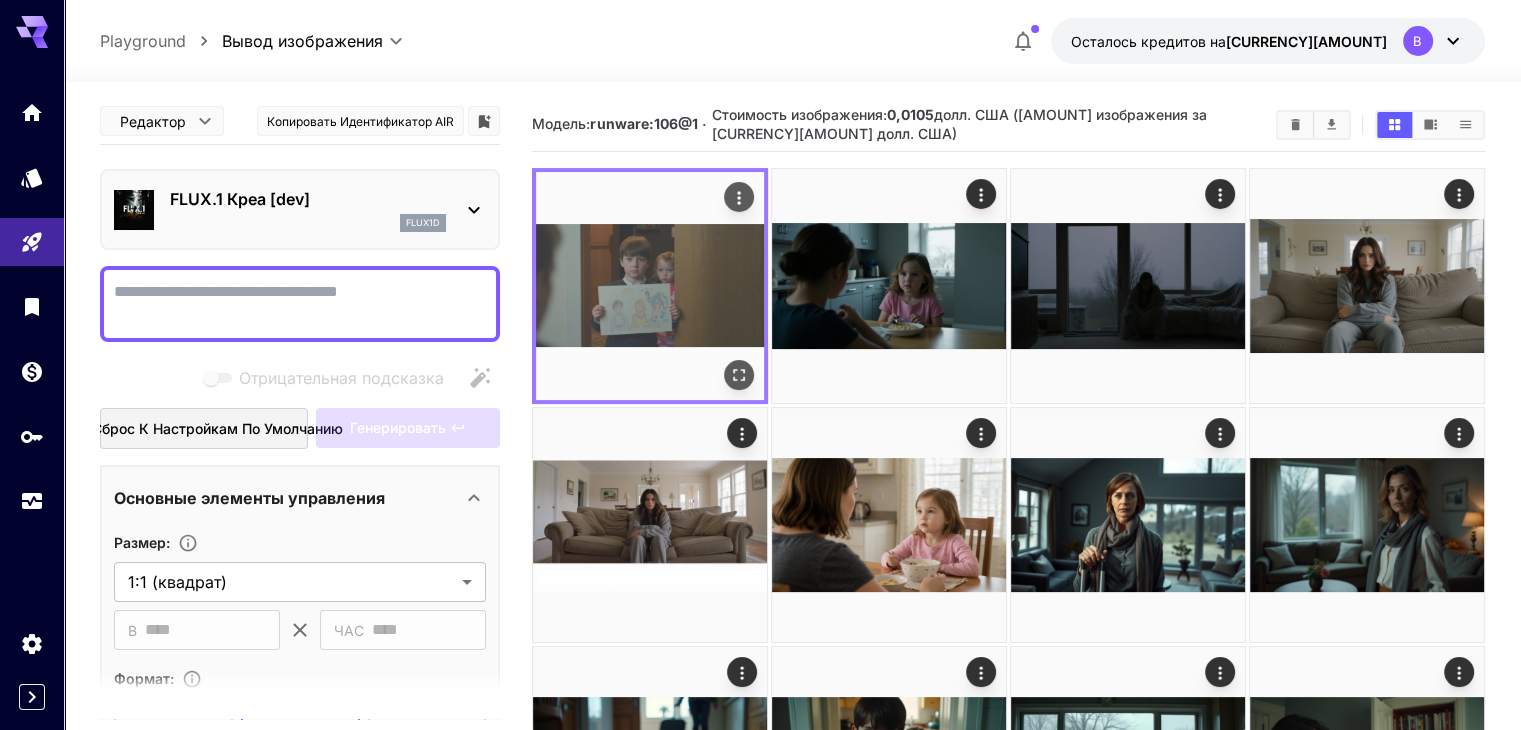 click at bounding box center (650, 286) 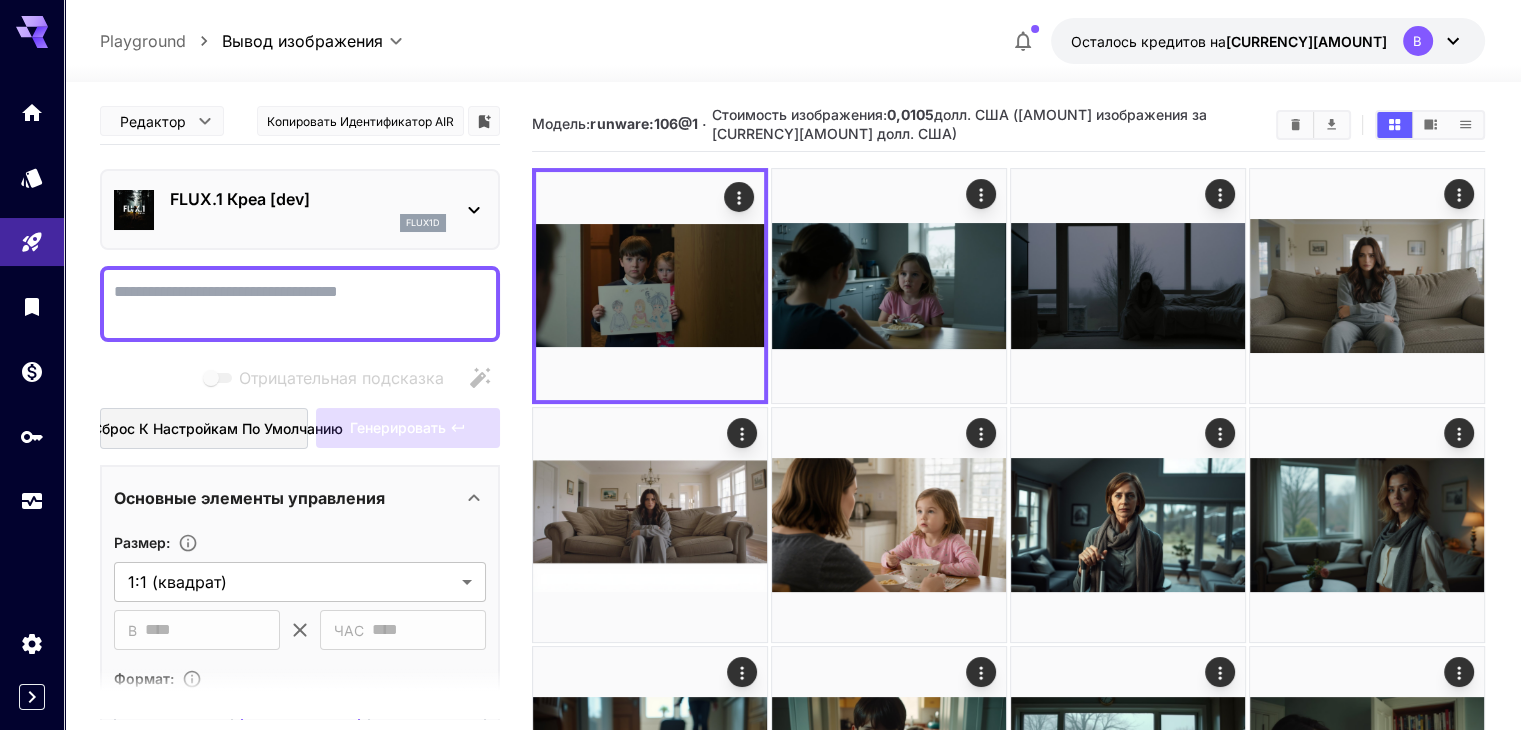 click on "Отрицательная подсказка" at bounding box center (300, 304) 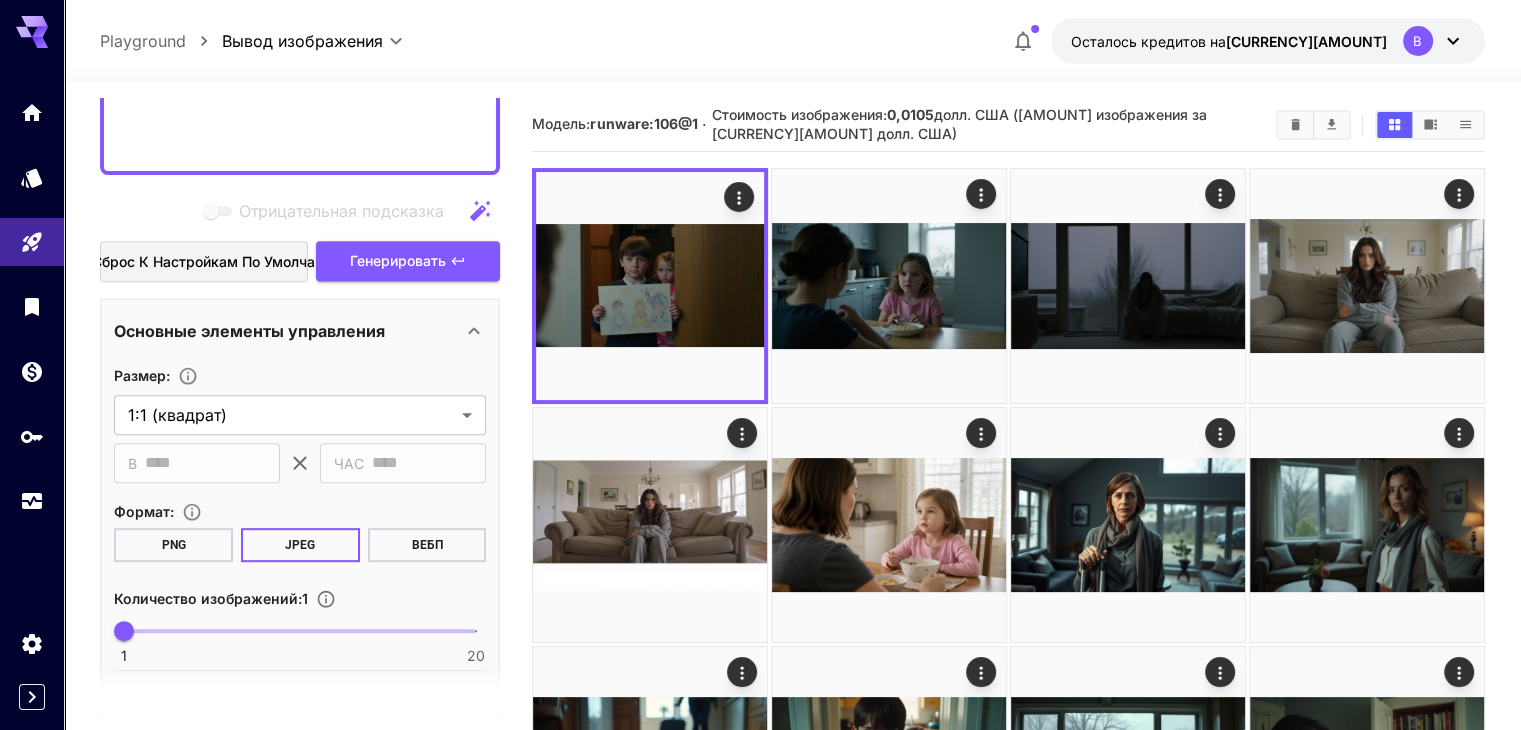 scroll, scrollTop: 902, scrollLeft: 0, axis: vertical 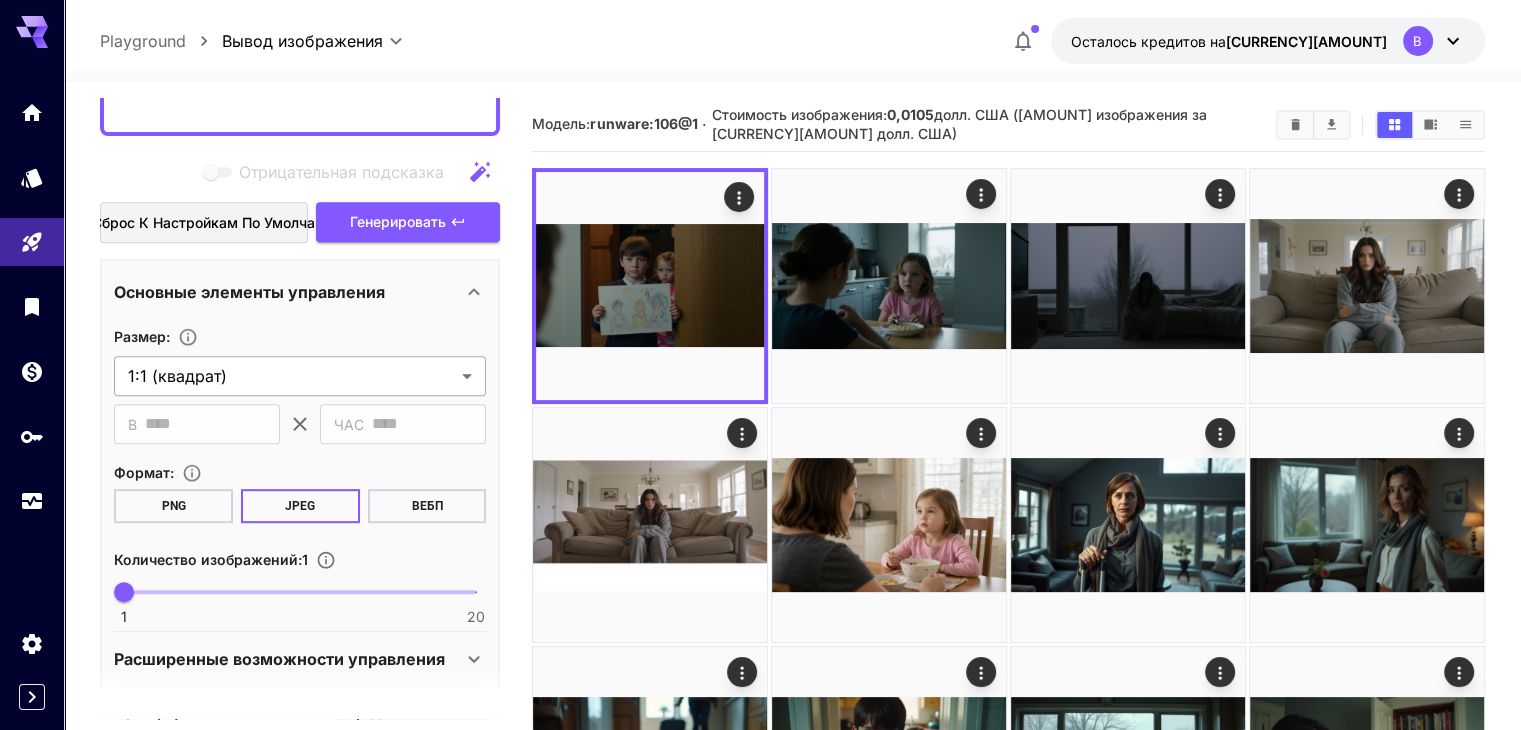 type on "**********" 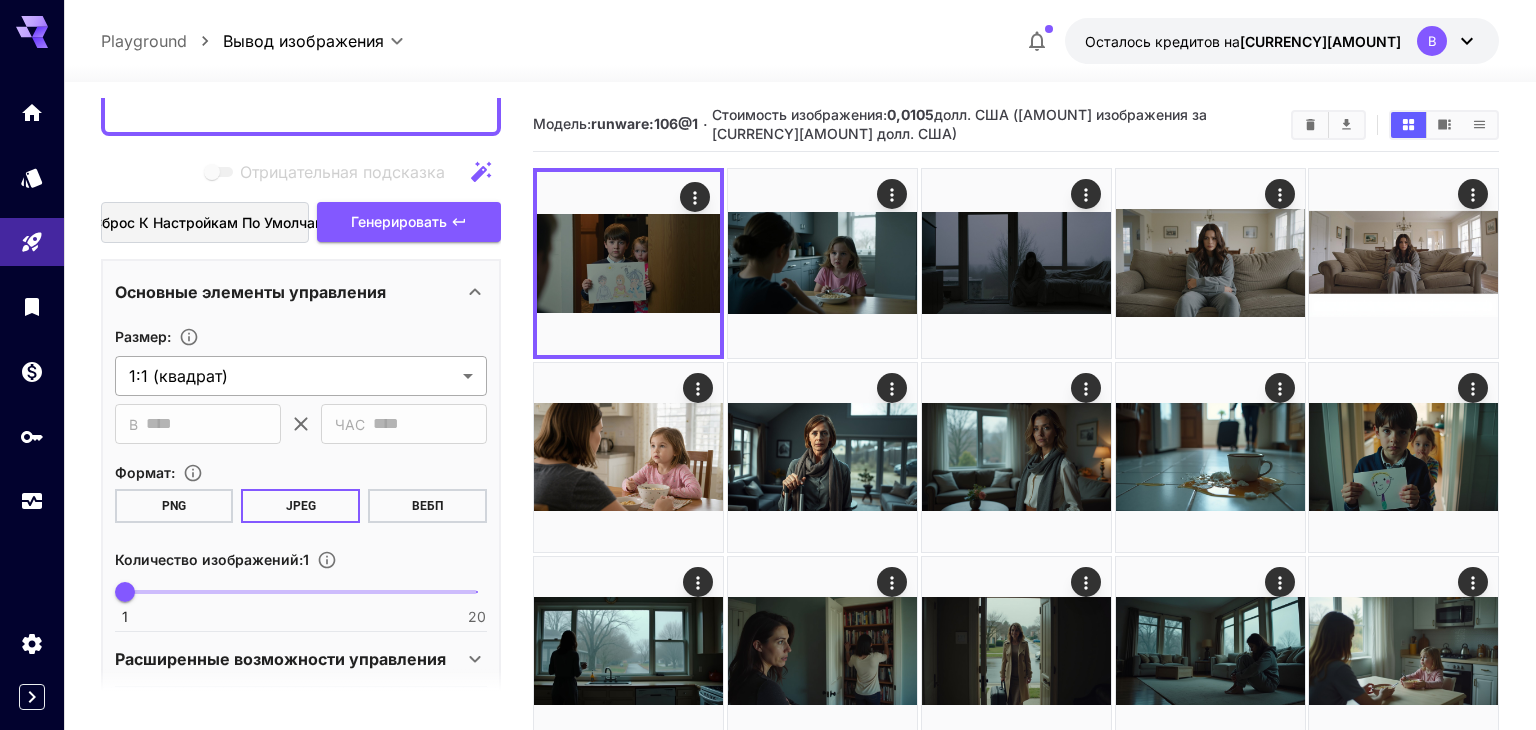 click on "**********" at bounding box center [768, 444] 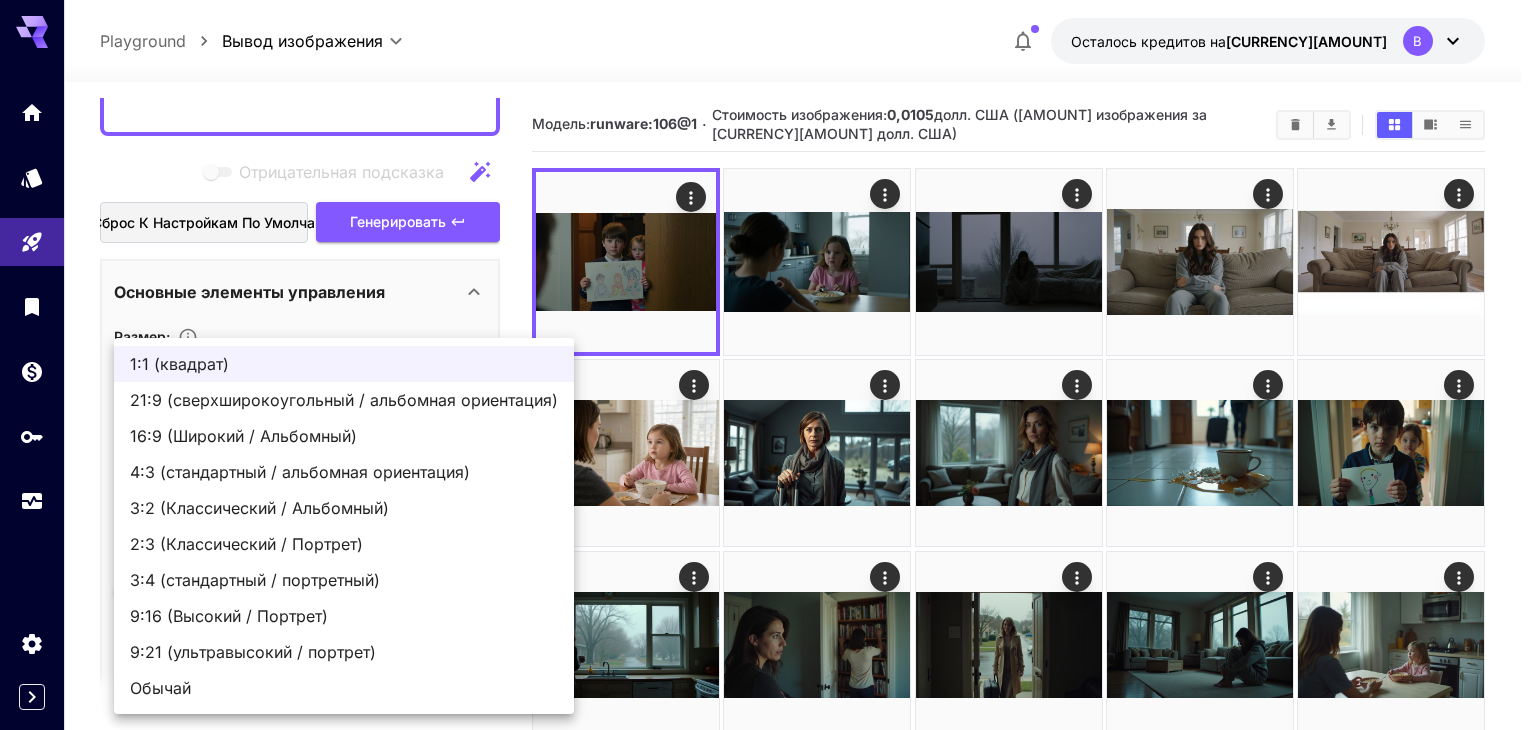 click on "16:9 (Широкий / Альбомный)" at bounding box center (243, 436) 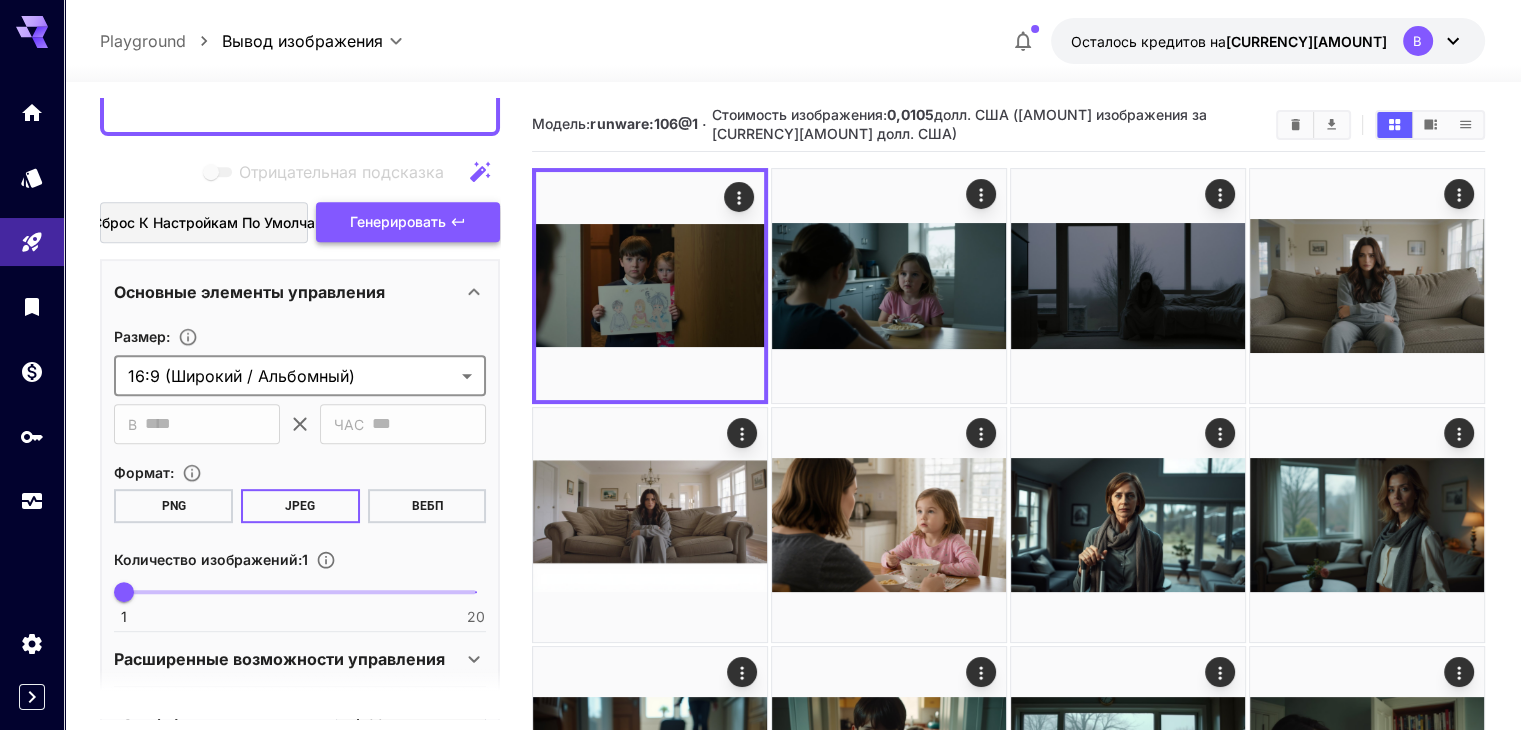 click on "Генерировать" at bounding box center [398, 221] 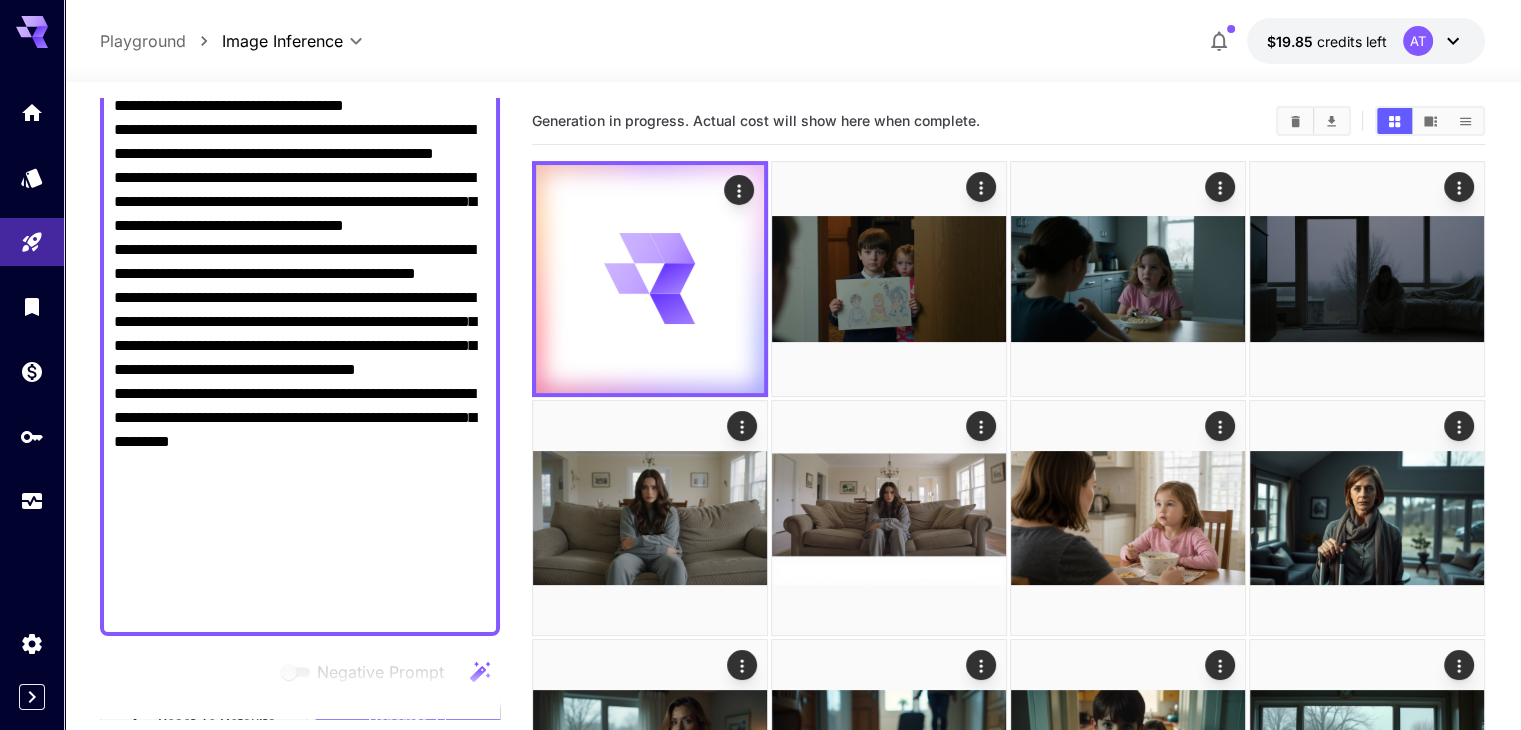scroll, scrollTop: 0, scrollLeft: 0, axis: both 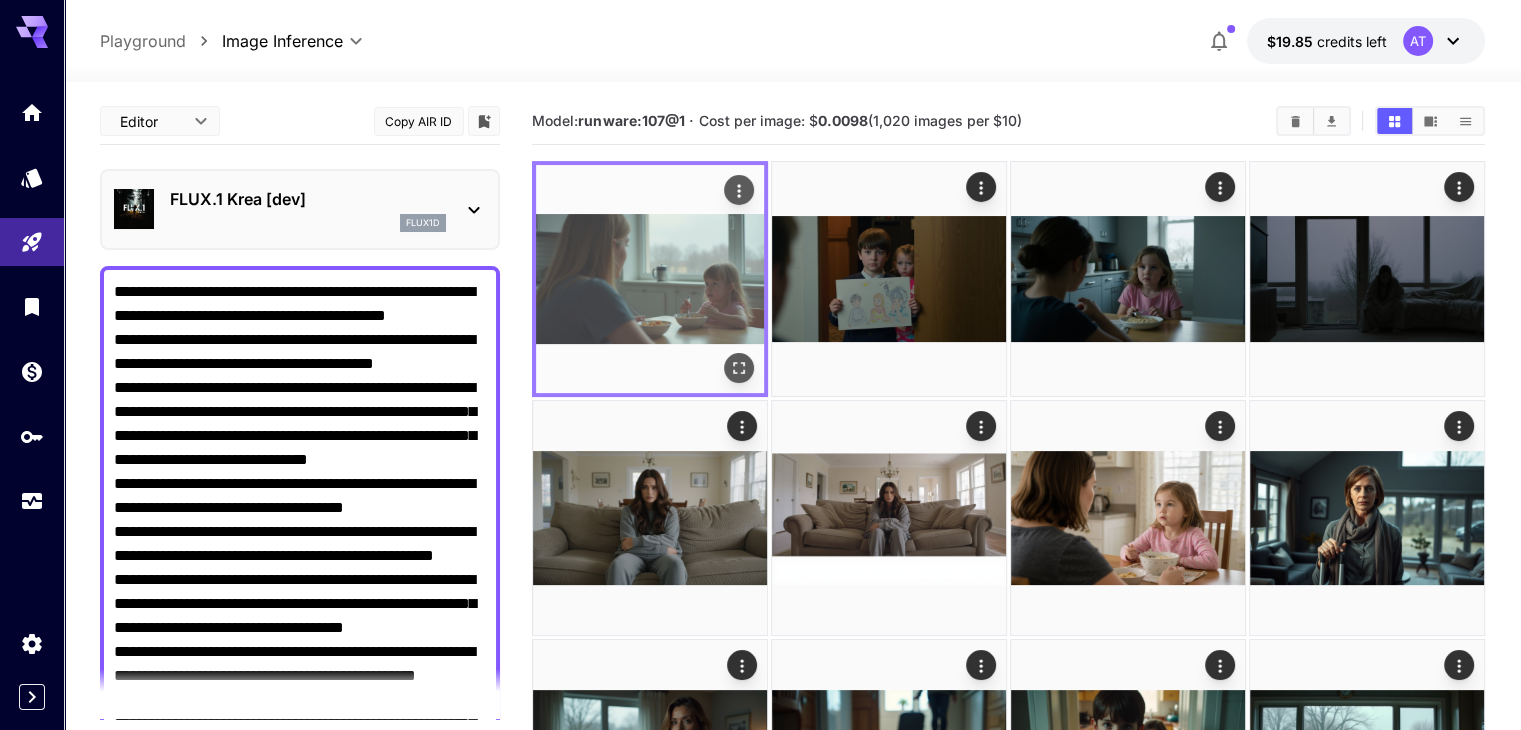 click 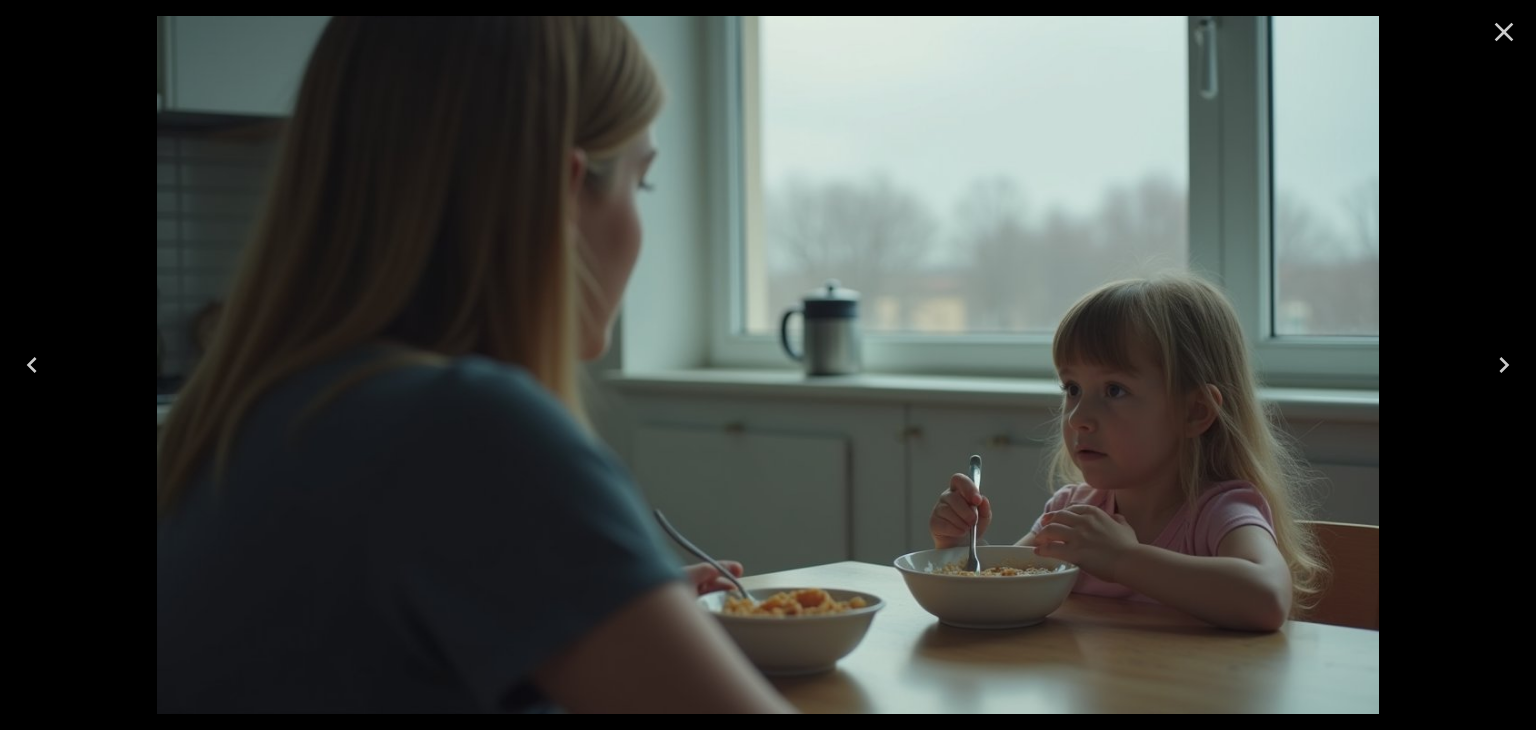 click 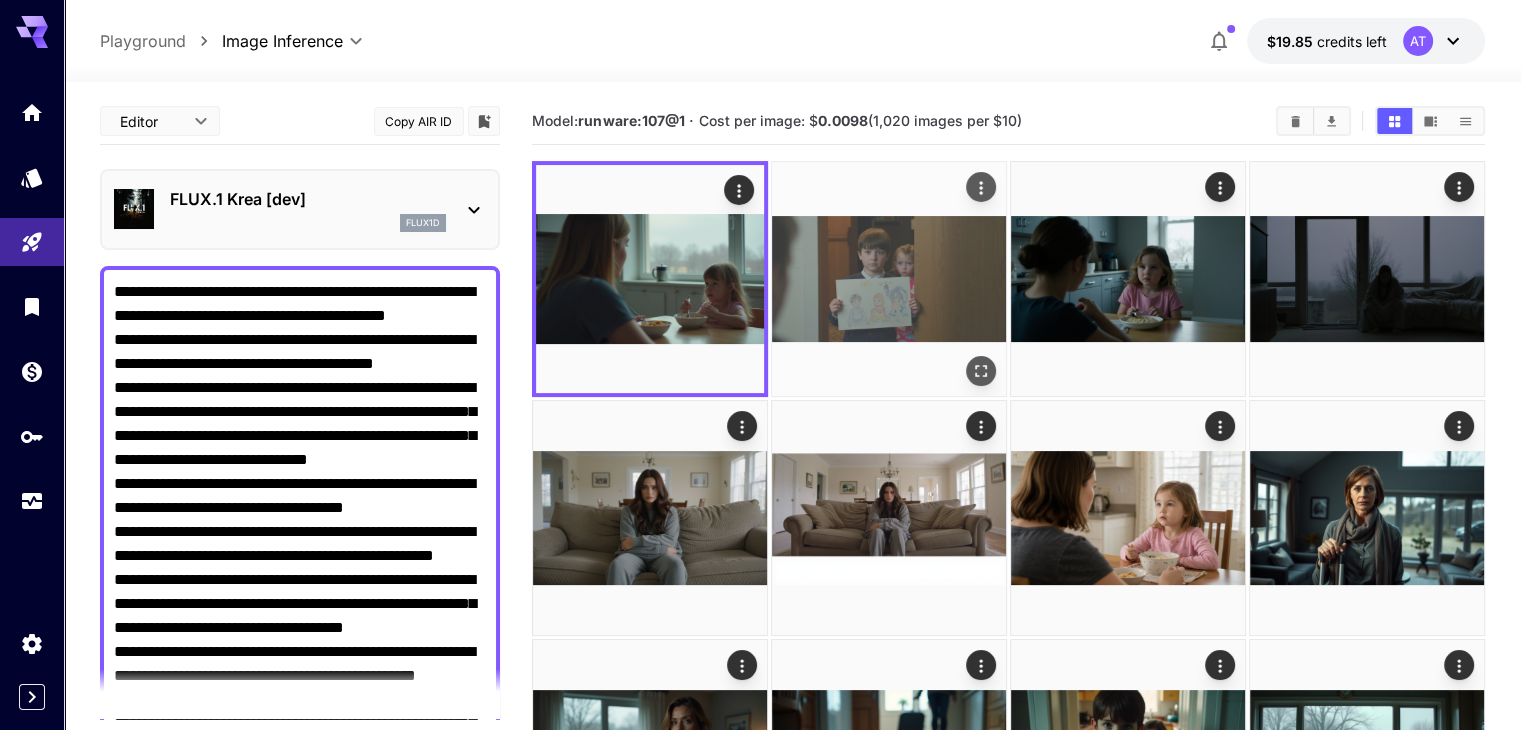 click at bounding box center (889, 279) 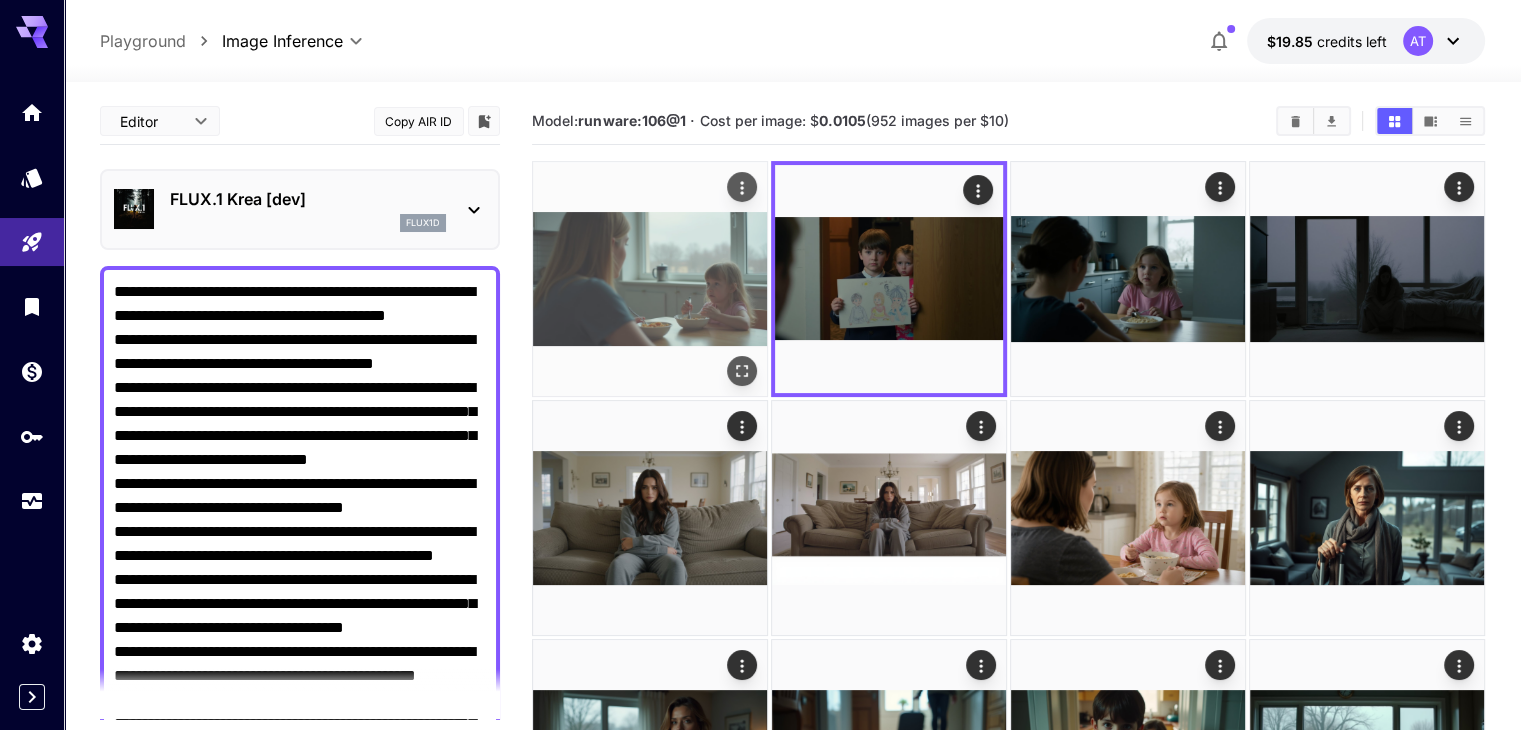 click at bounding box center (650, 279) 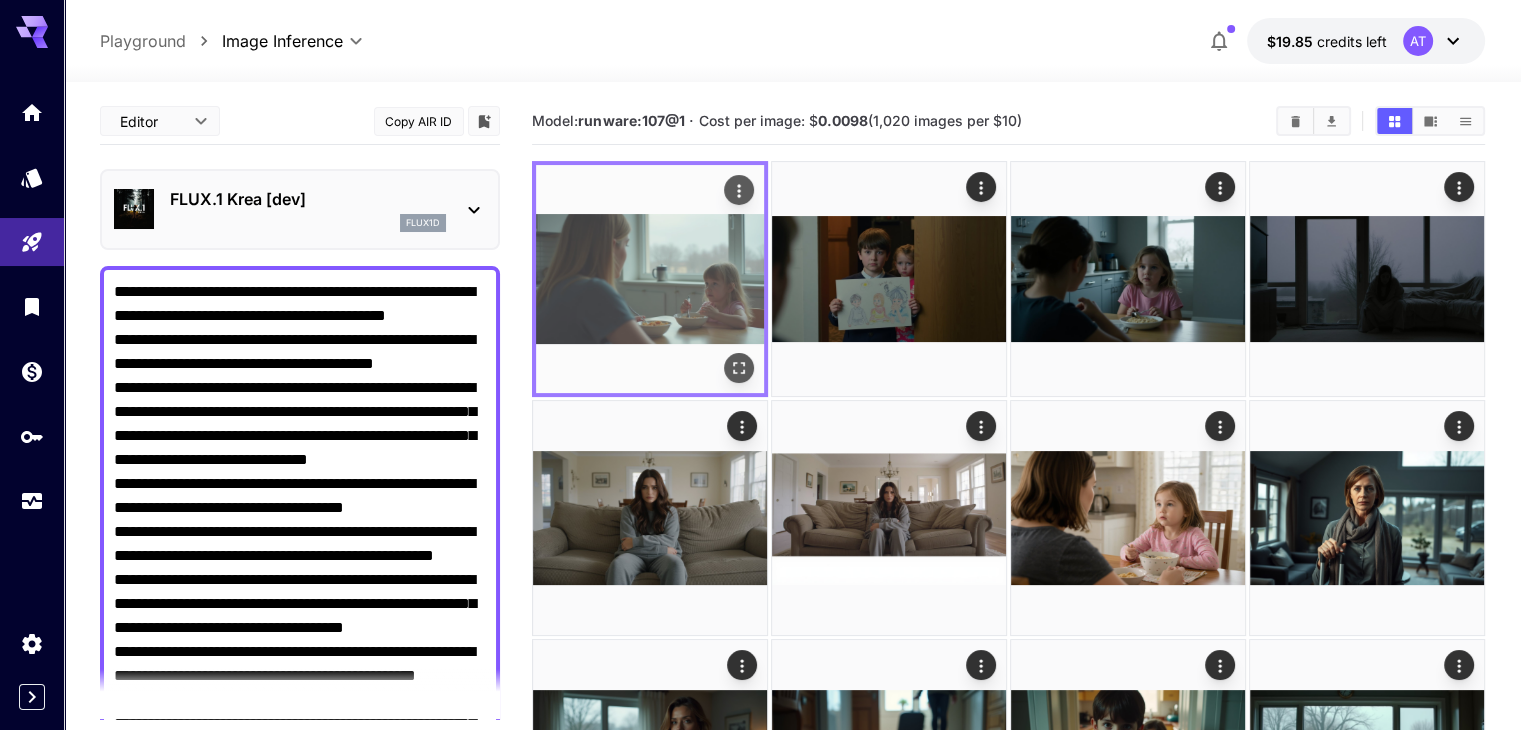 click 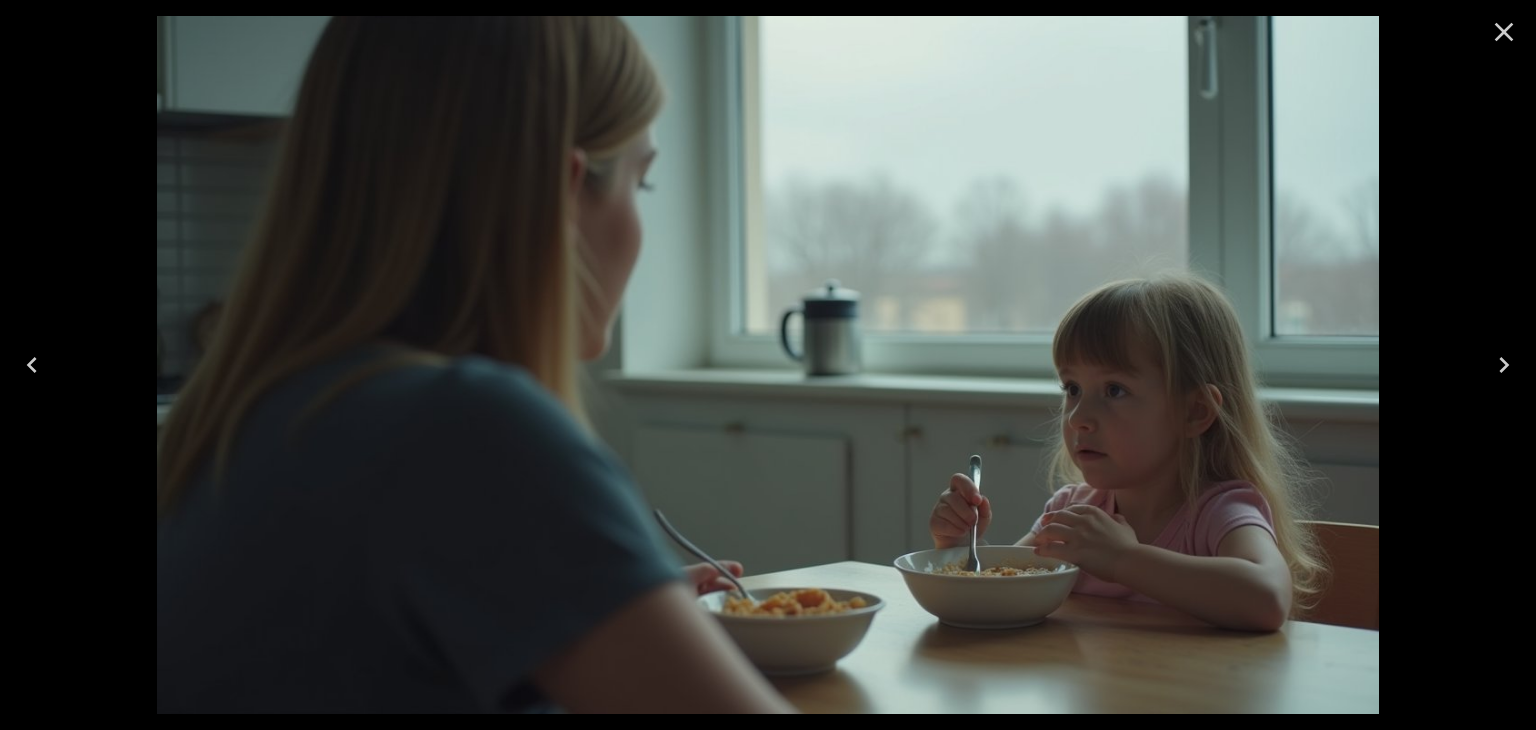 click 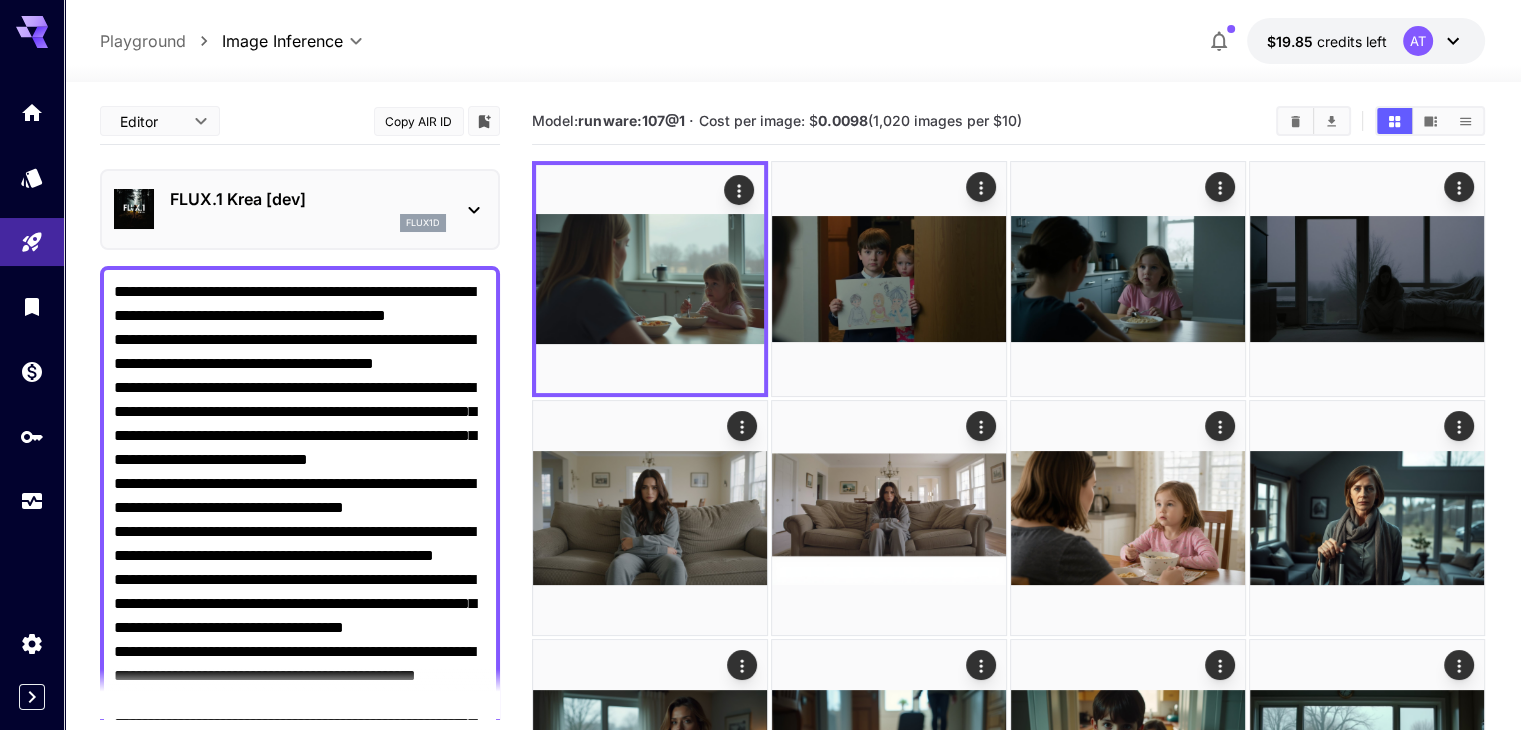 click on "FLUX.1 Krea [dev]" at bounding box center (308, 199) 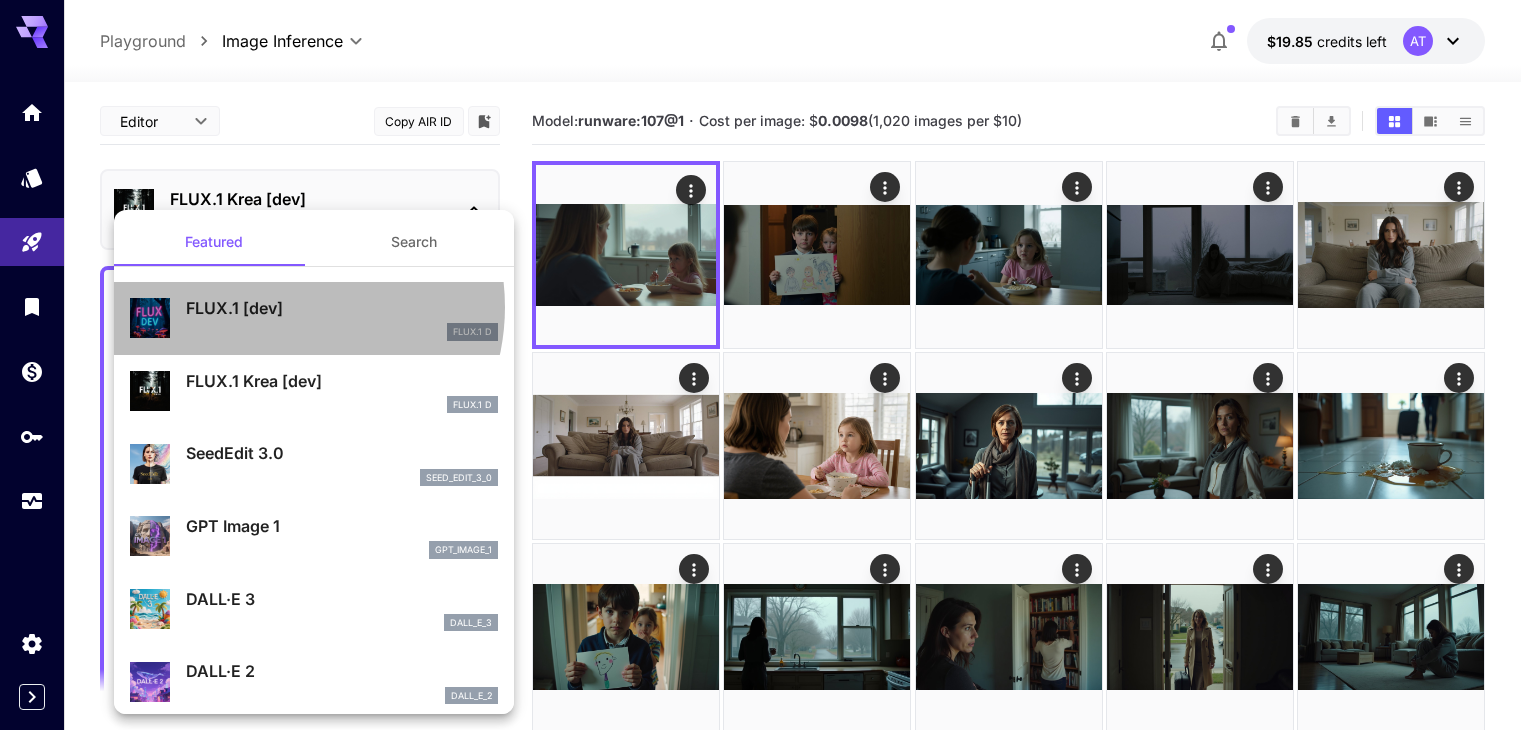 click on "FLUX.1 [dev]" at bounding box center [342, 308] 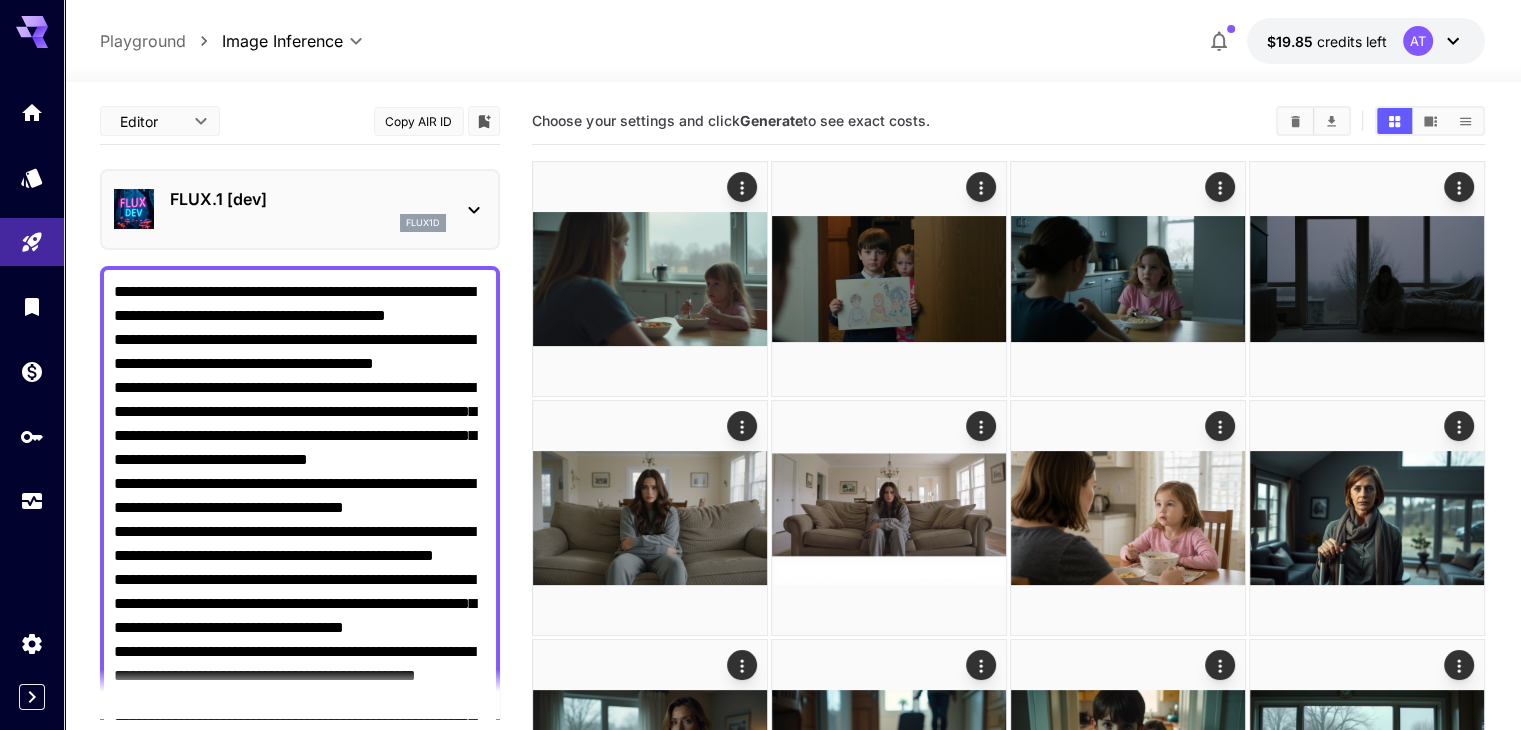 scroll, scrollTop: 800, scrollLeft: 0, axis: vertical 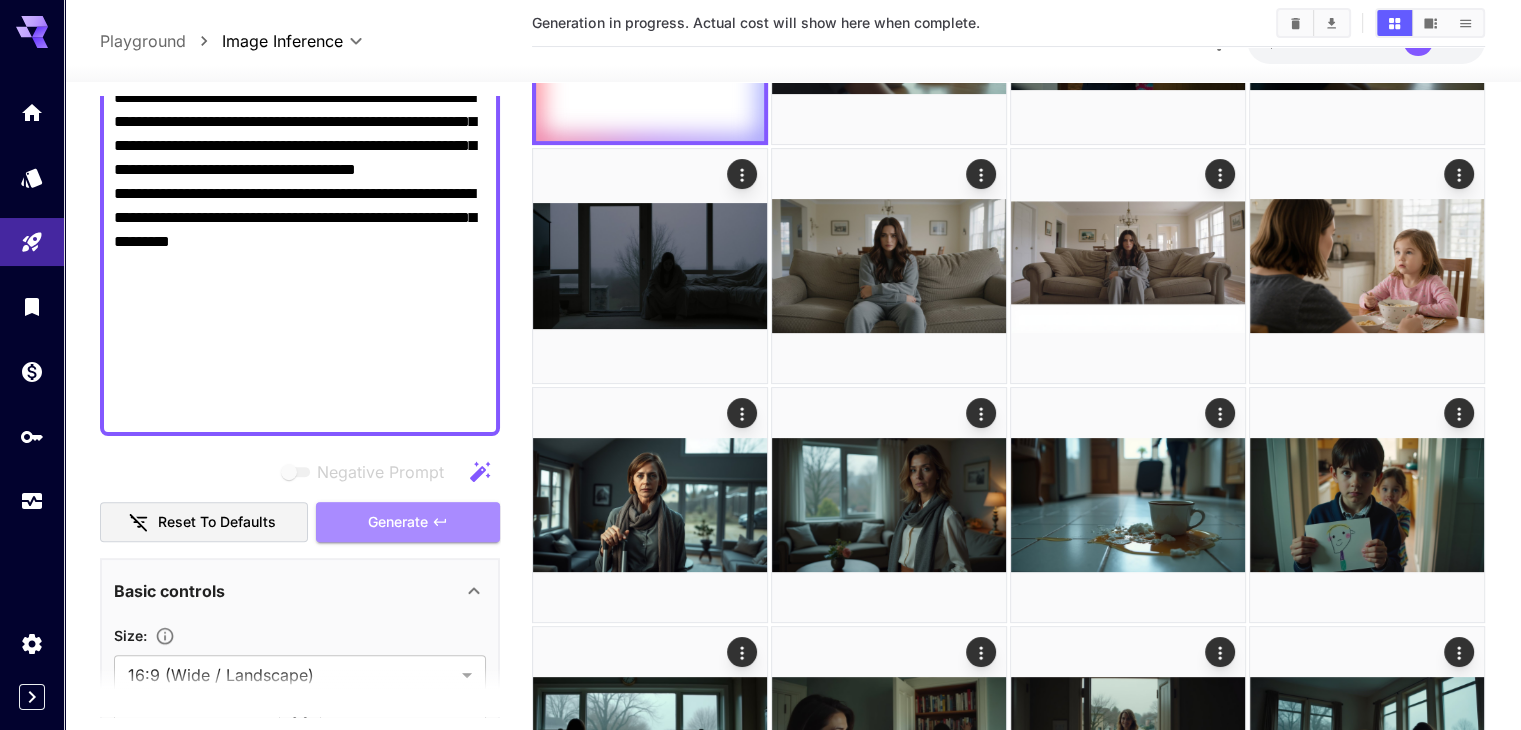 click on "Generate" at bounding box center [398, 522] 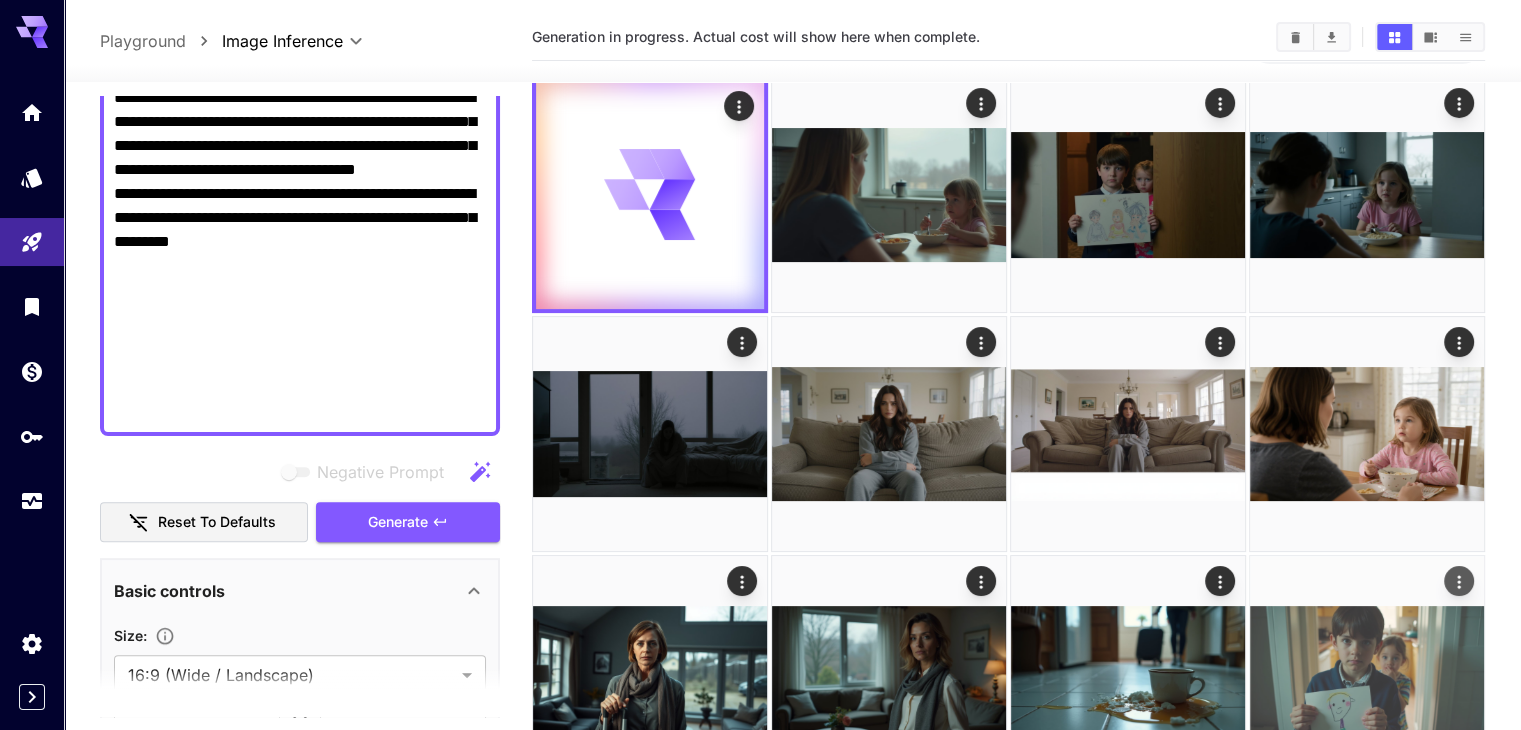 scroll, scrollTop: 0, scrollLeft: 0, axis: both 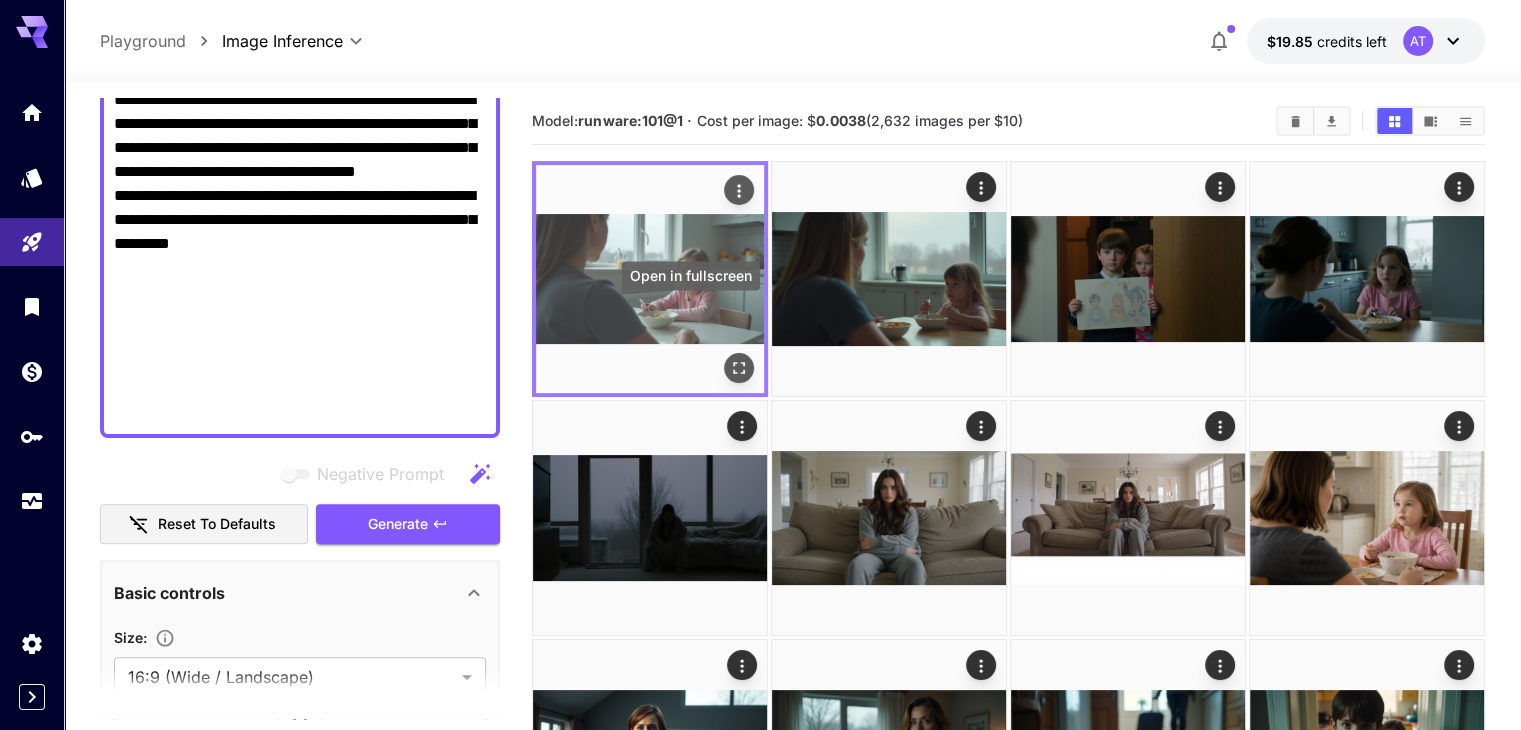 click 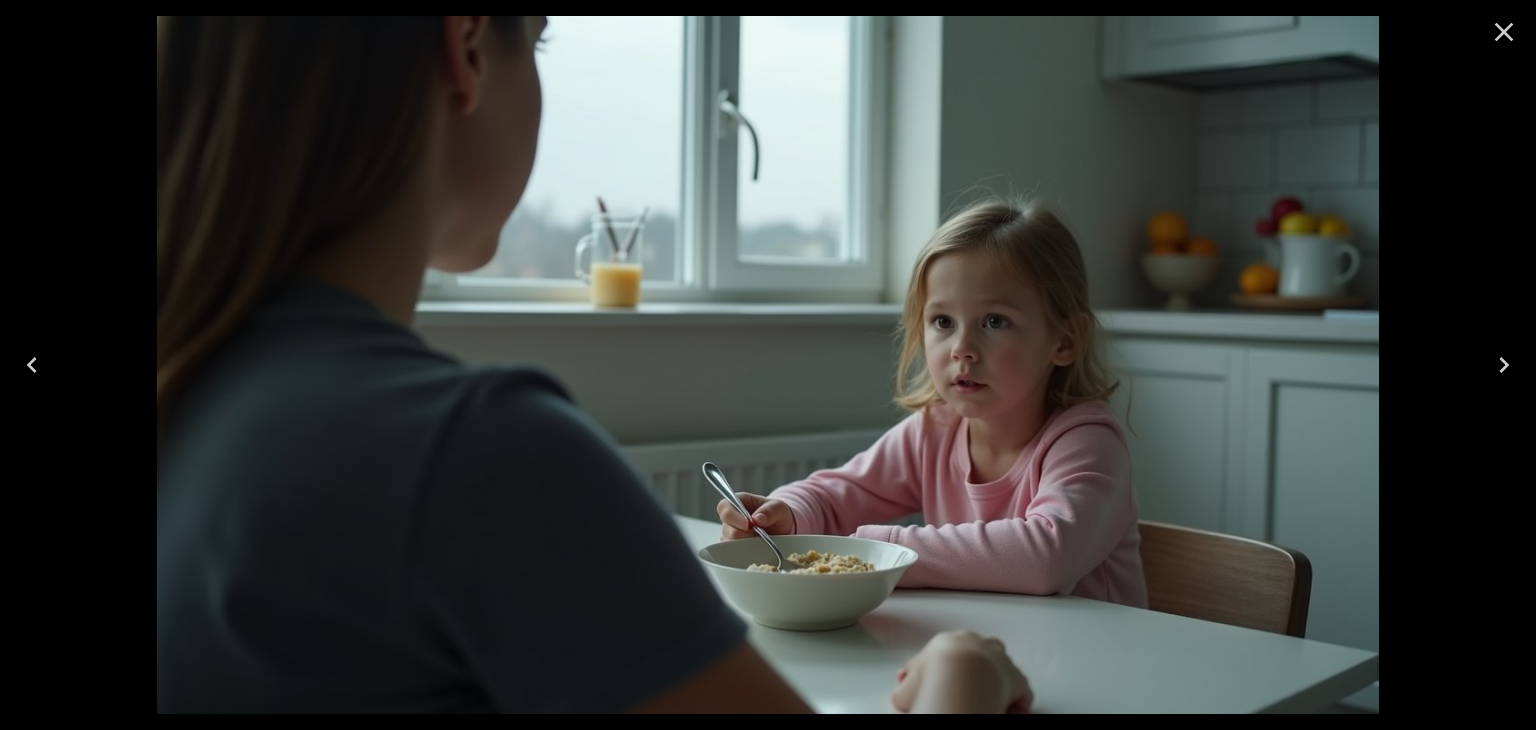 click 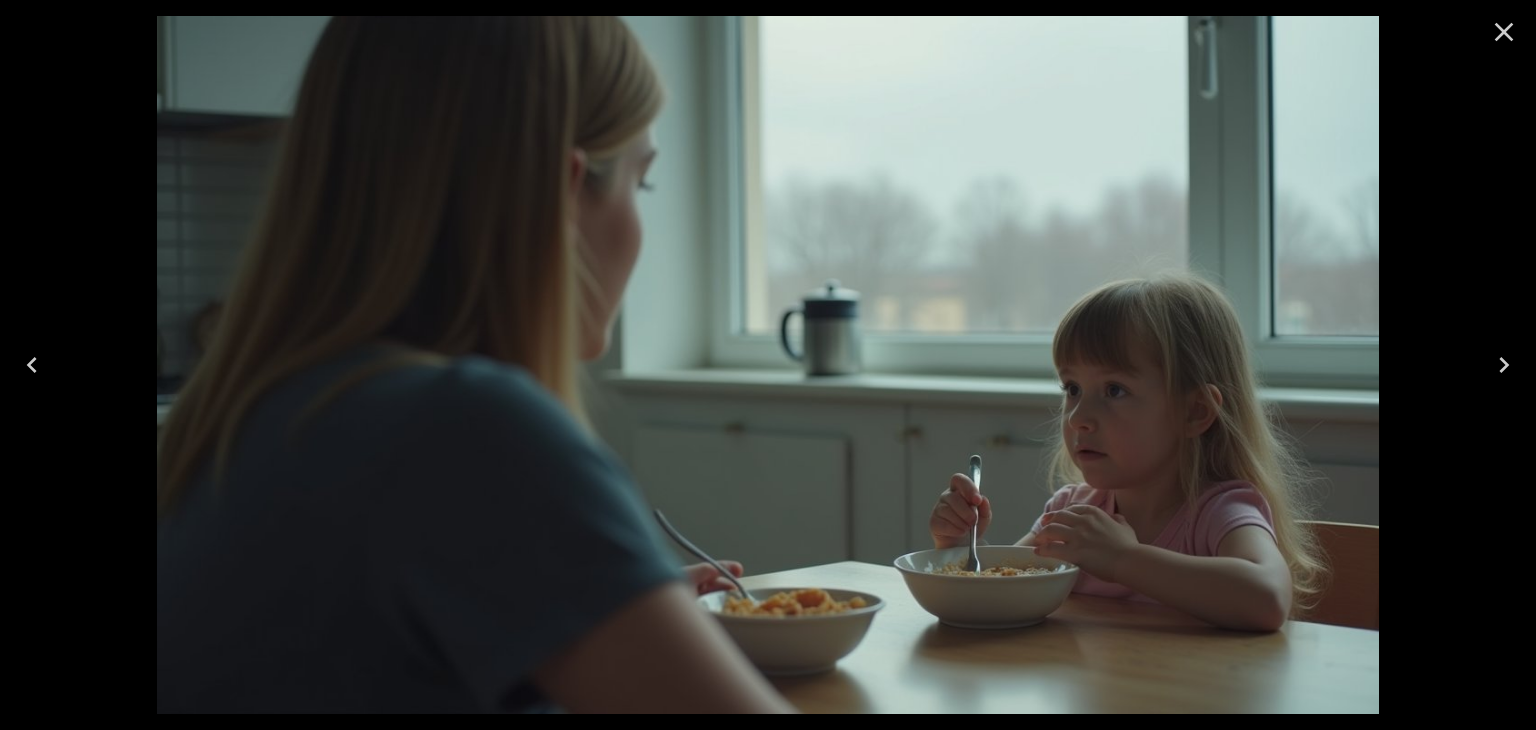 click at bounding box center (32, 365) 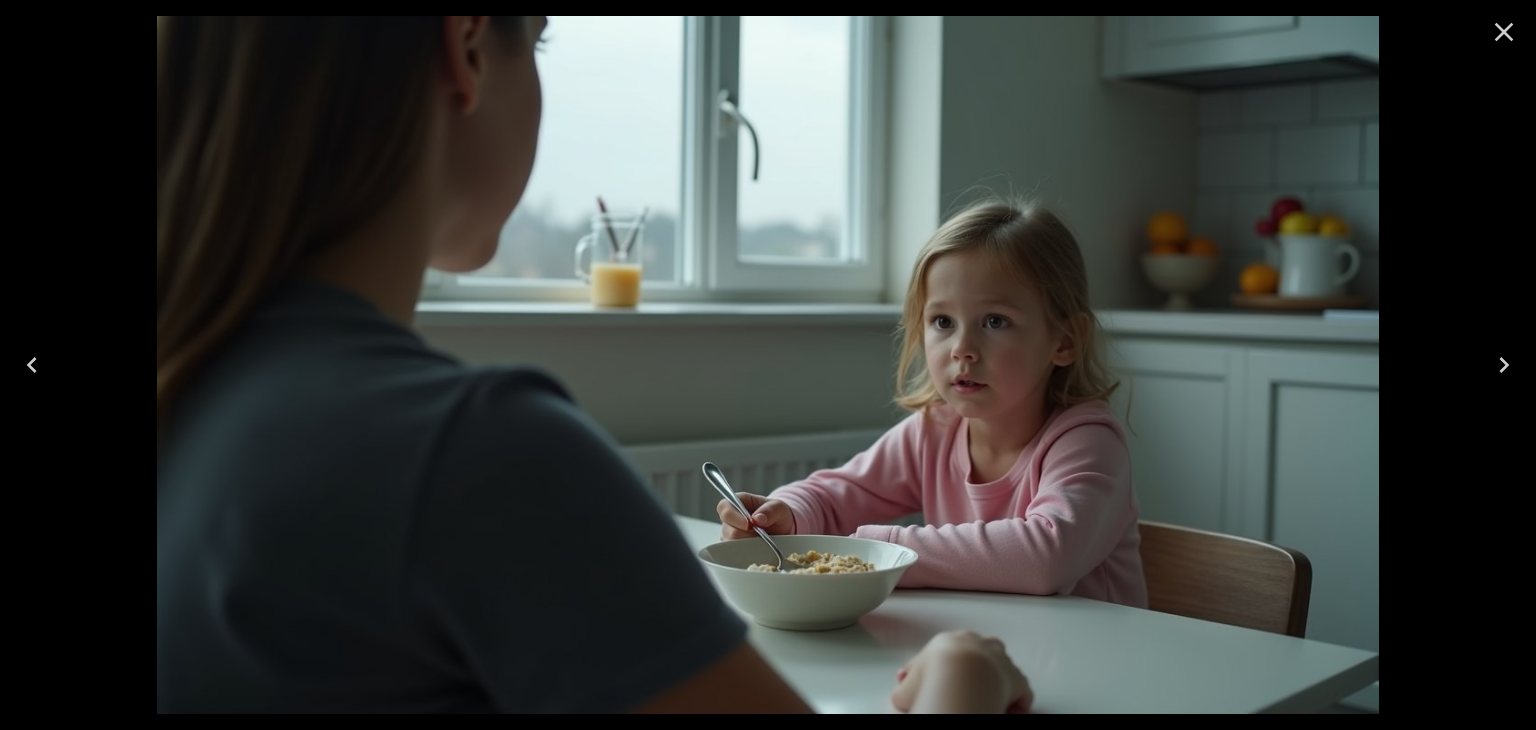 click 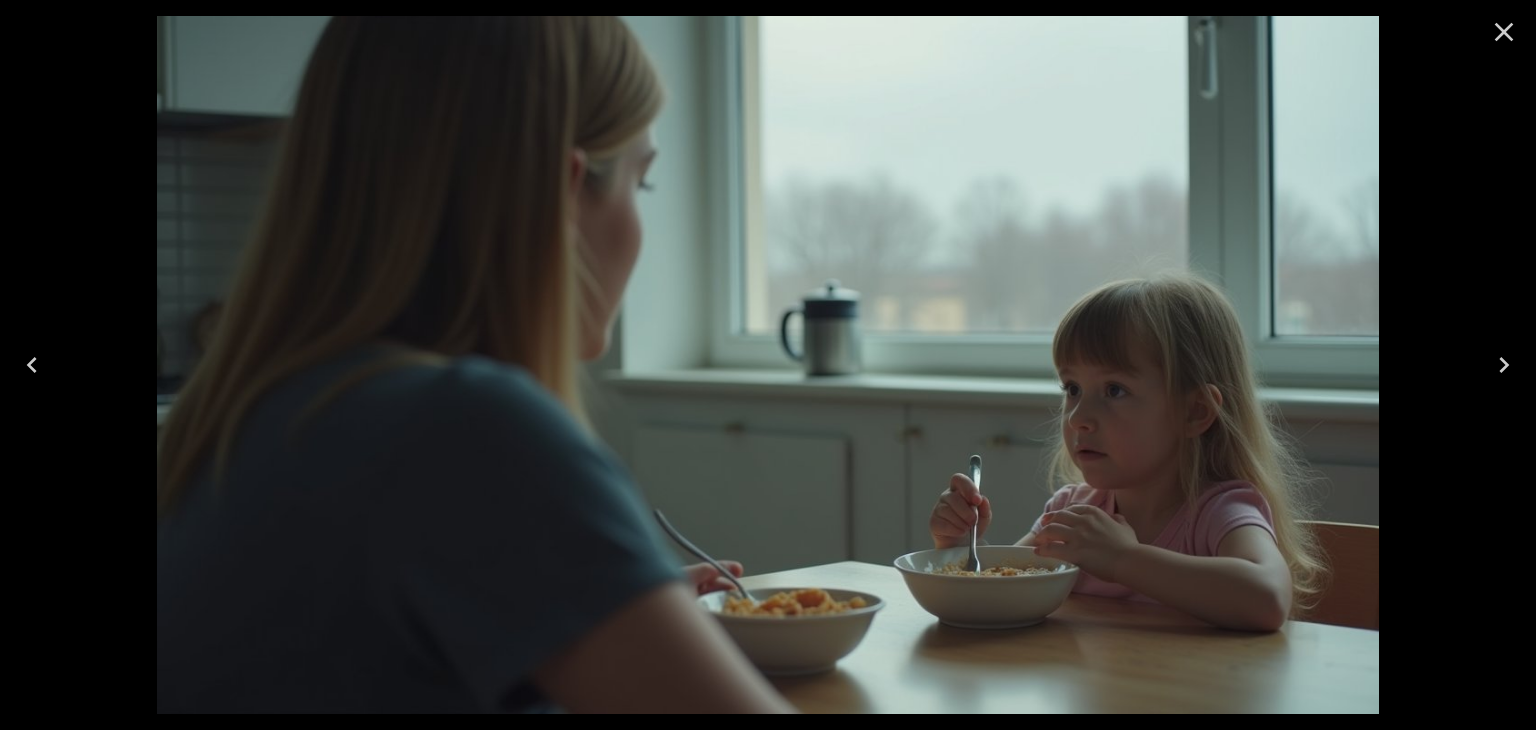 click 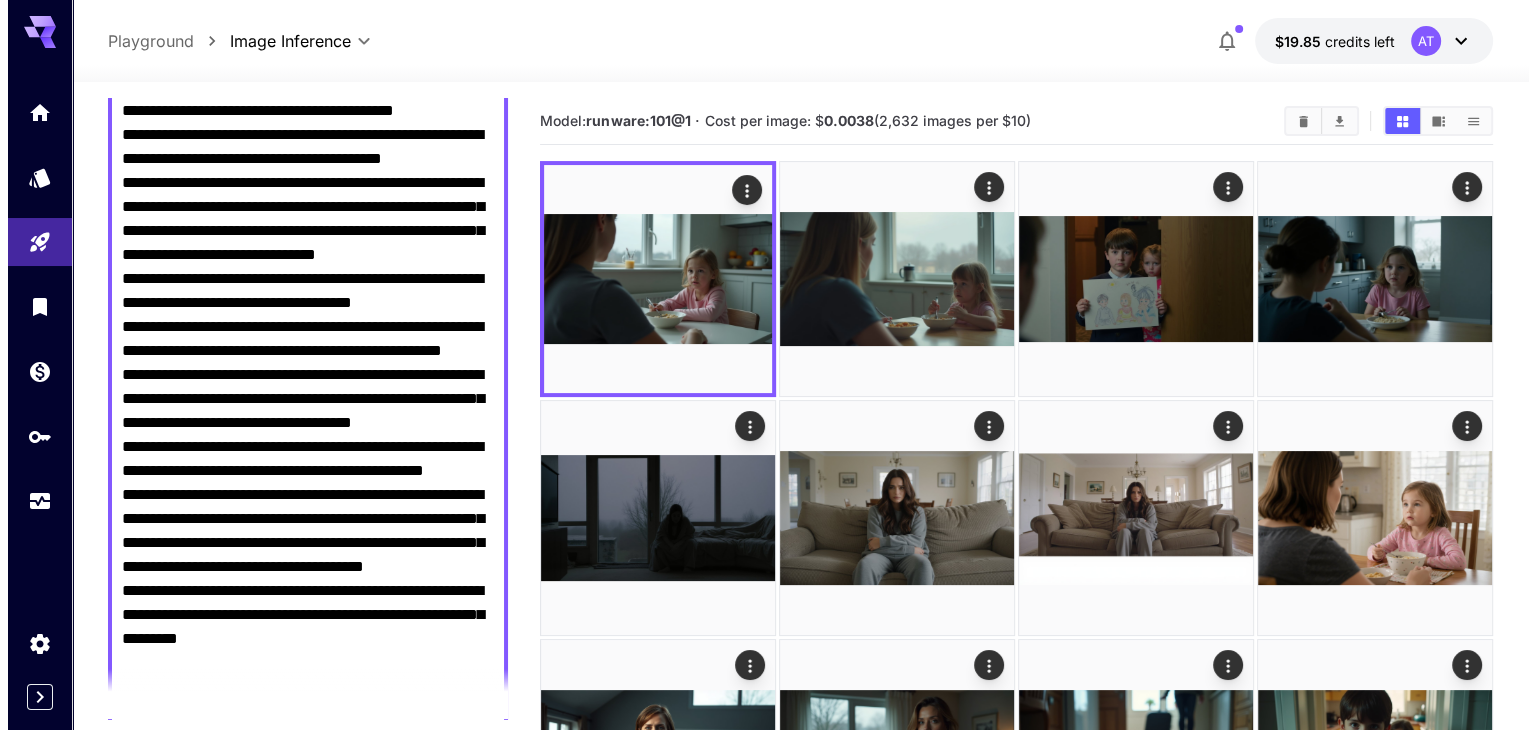 scroll, scrollTop: 0, scrollLeft: 0, axis: both 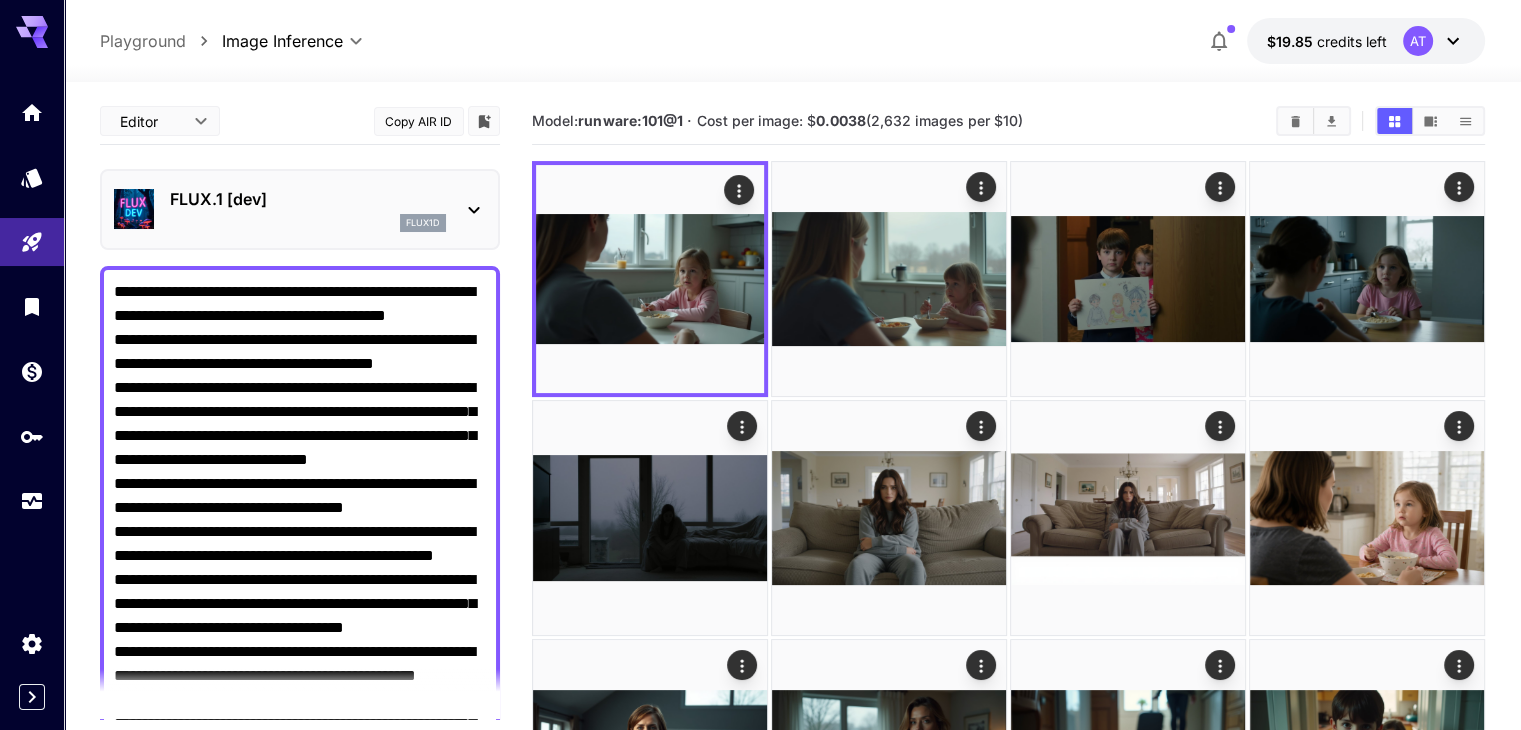click on "FLUX.1 [dev]" at bounding box center (308, 199) 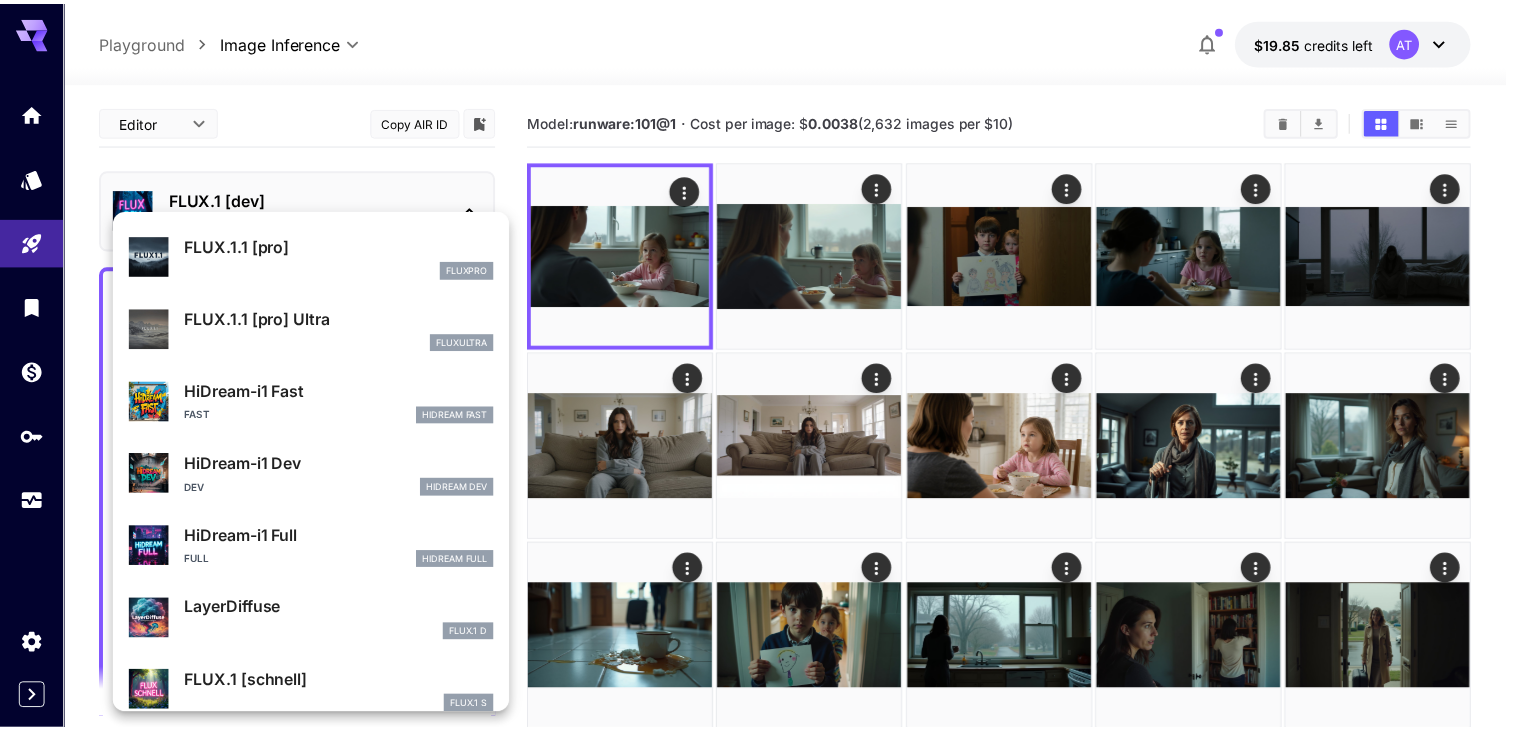 scroll, scrollTop: 1106, scrollLeft: 0, axis: vertical 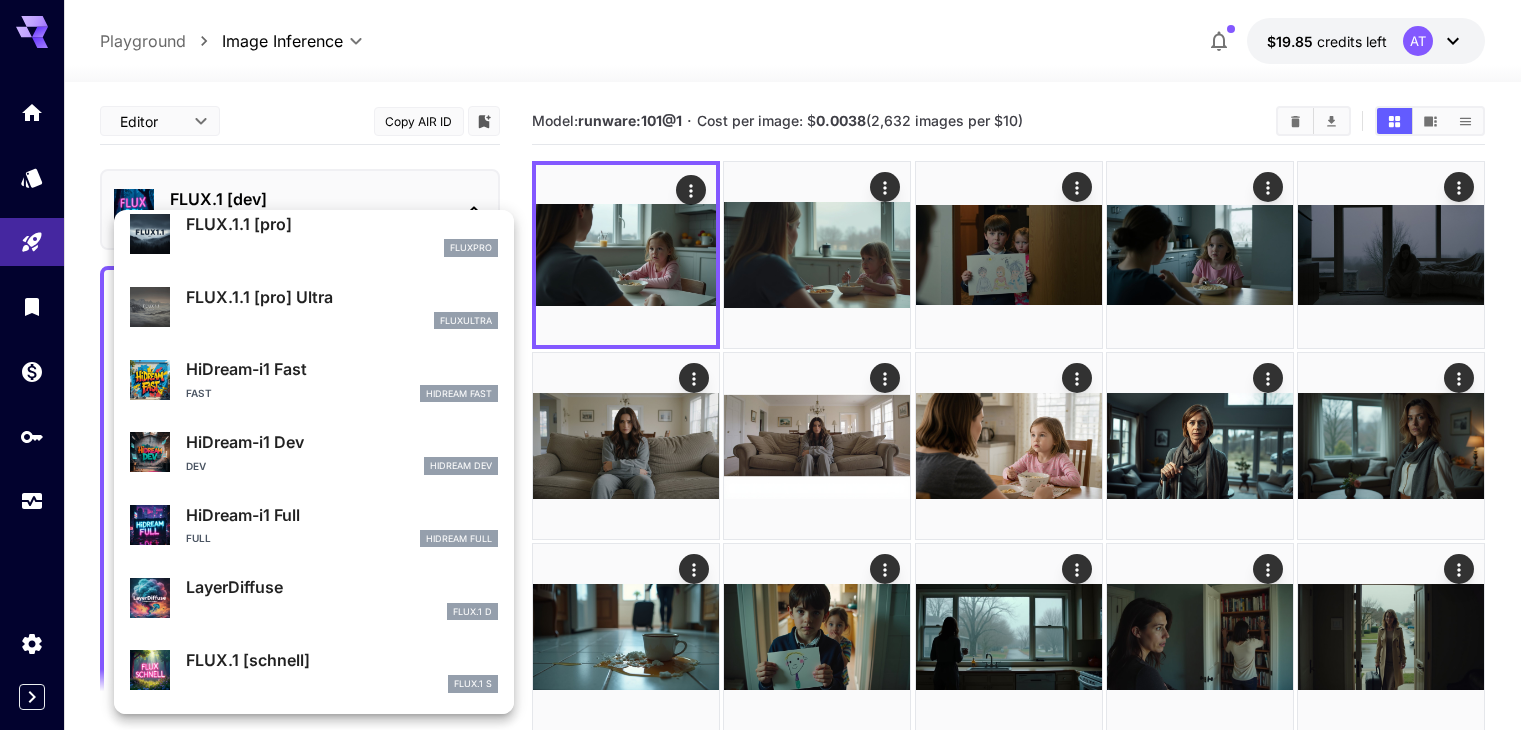 click on "FLUX.1 [schnell] FLUX.1 S" at bounding box center [314, 670] 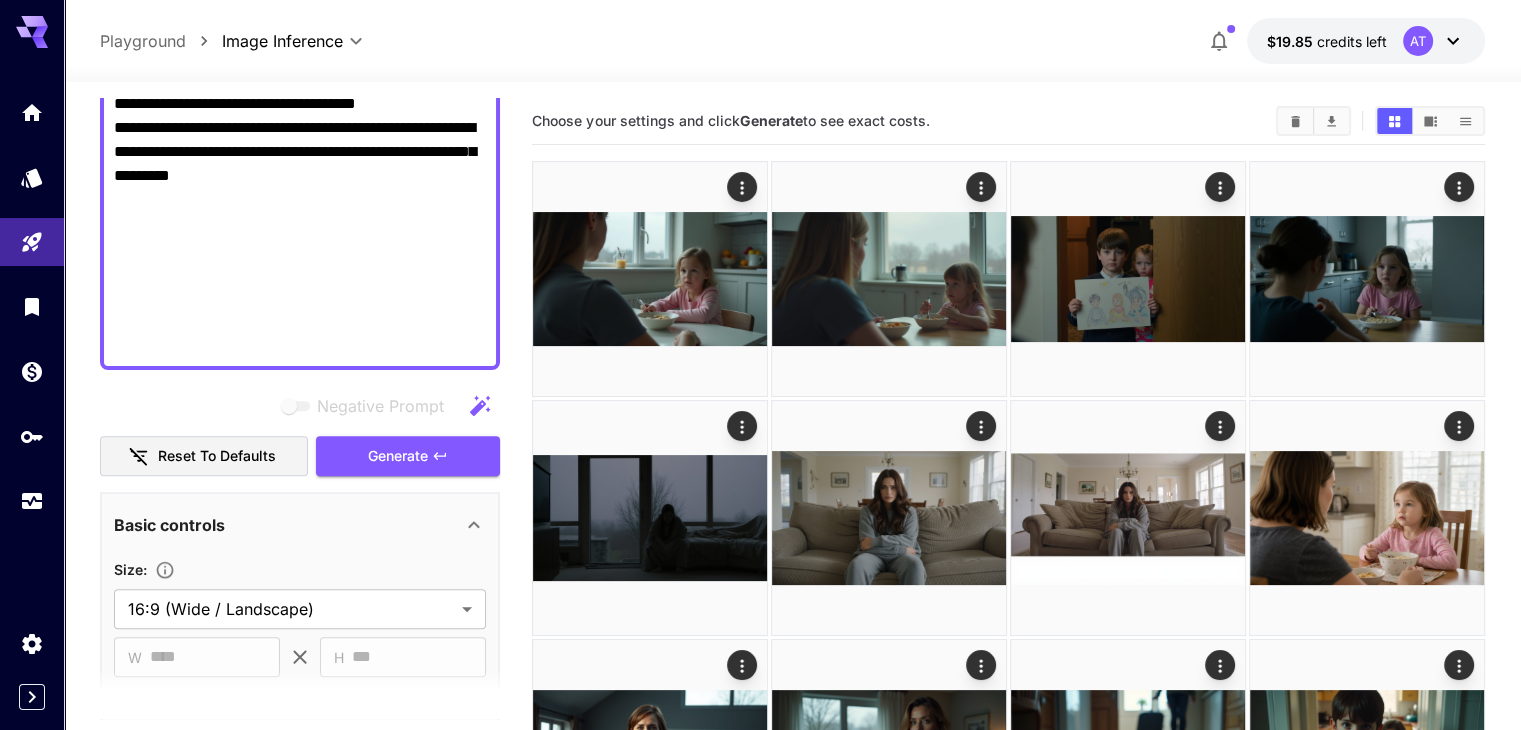 scroll, scrollTop: 700, scrollLeft: 0, axis: vertical 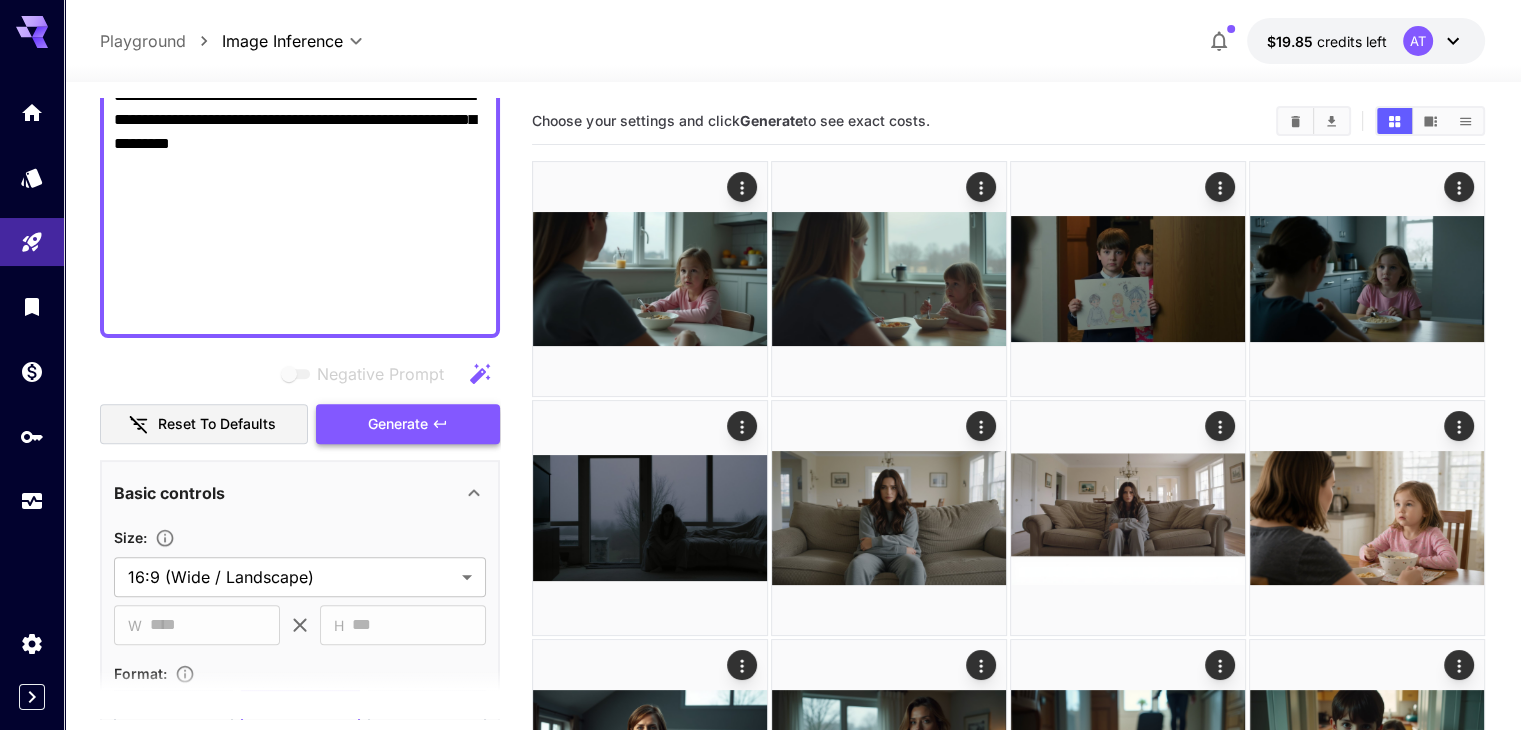 click on "Generate" at bounding box center [398, 424] 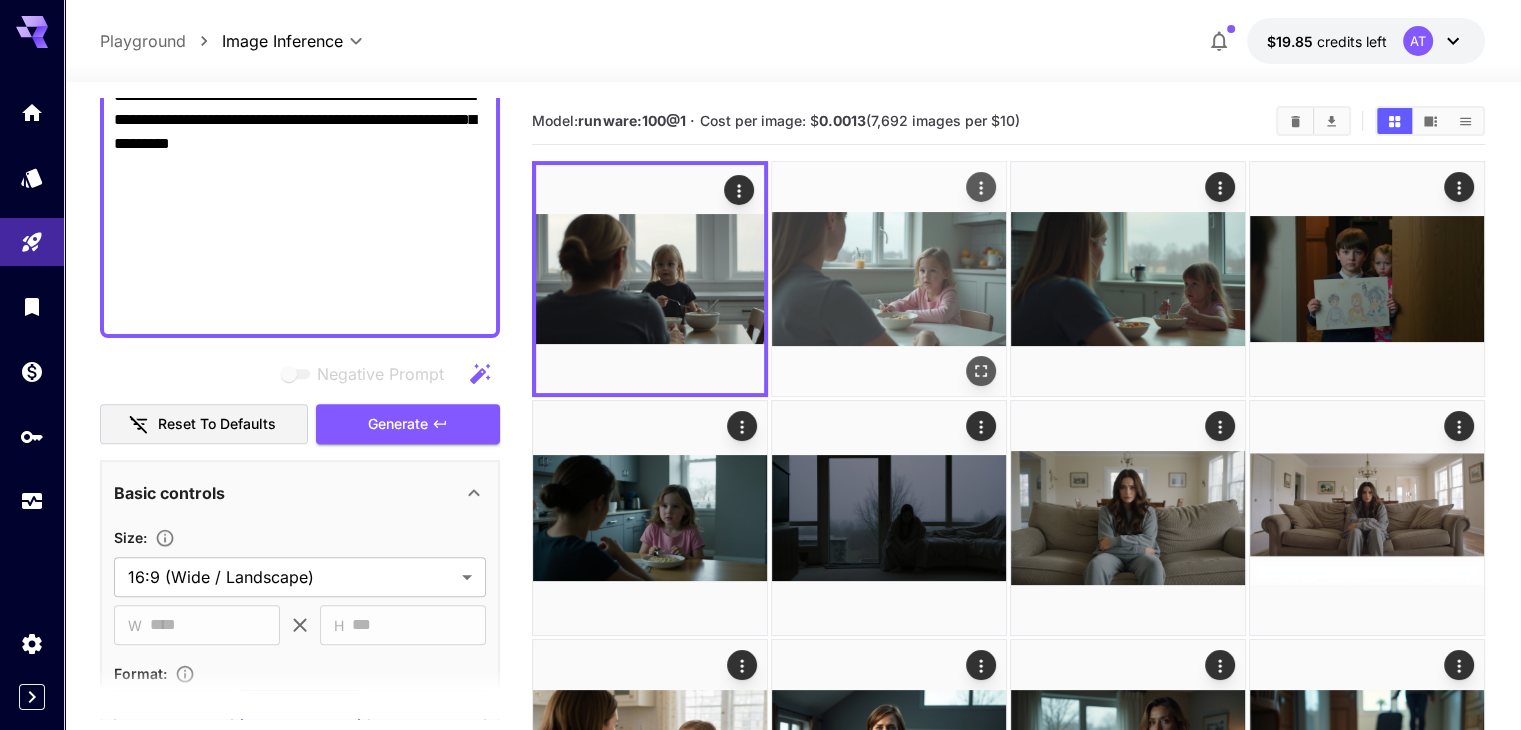 click at bounding box center (889, 279) 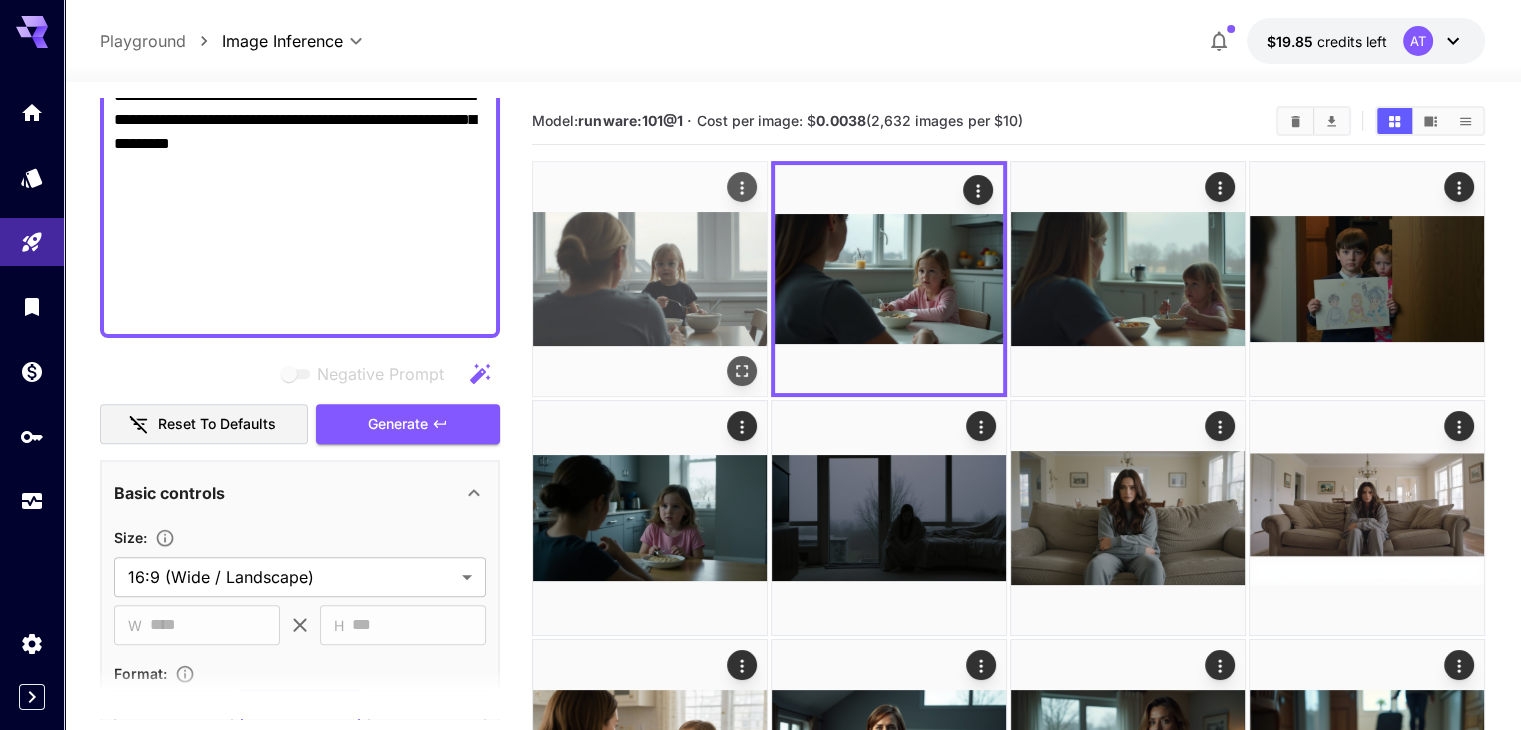 click at bounding box center (650, 279) 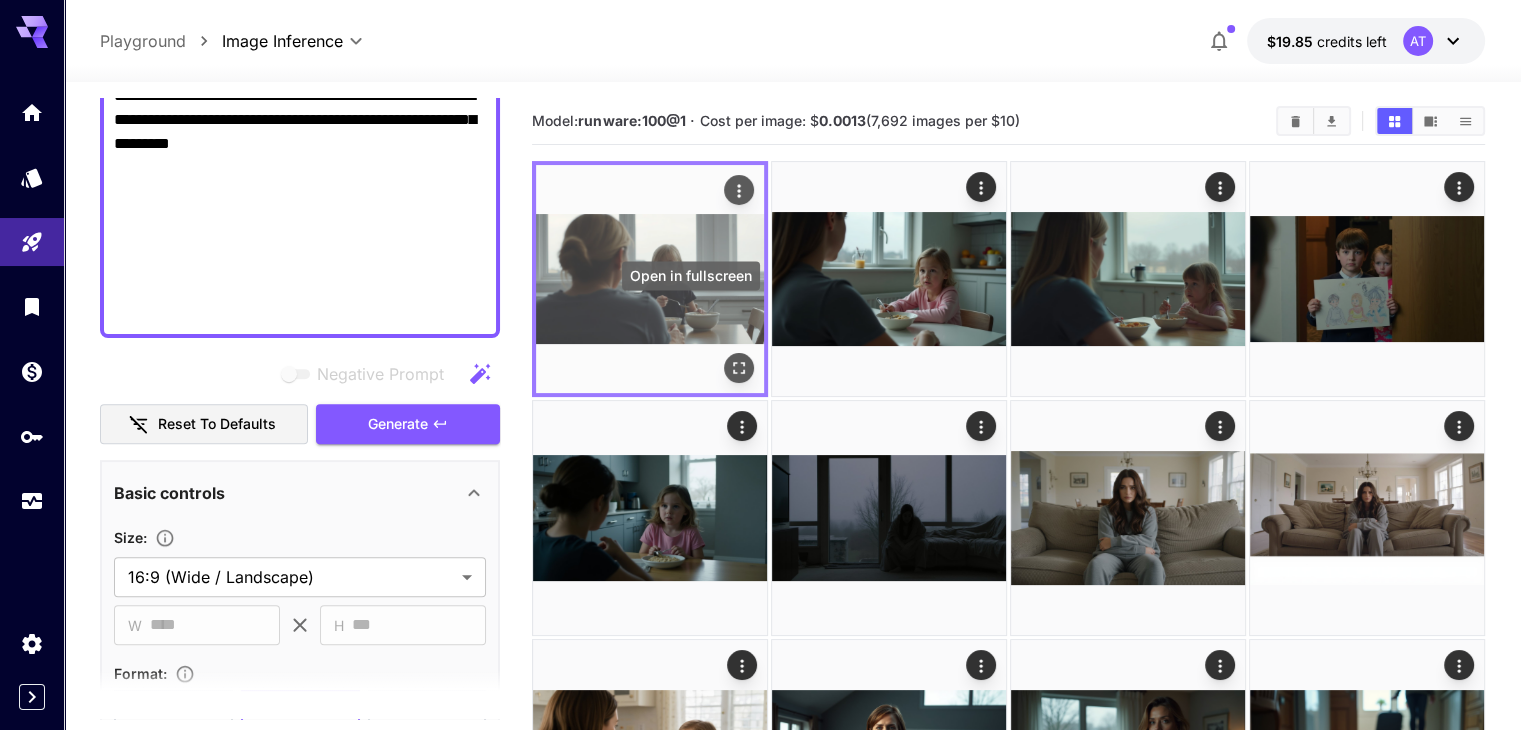 click 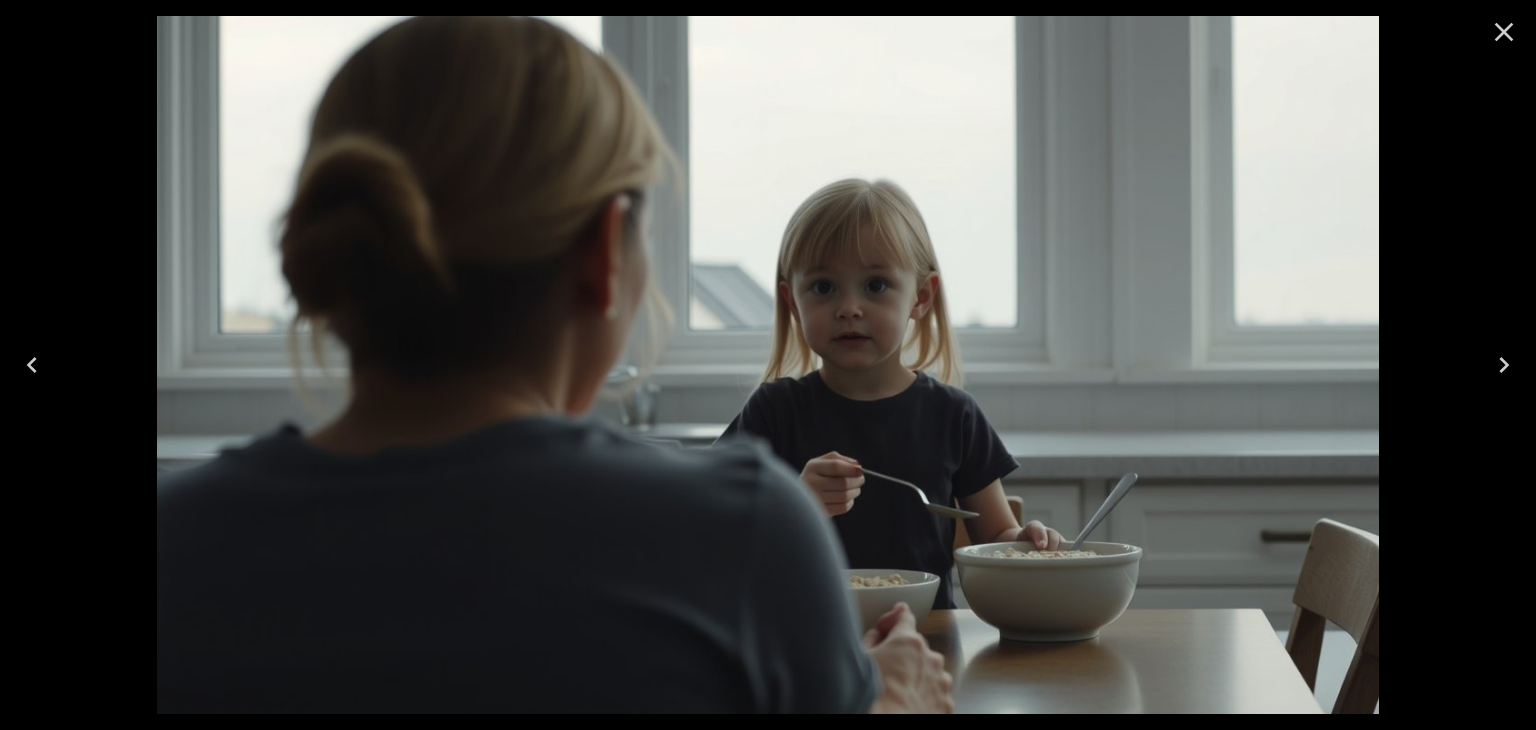 click 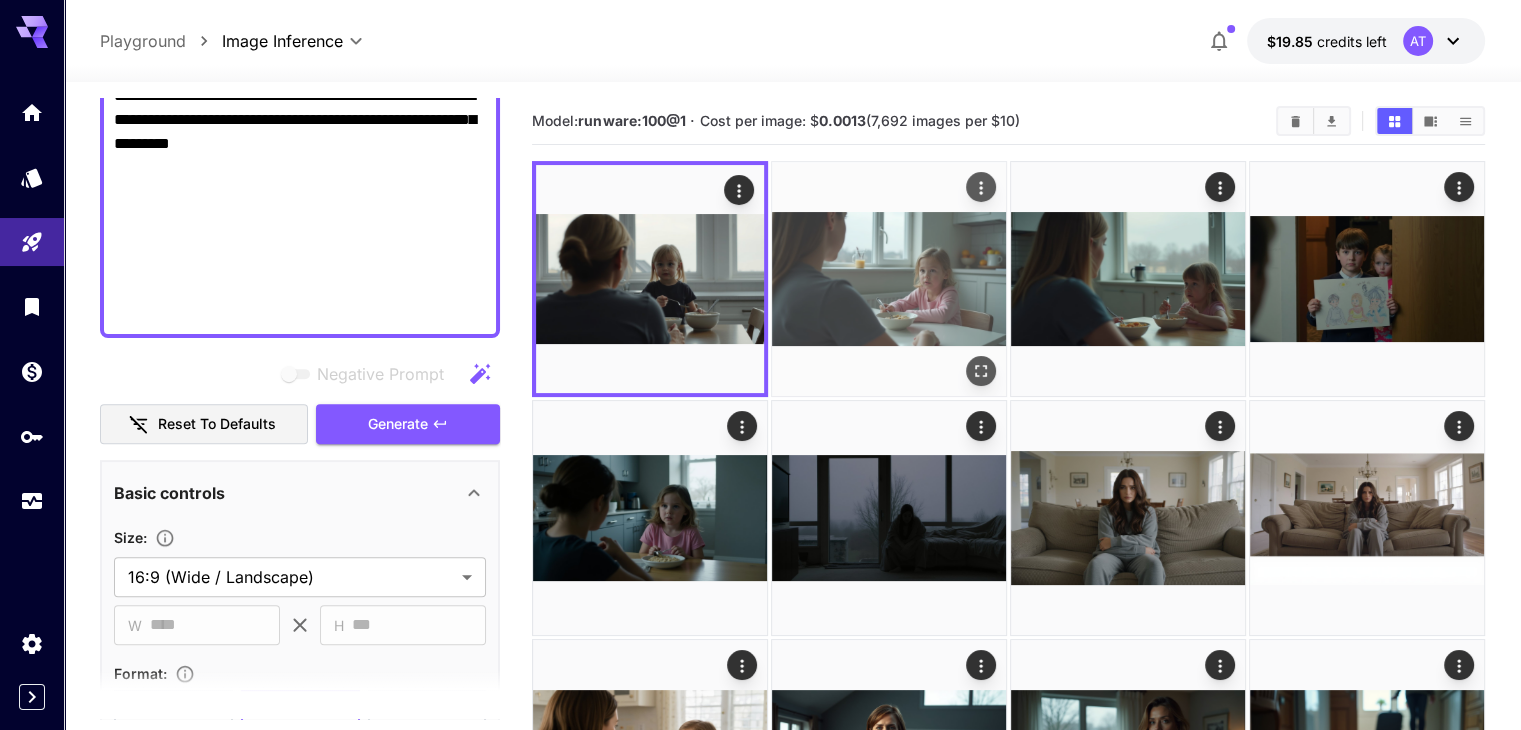 click 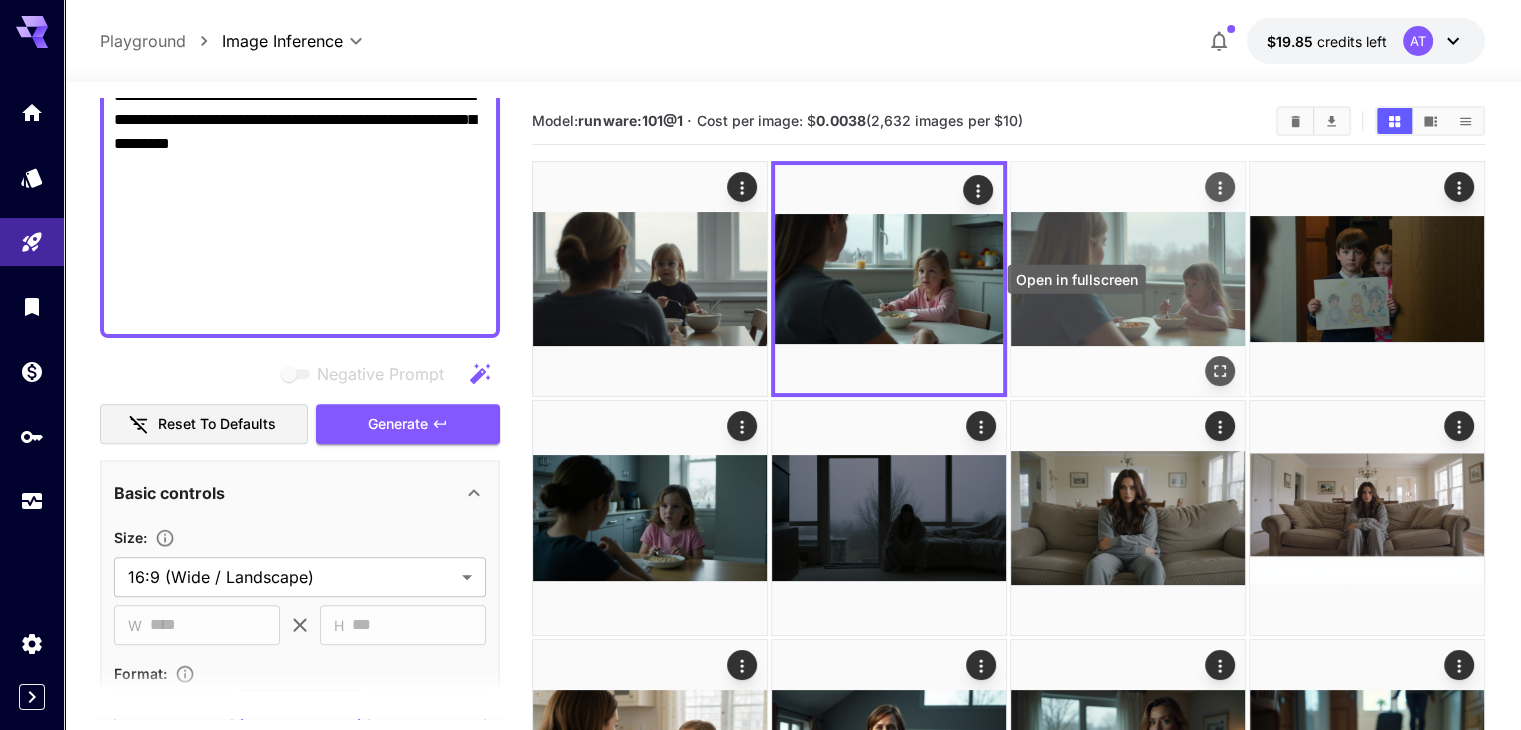 click 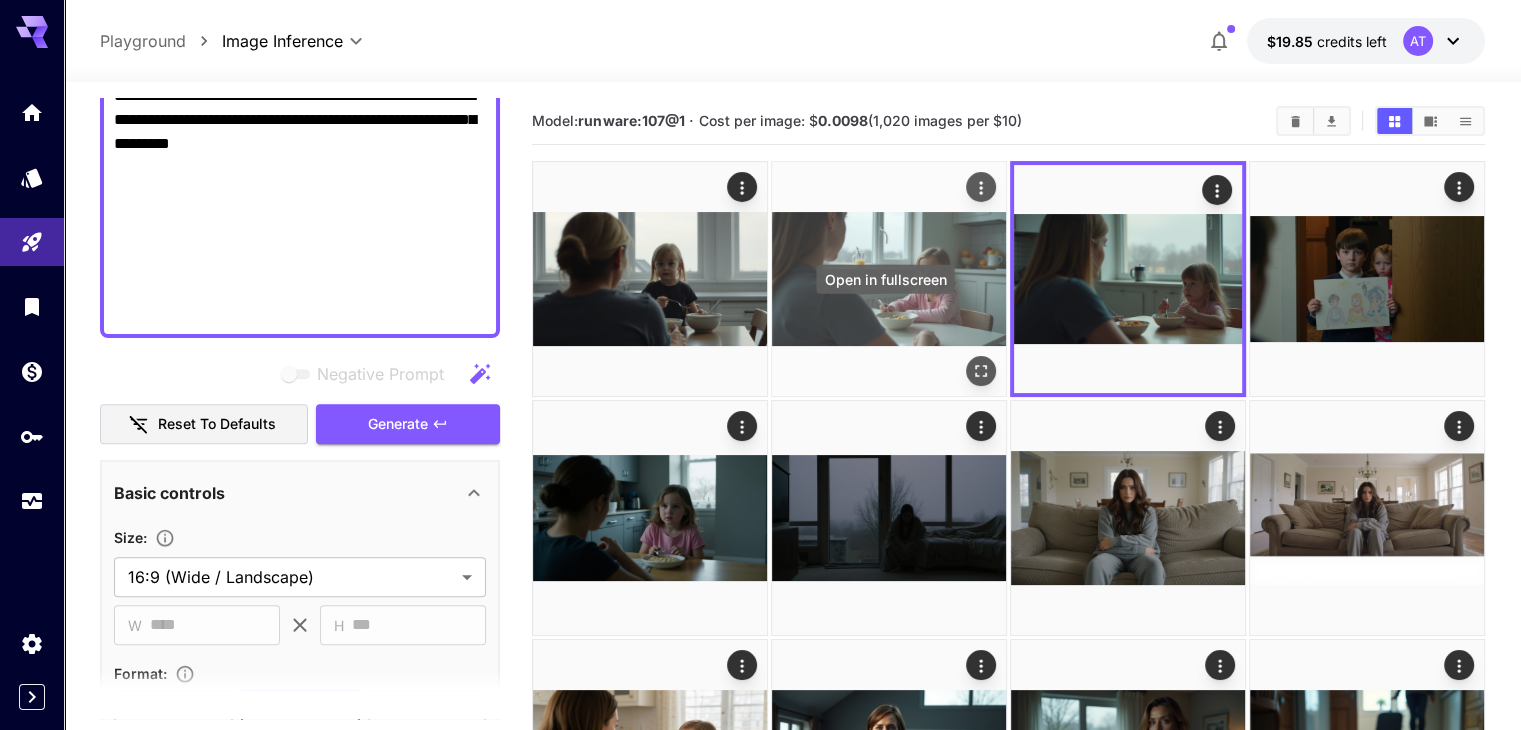 click 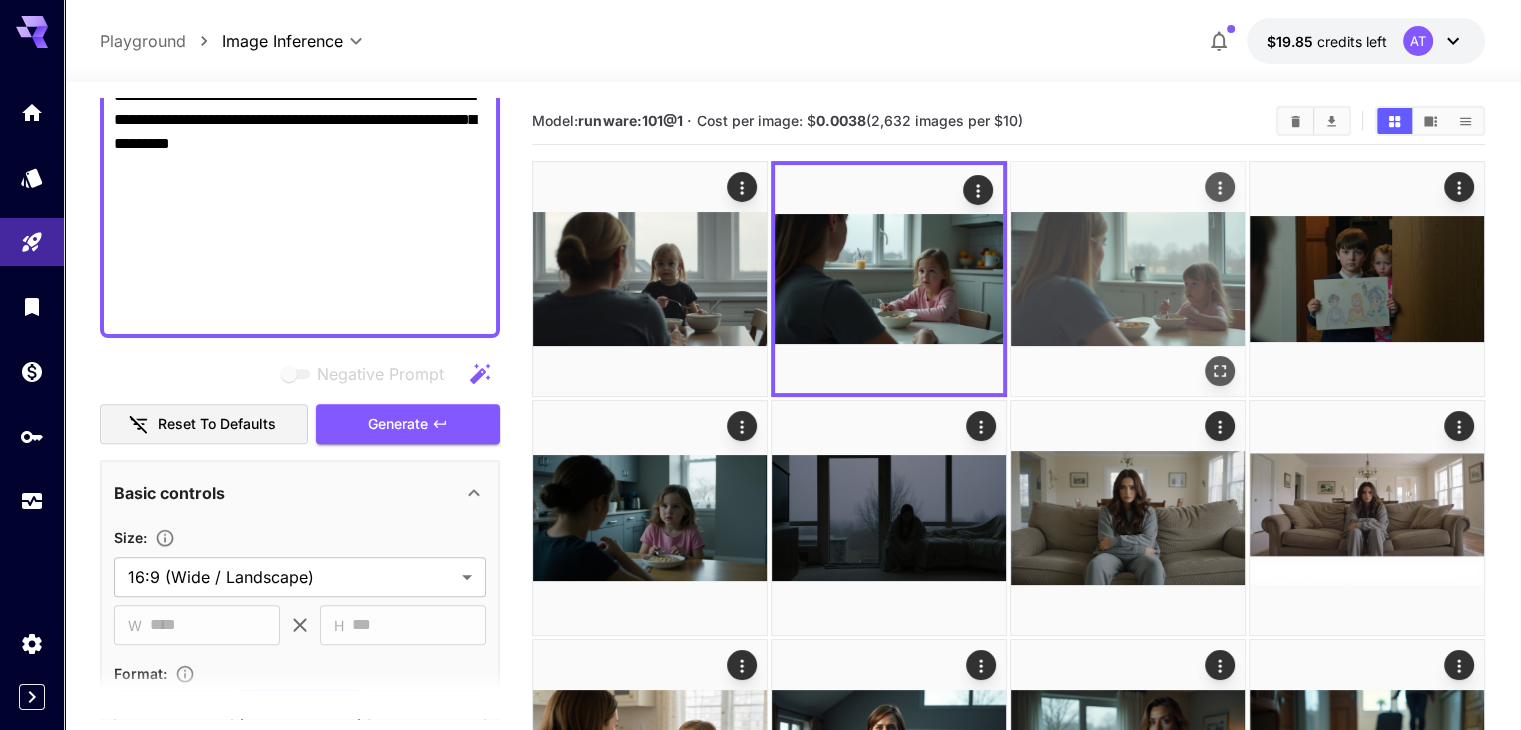 click 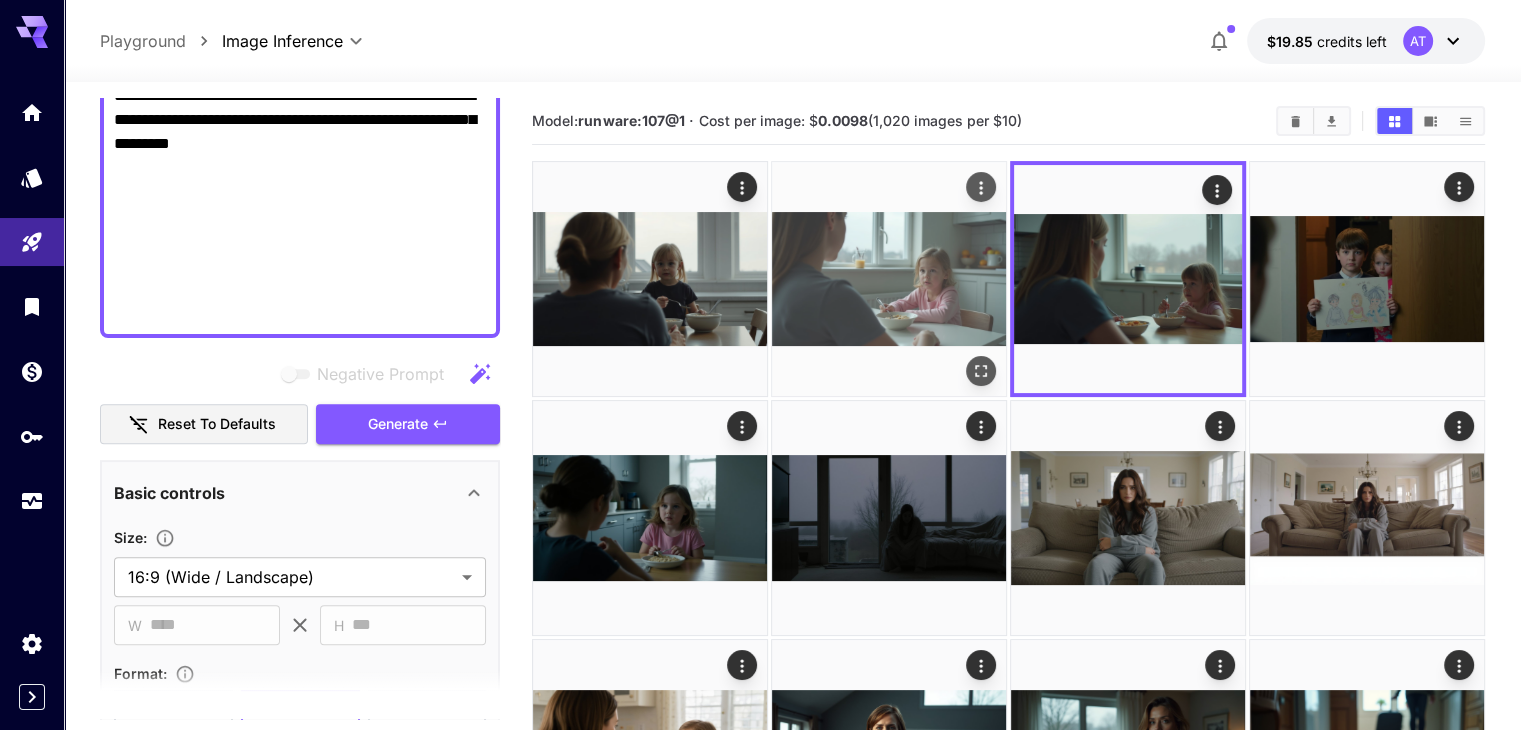 click at bounding box center (889, 279) 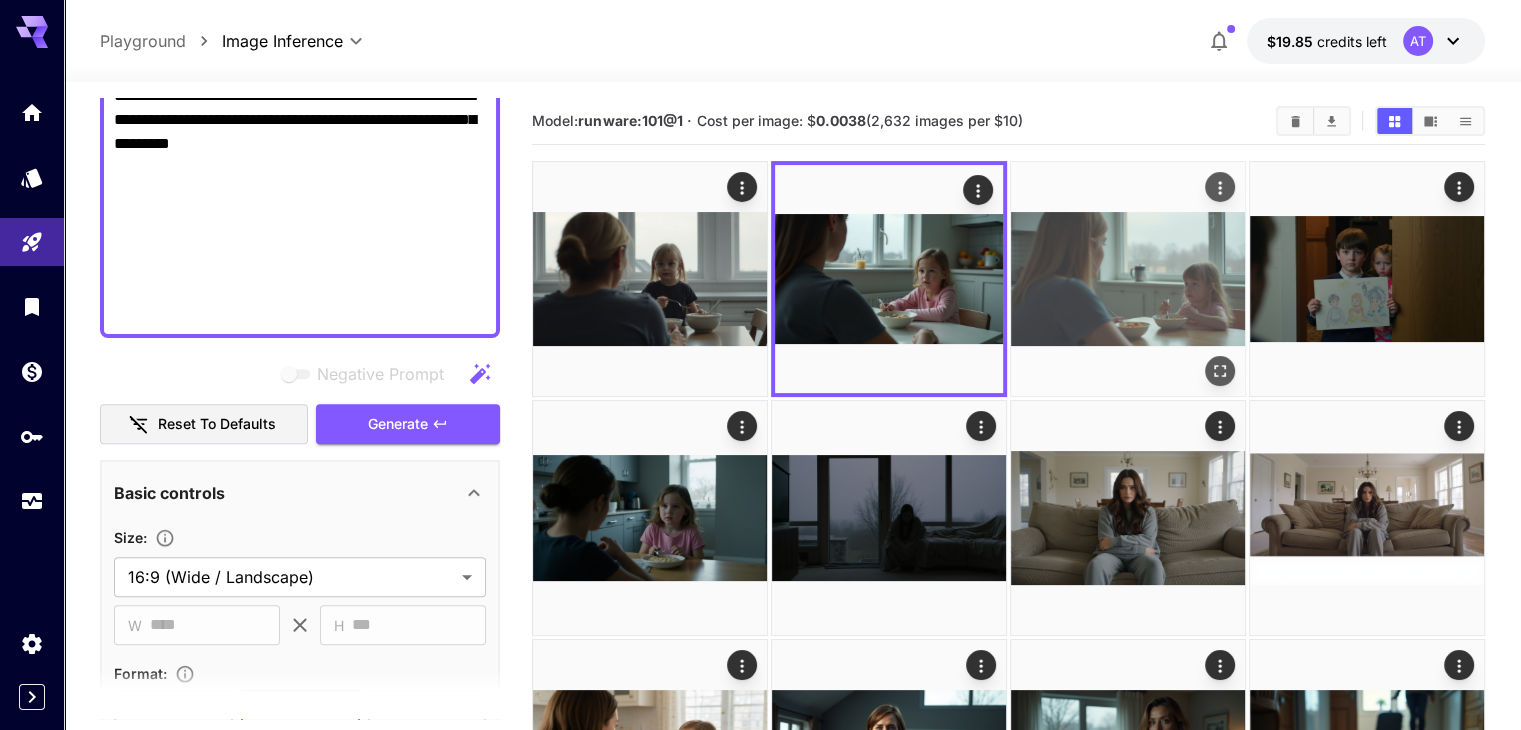 click at bounding box center [1128, 279] 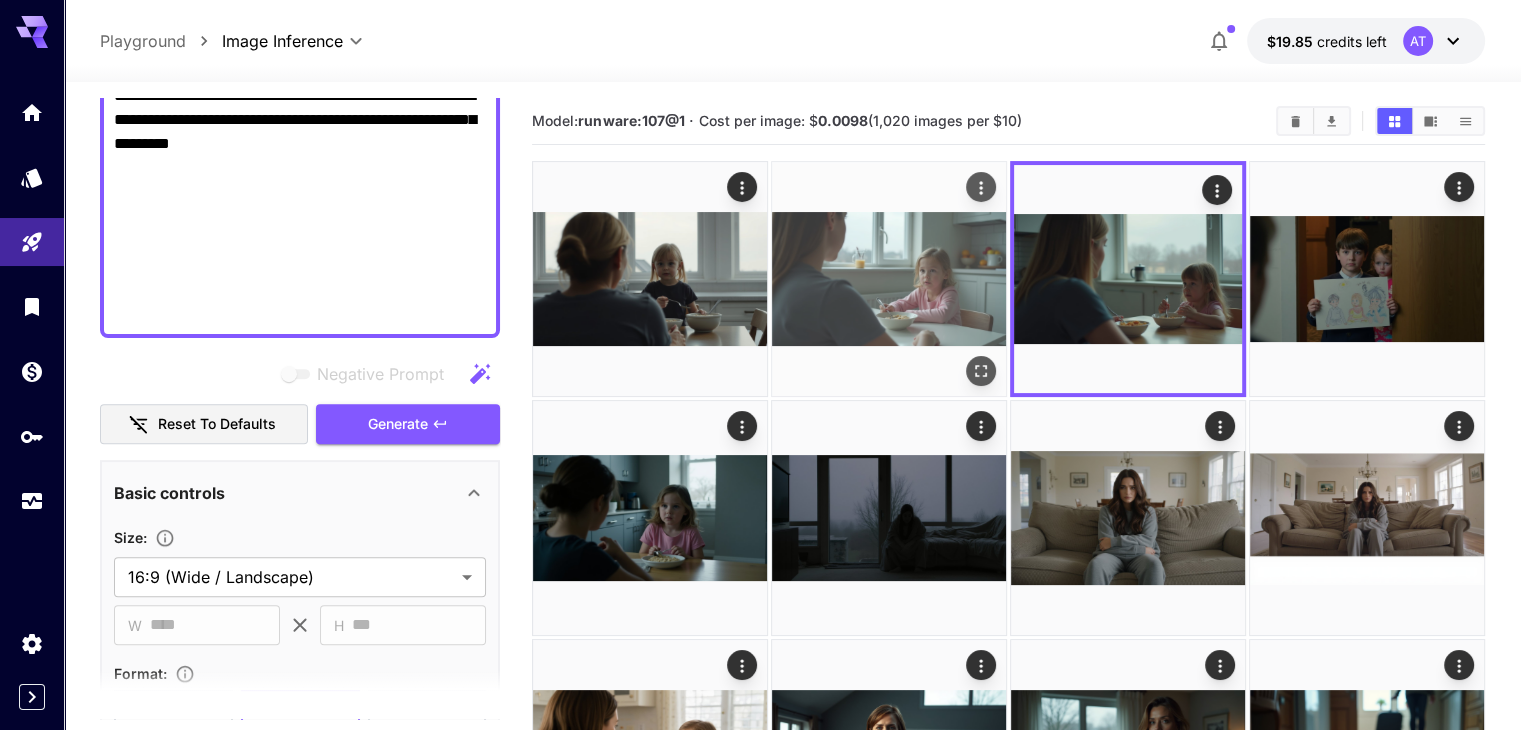 click at bounding box center [889, 279] 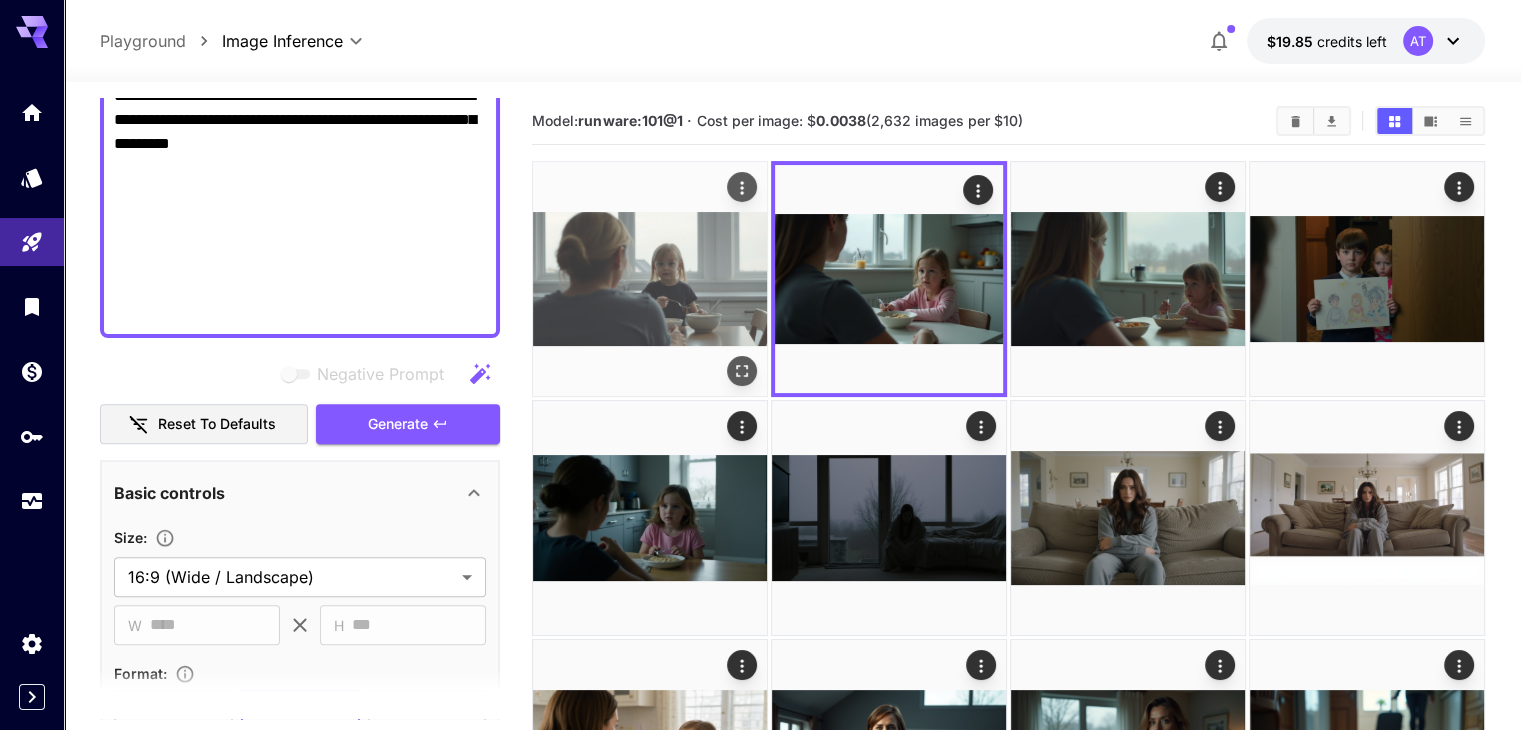click at bounding box center [650, 279] 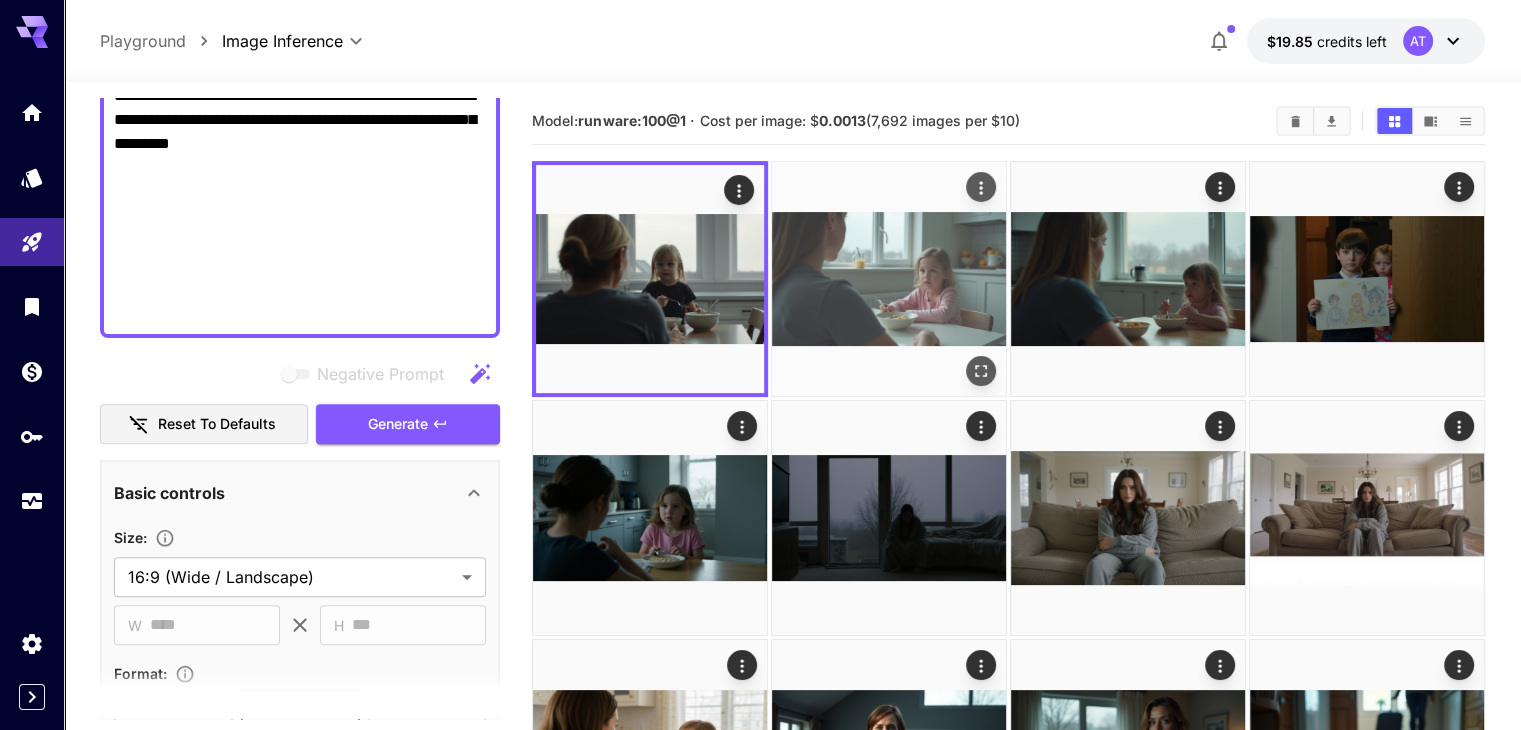 click at bounding box center [889, 279] 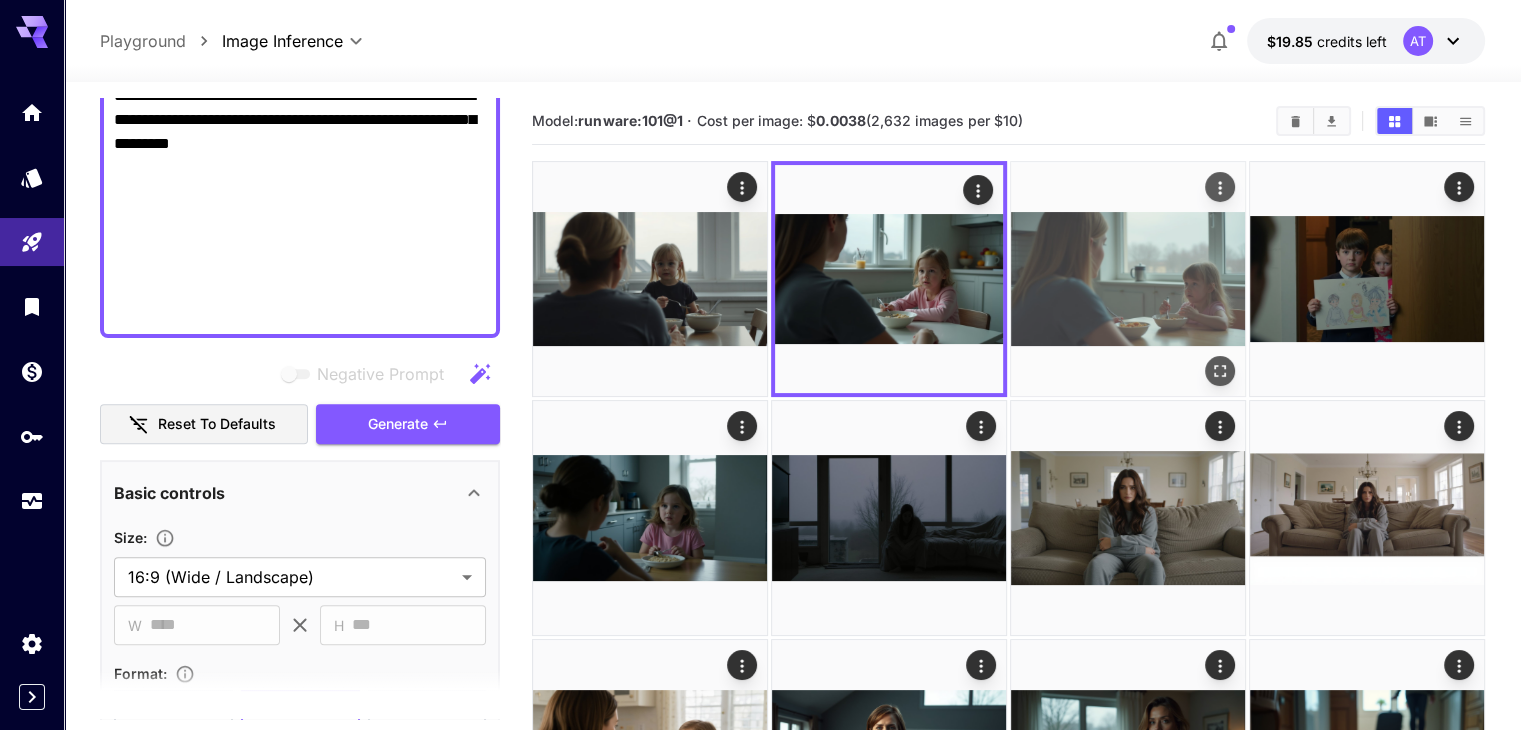 click at bounding box center [1128, 279] 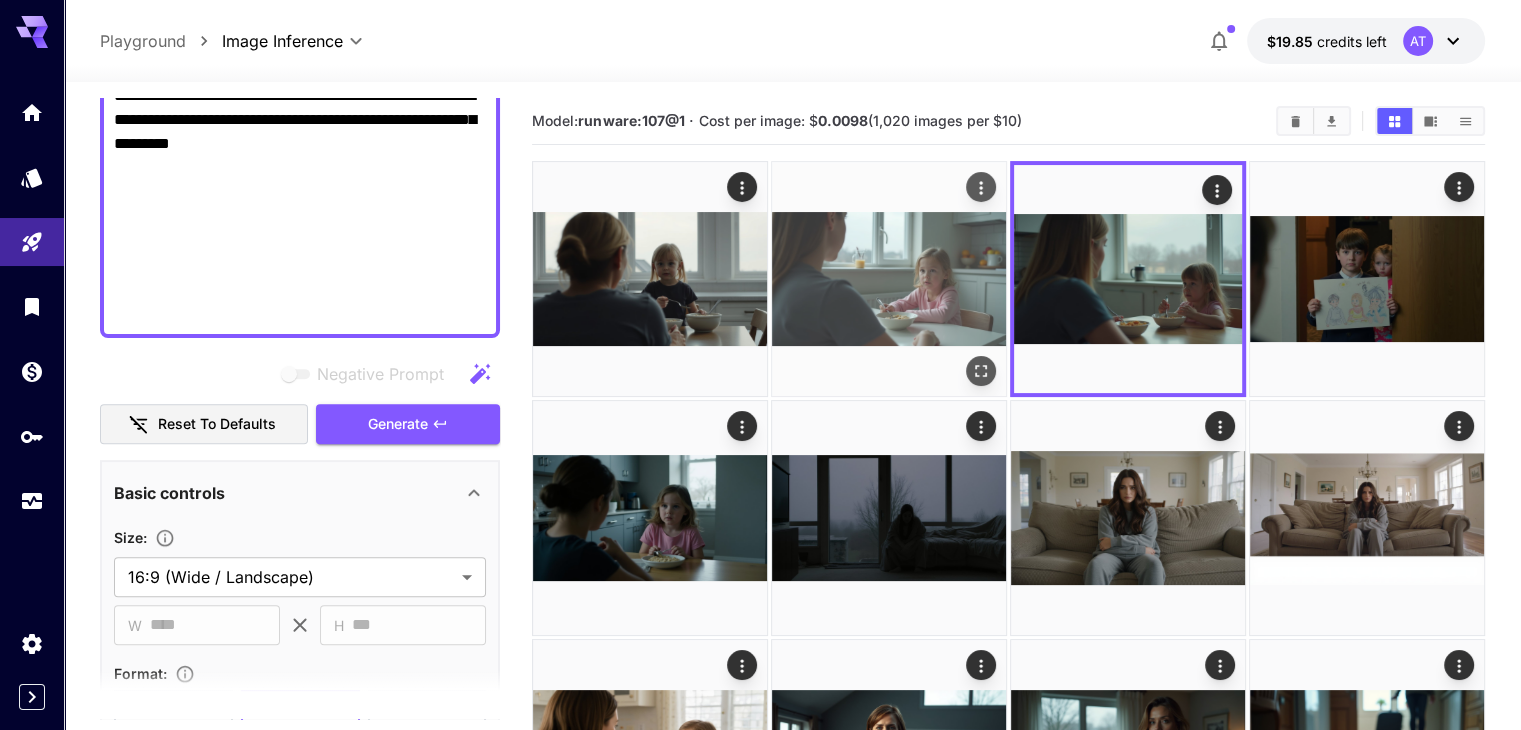 click at bounding box center (889, 279) 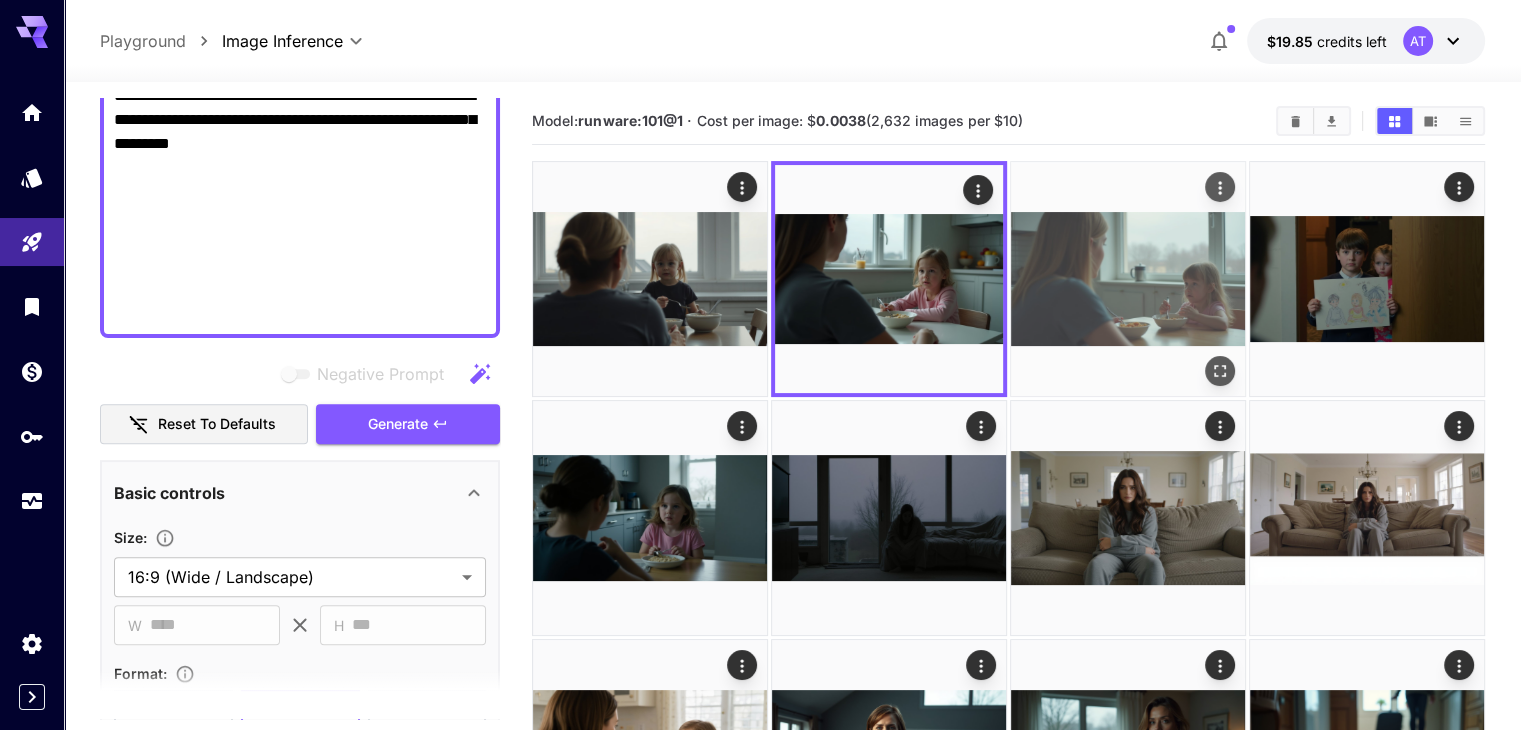 click at bounding box center (1128, 279) 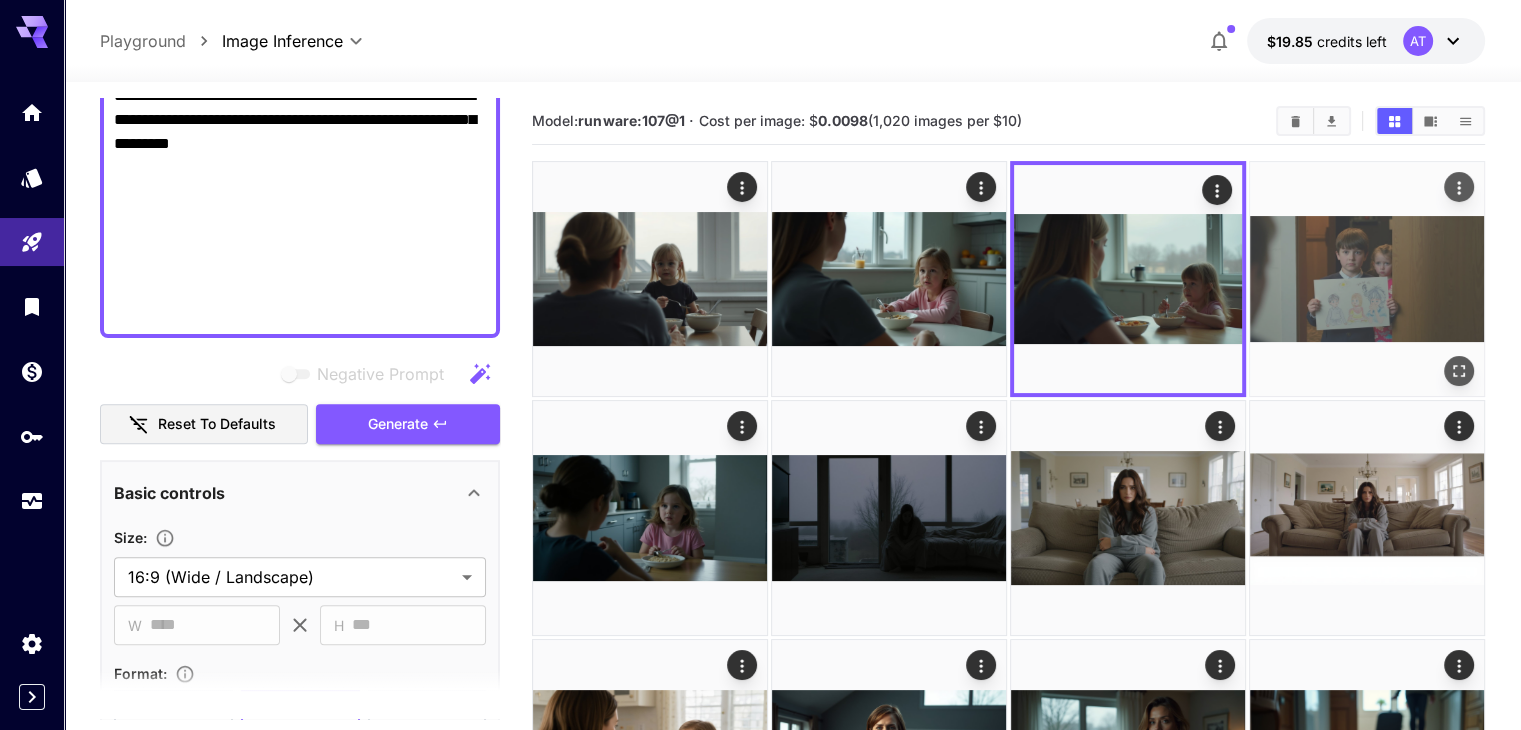 click at bounding box center (1367, 279) 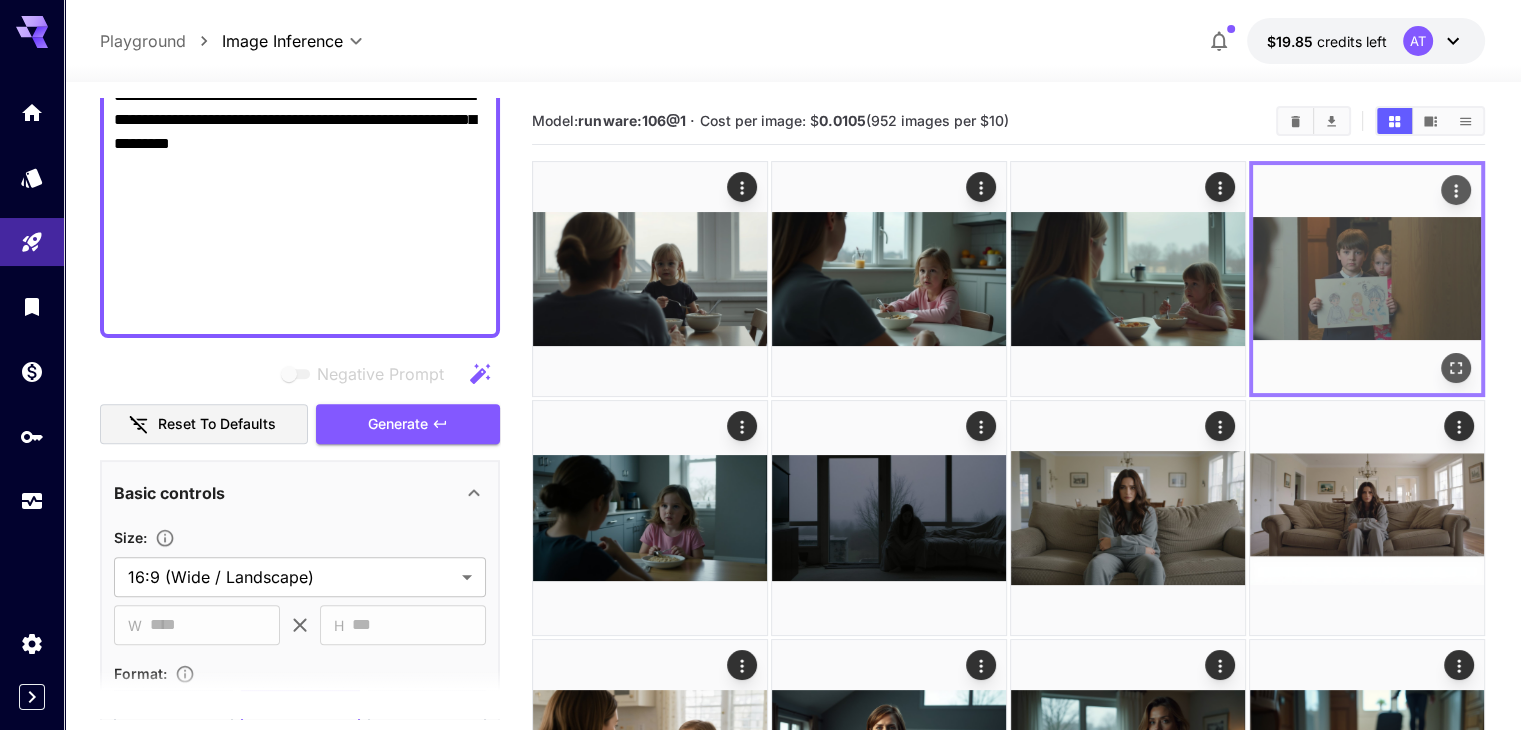 click at bounding box center [1367, 279] 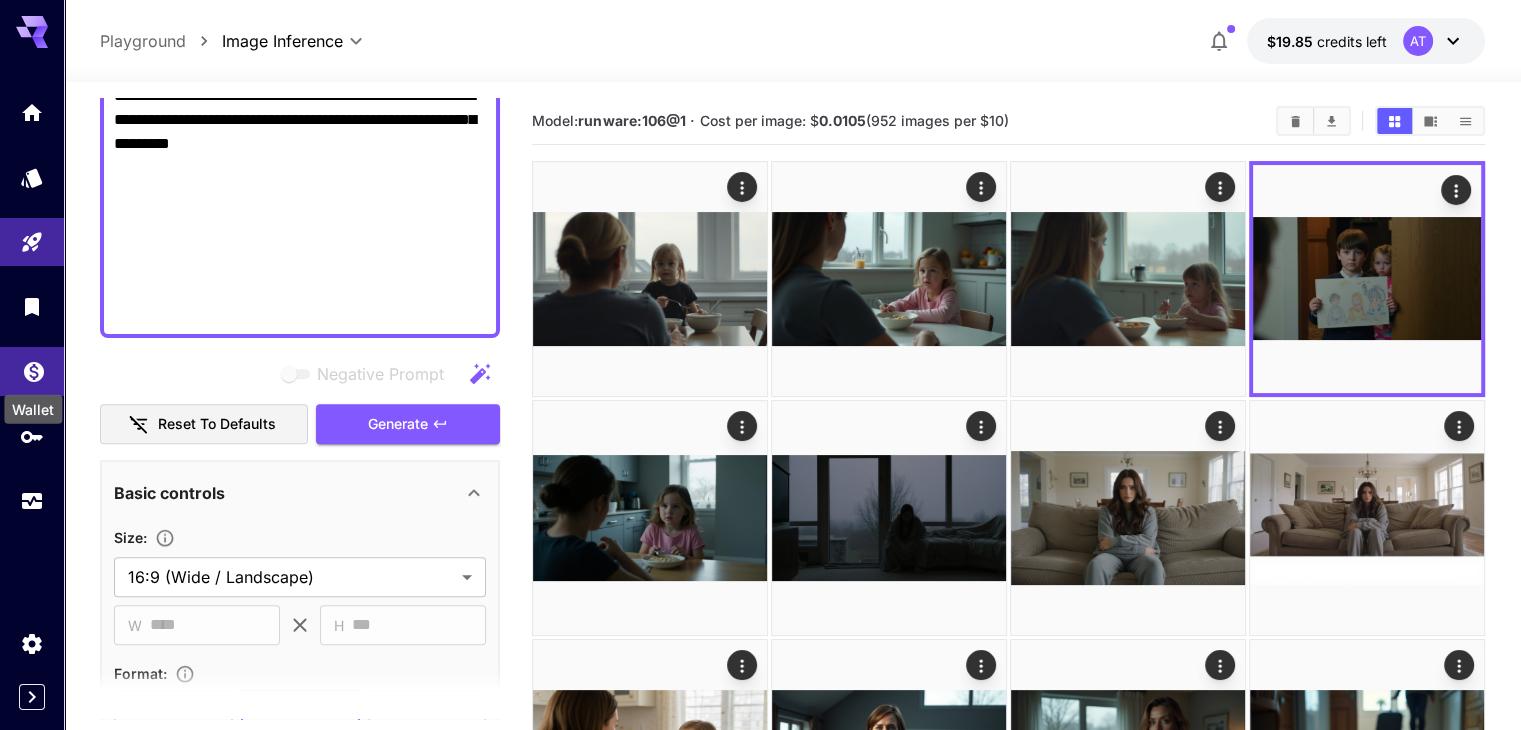 click 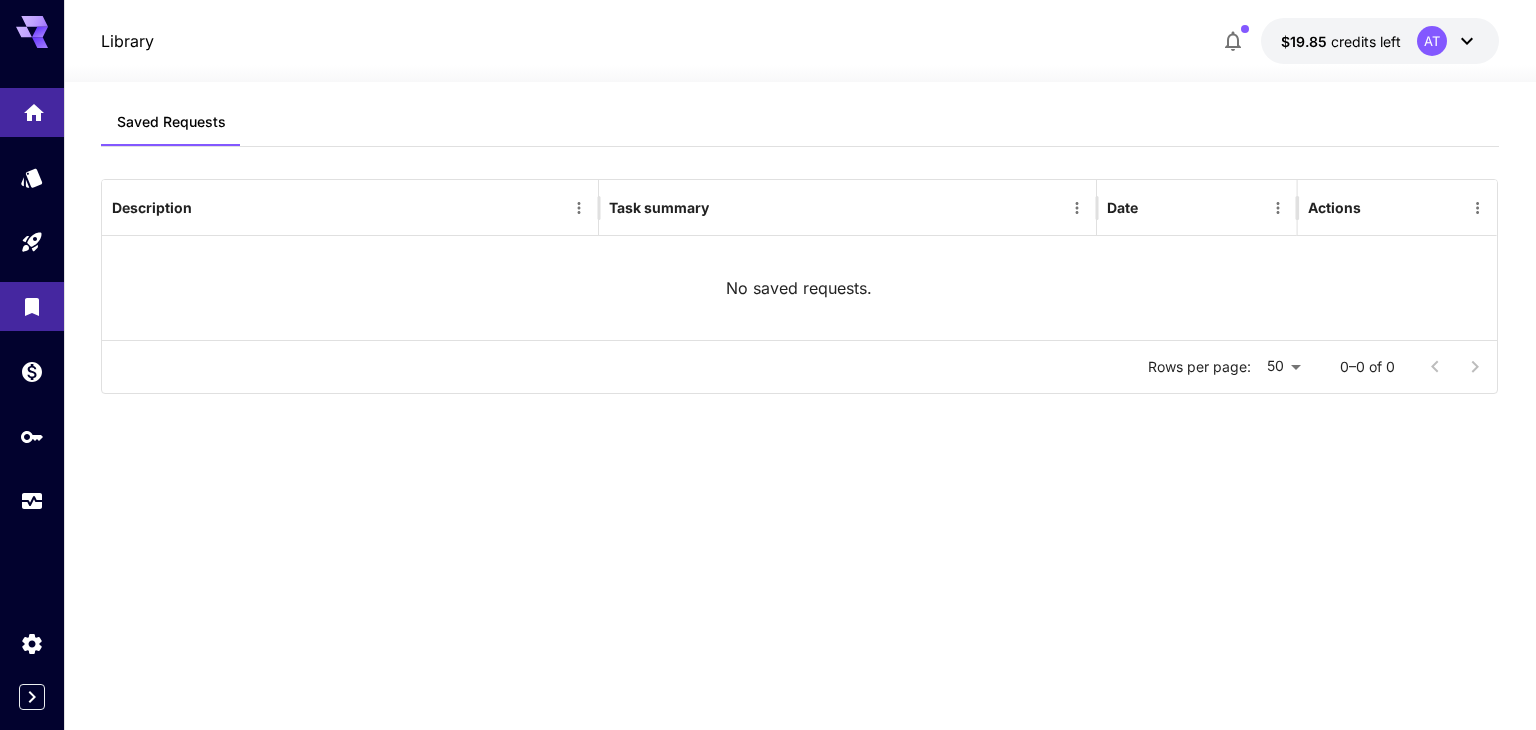 click at bounding box center (32, 112) 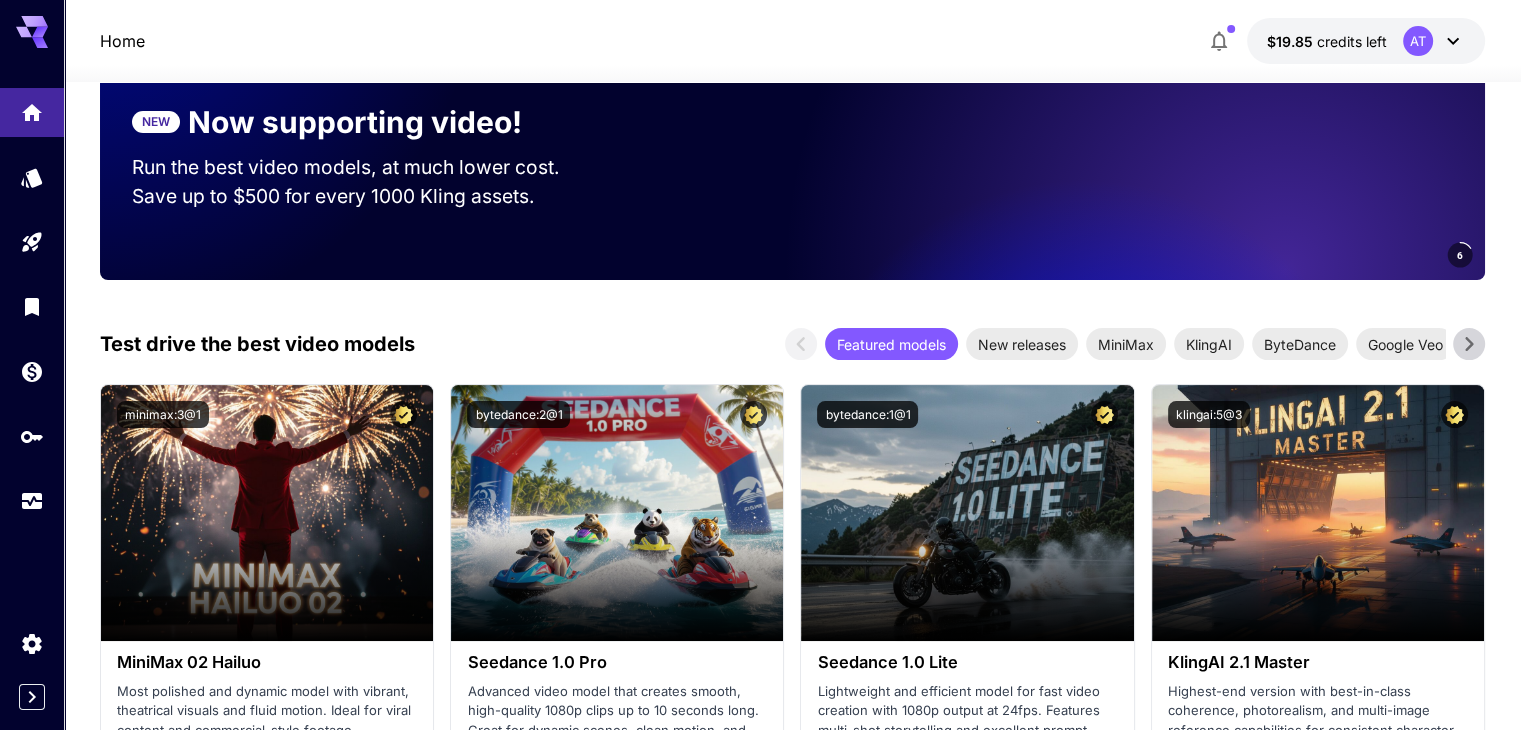 scroll, scrollTop: 400, scrollLeft: 0, axis: vertical 